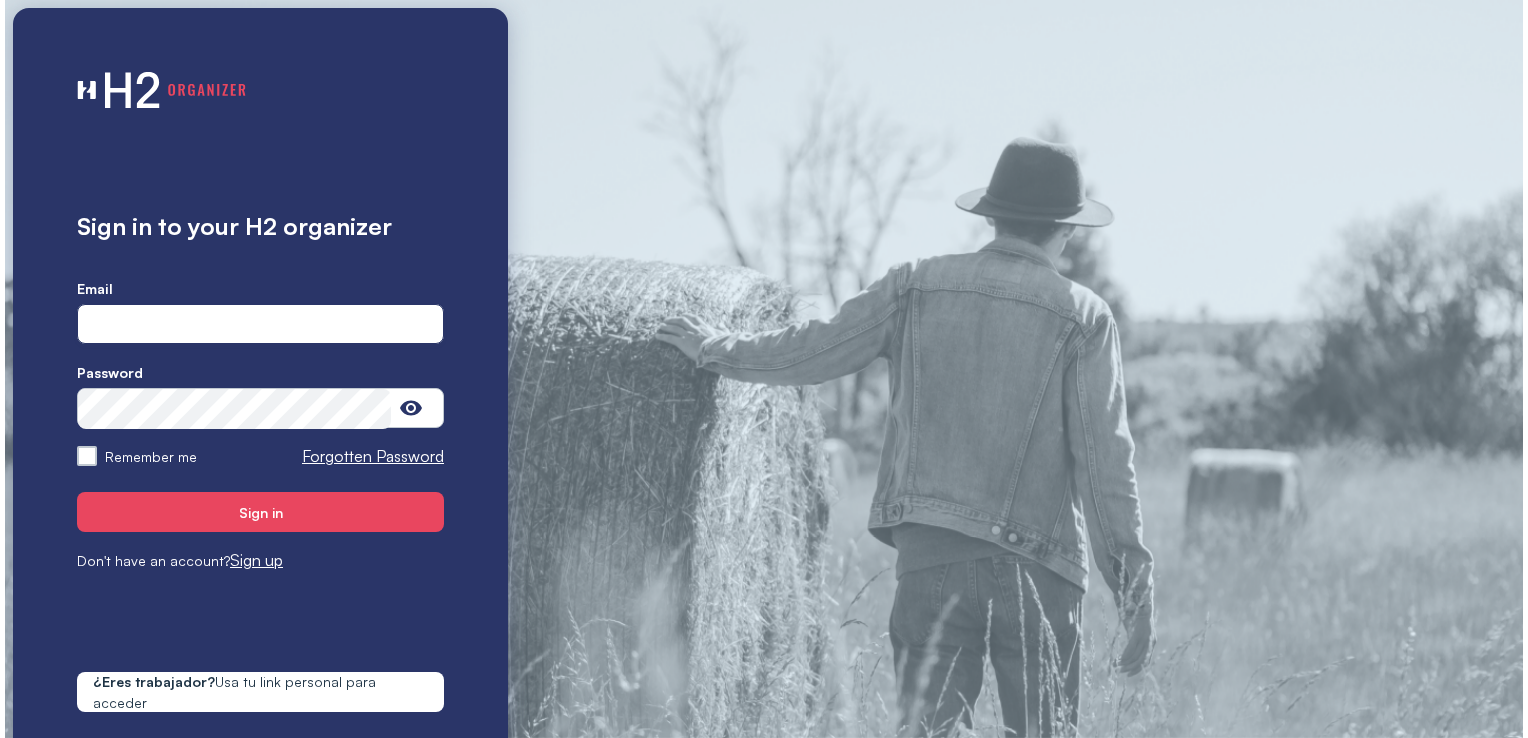 scroll, scrollTop: 0, scrollLeft: 0, axis: both 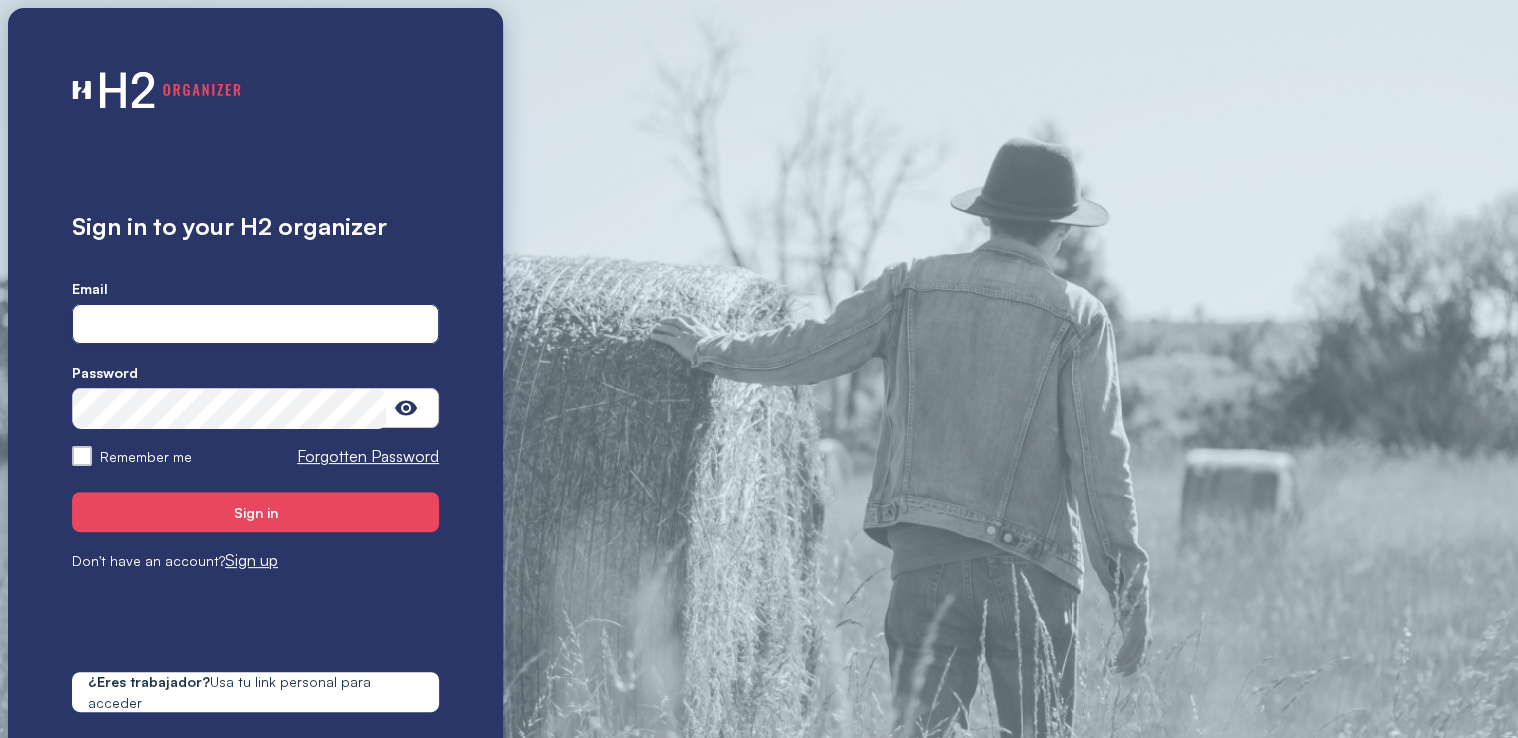 type on "**********" 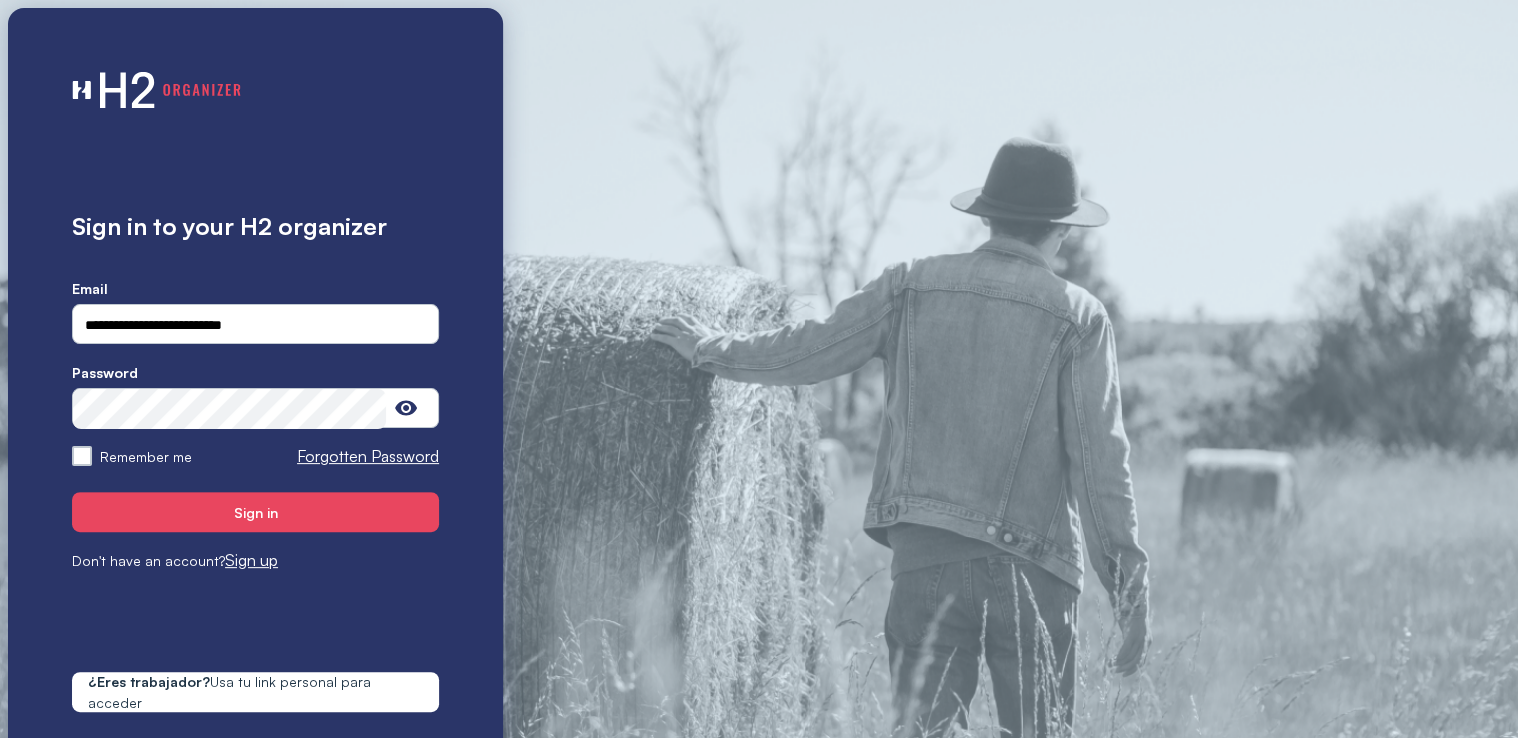 click on "**********" at bounding box center (255, 390) 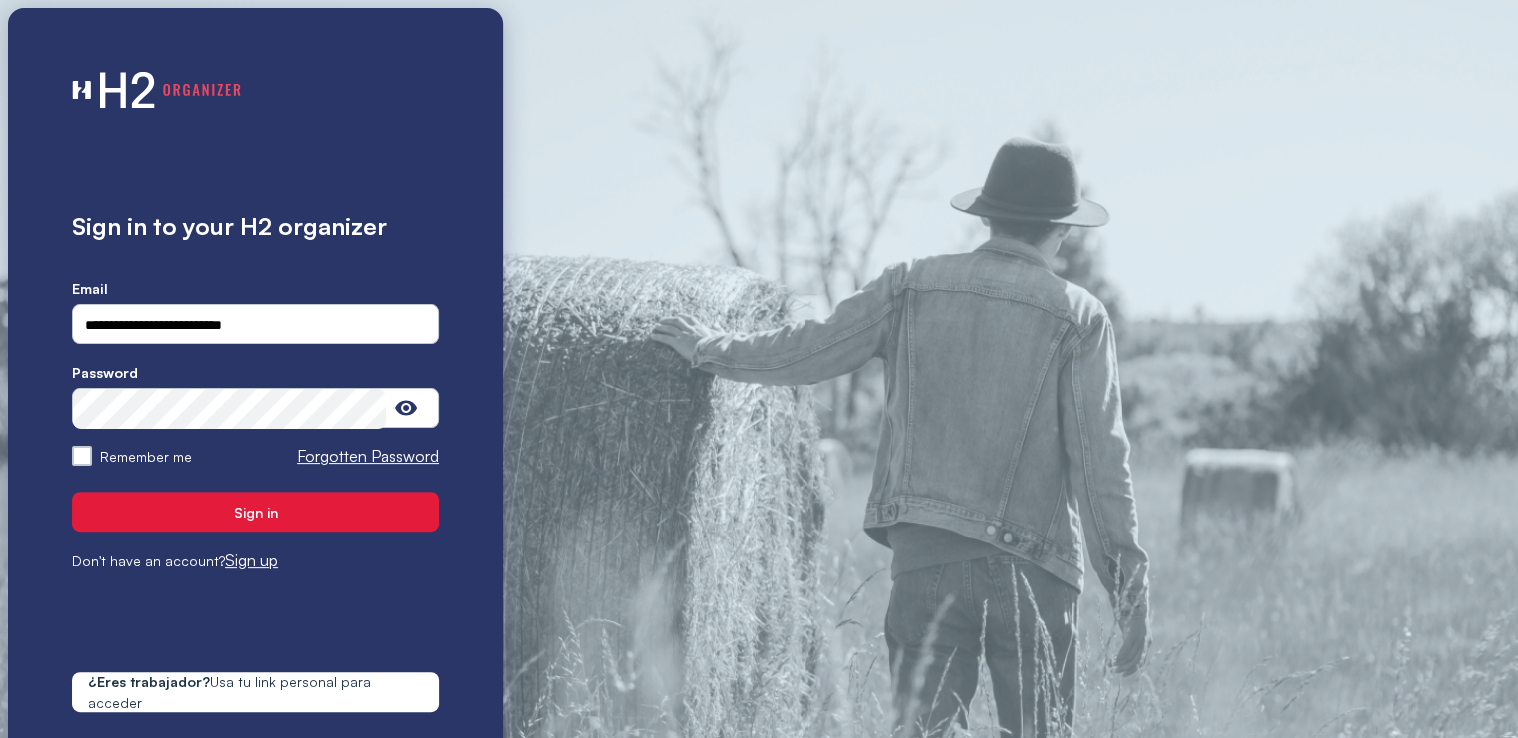 click on "Sign in" at bounding box center [255, 512] 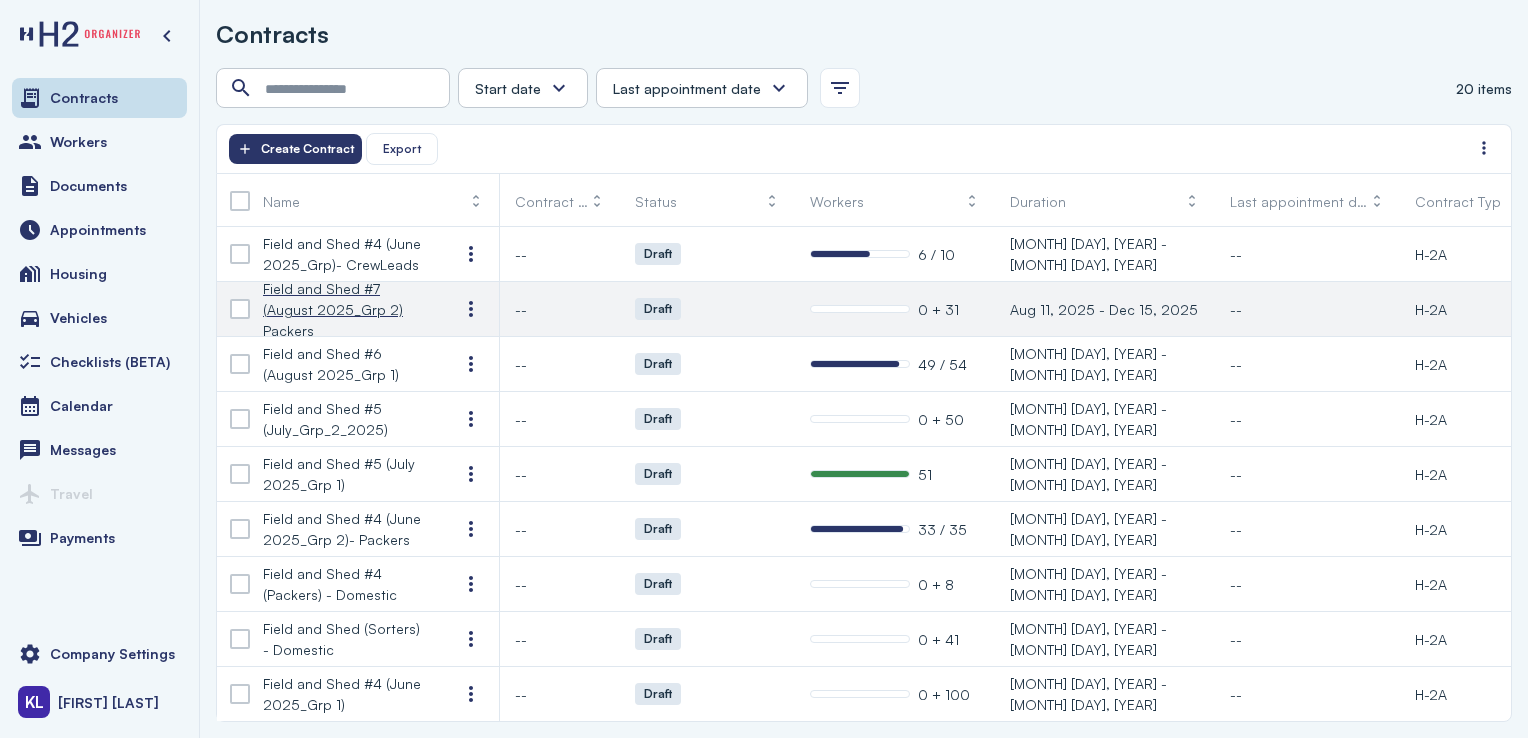 click on "Field and Shed #7 (August 2025_Grp 2) Packers" at bounding box center (345, 309) 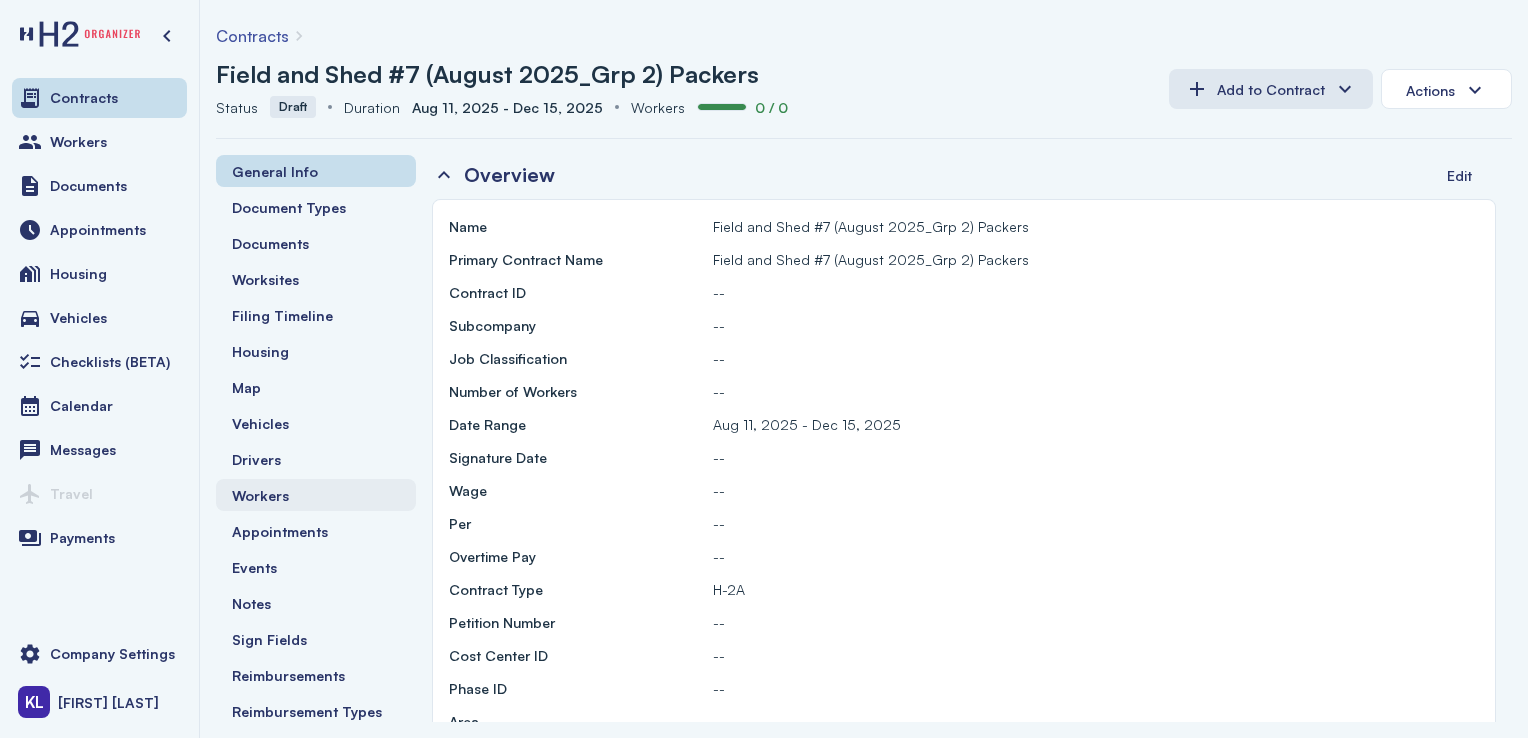 click on "Workers" at bounding box center [316, 495] 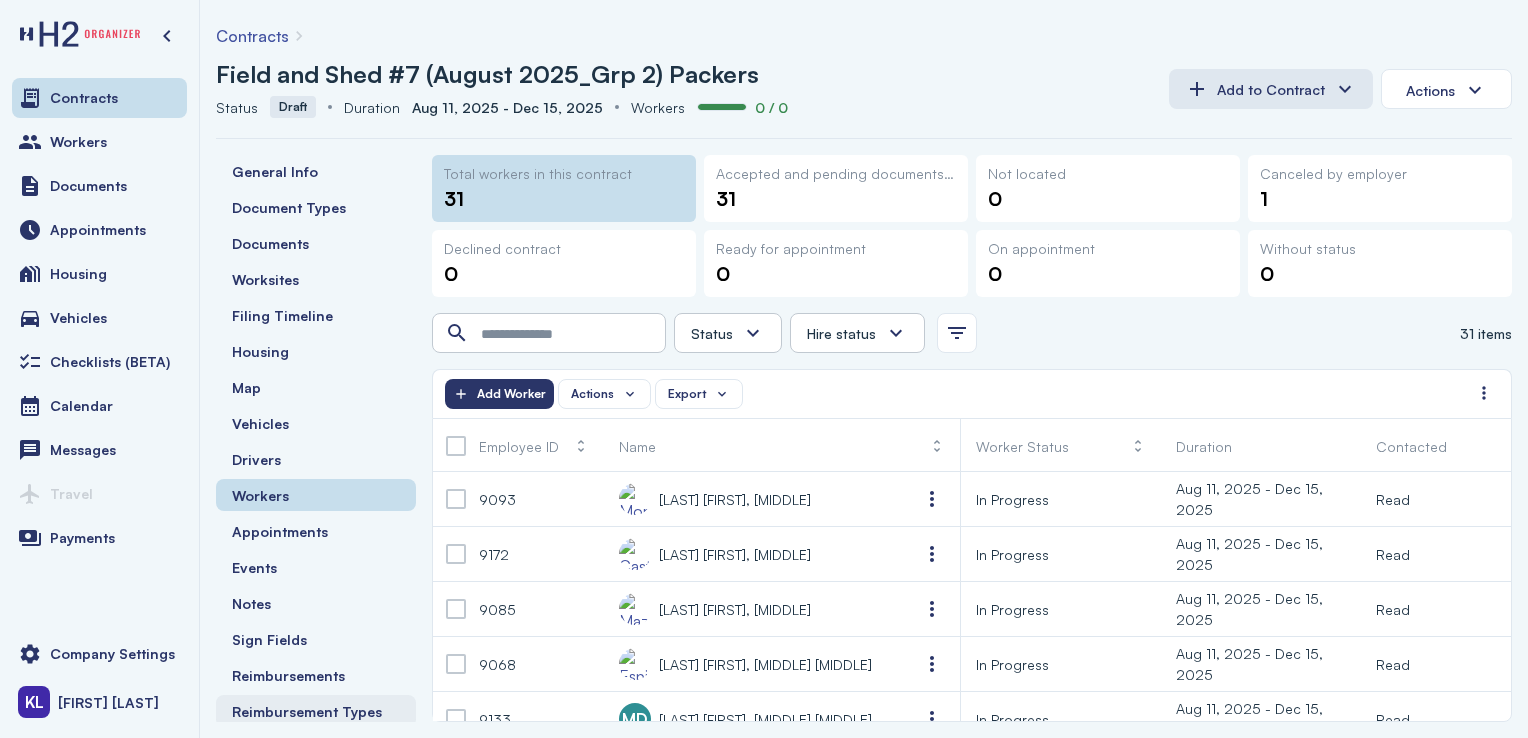 scroll, scrollTop: 50, scrollLeft: 0, axis: vertical 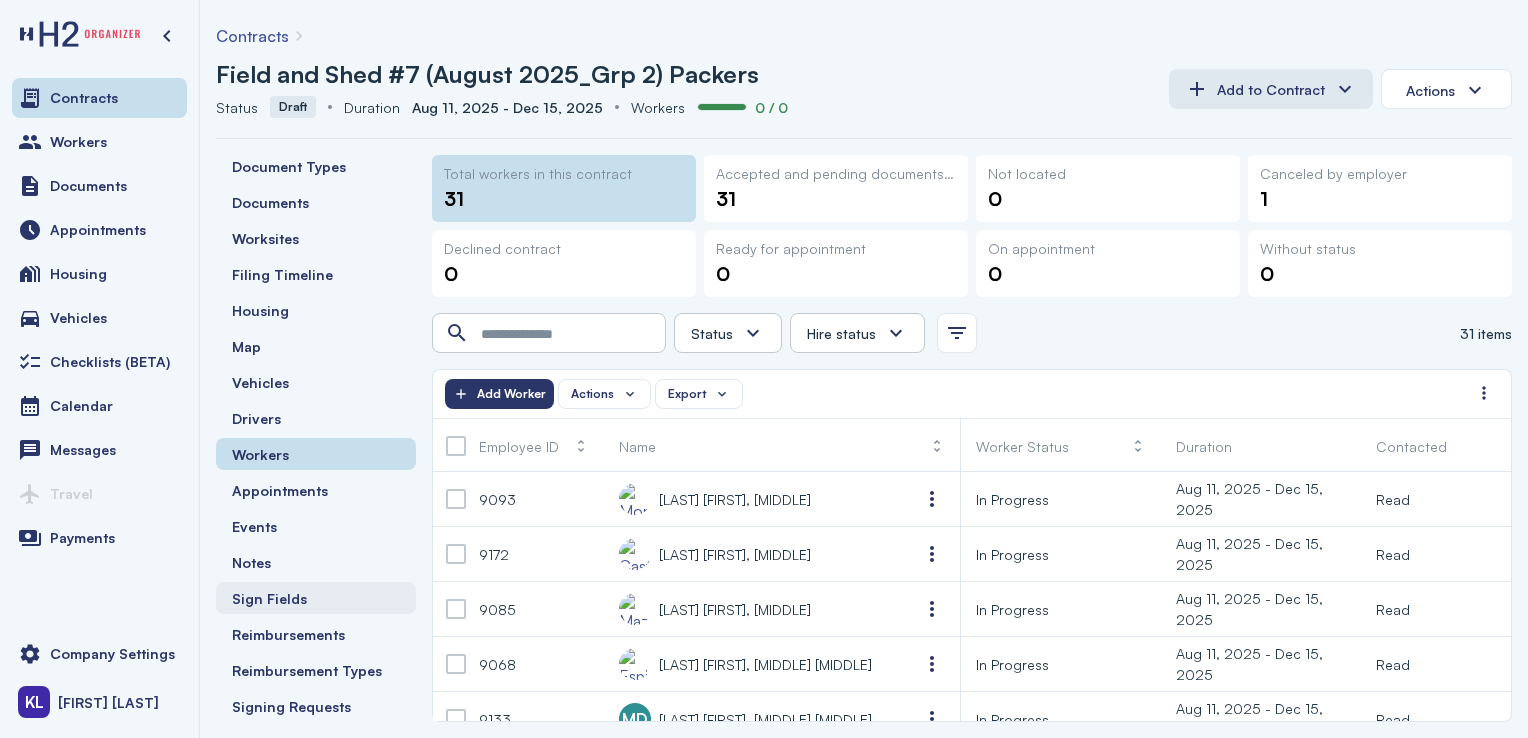 click on "Sign Fields" at bounding box center [316, 598] 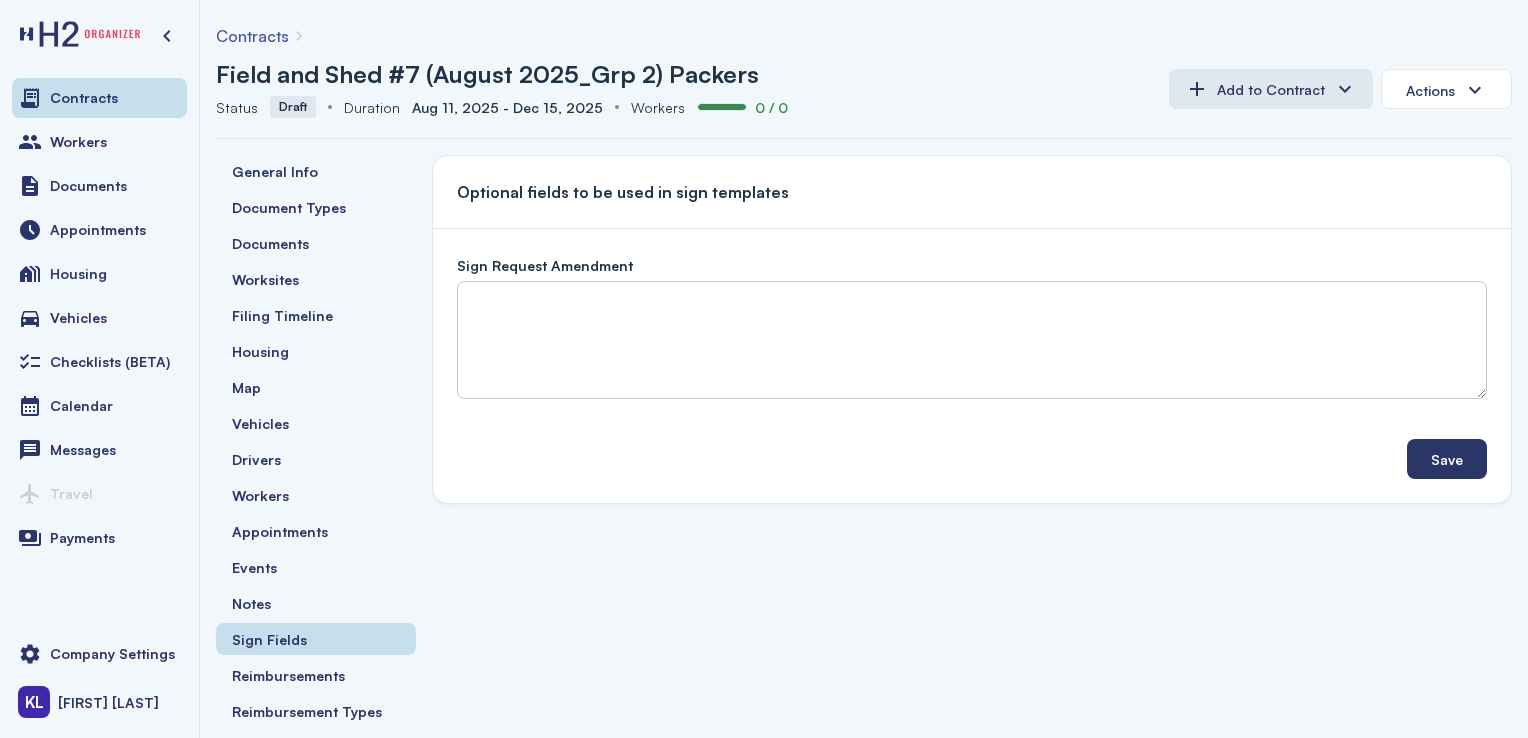 scroll, scrollTop: 0, scrollLeft: 0, axis: both 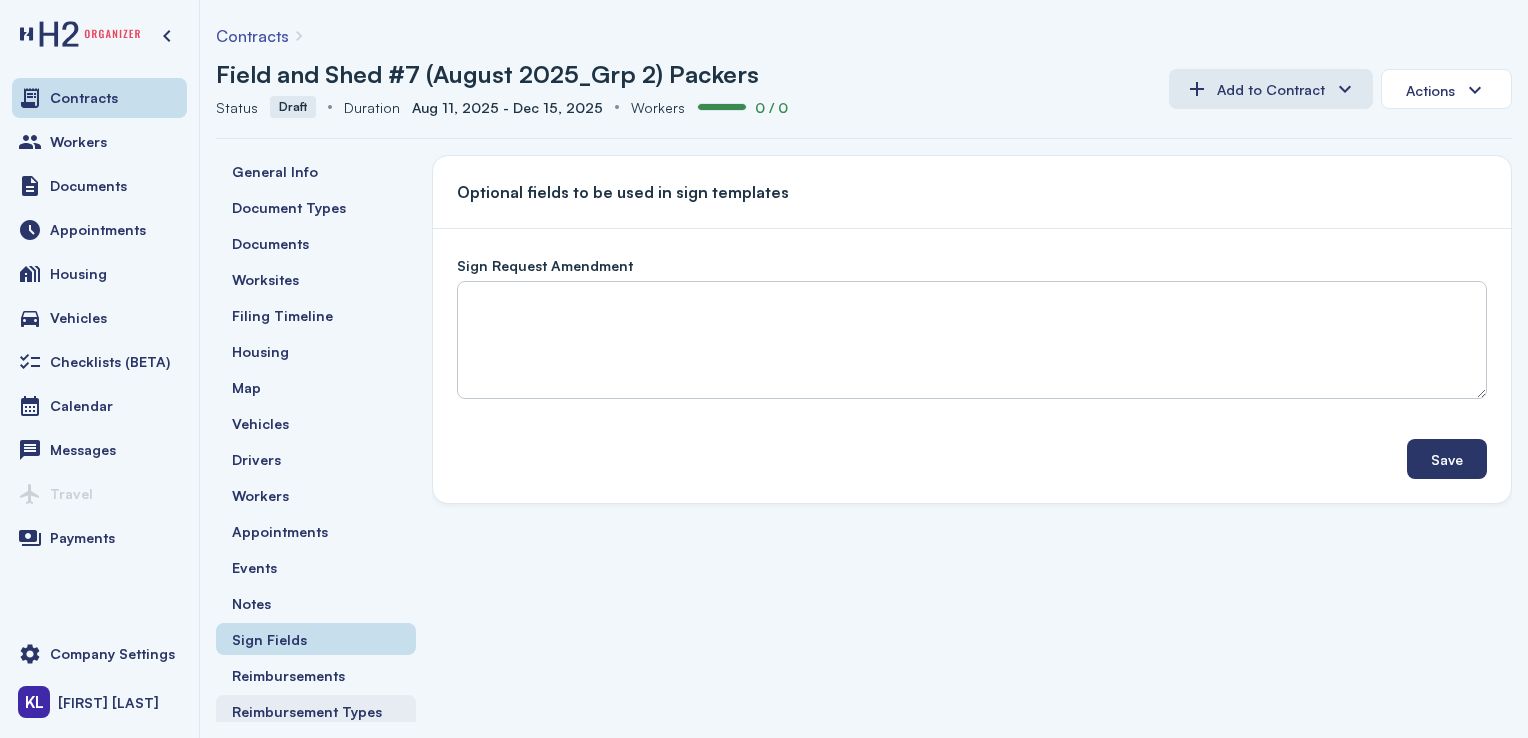 click on "Reimbursement Types" at bounding box center [307, 711] 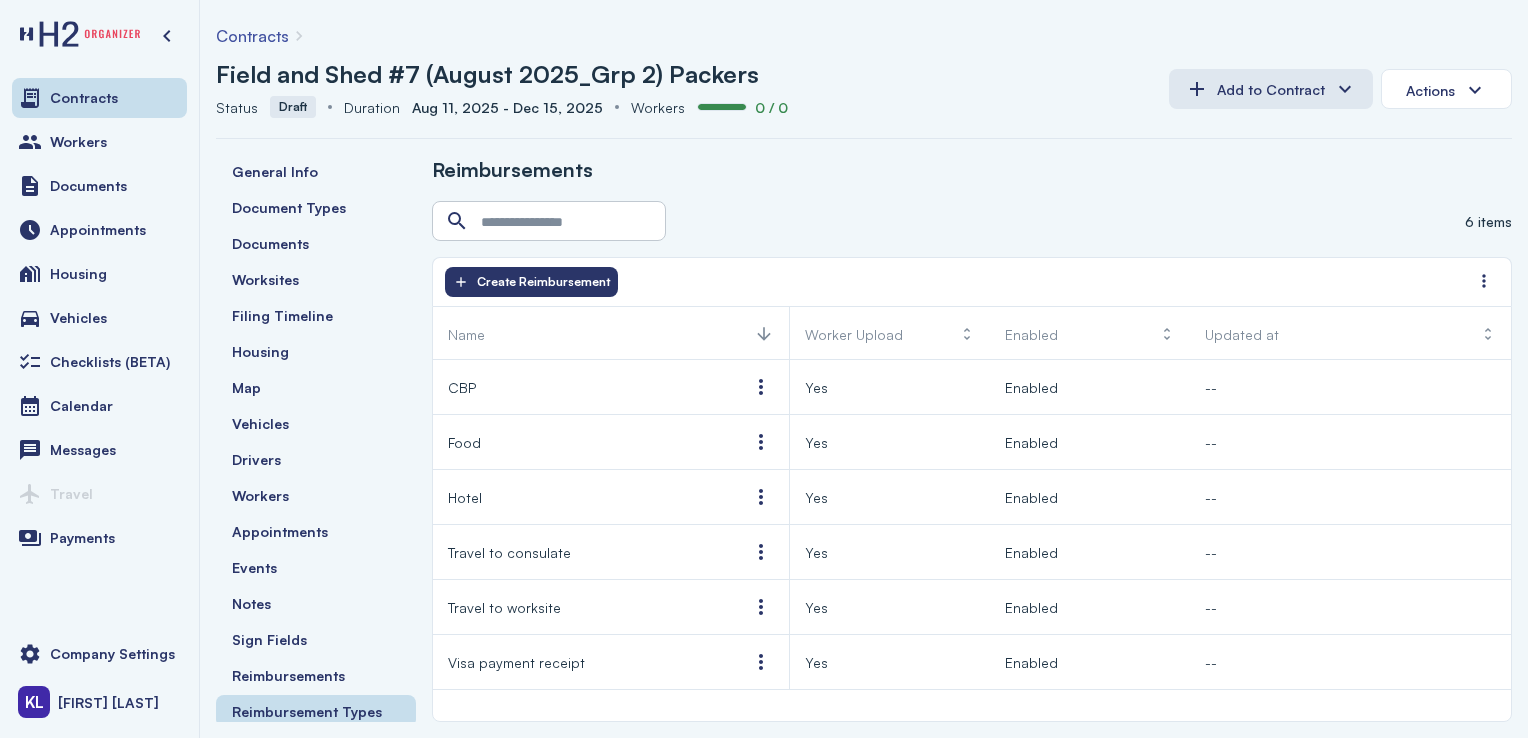 scroll, scrollTop: 40, scrollLeft: 0, axis: vertical 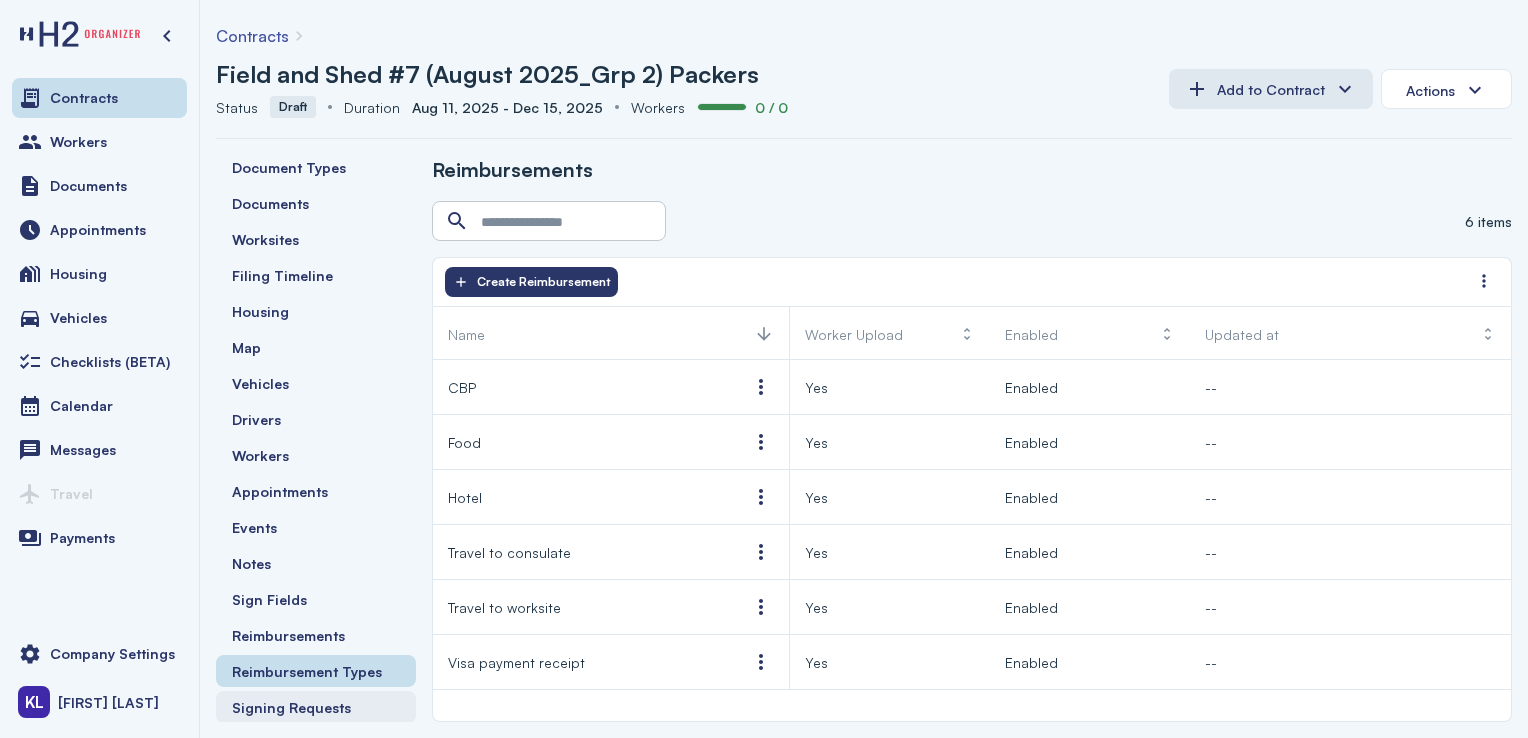 click on "Signing Requests" at bounding box center [291, 707] 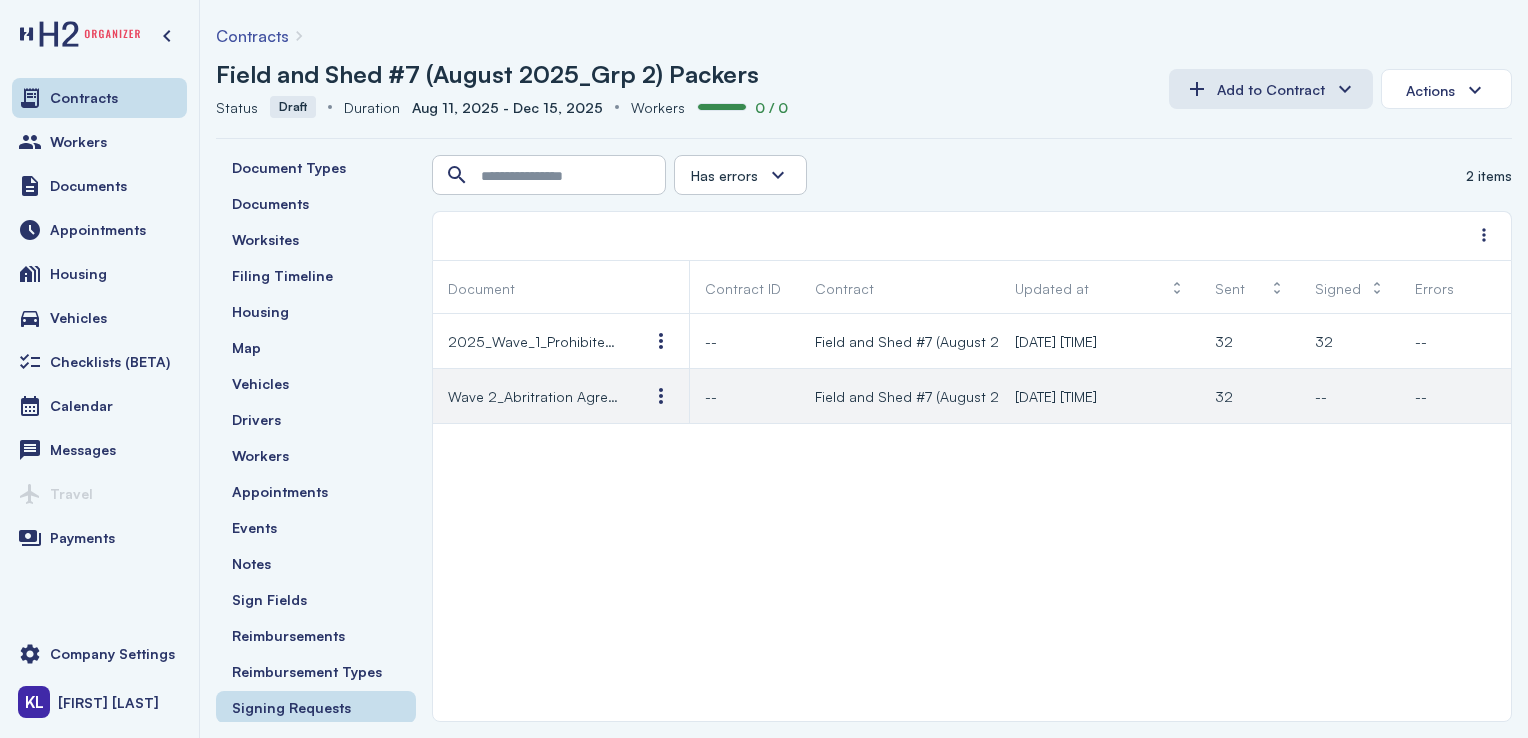 click on "Wave 2_Abritration Agreement_Certificacion_De_Empleo" at bounding box center [533, 396] 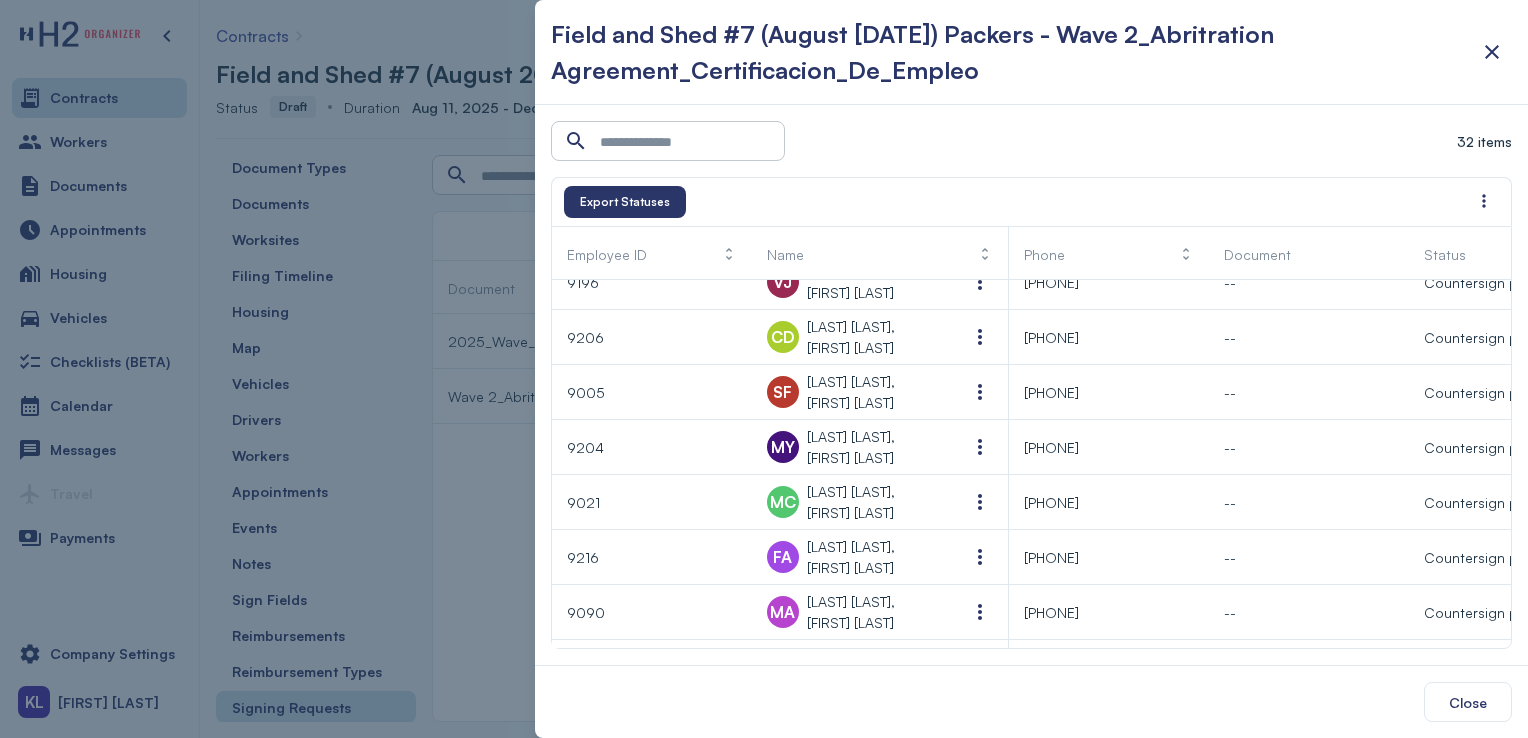 scroll, scrollTop: 1375, scrollLeft: 0, axis: vertical 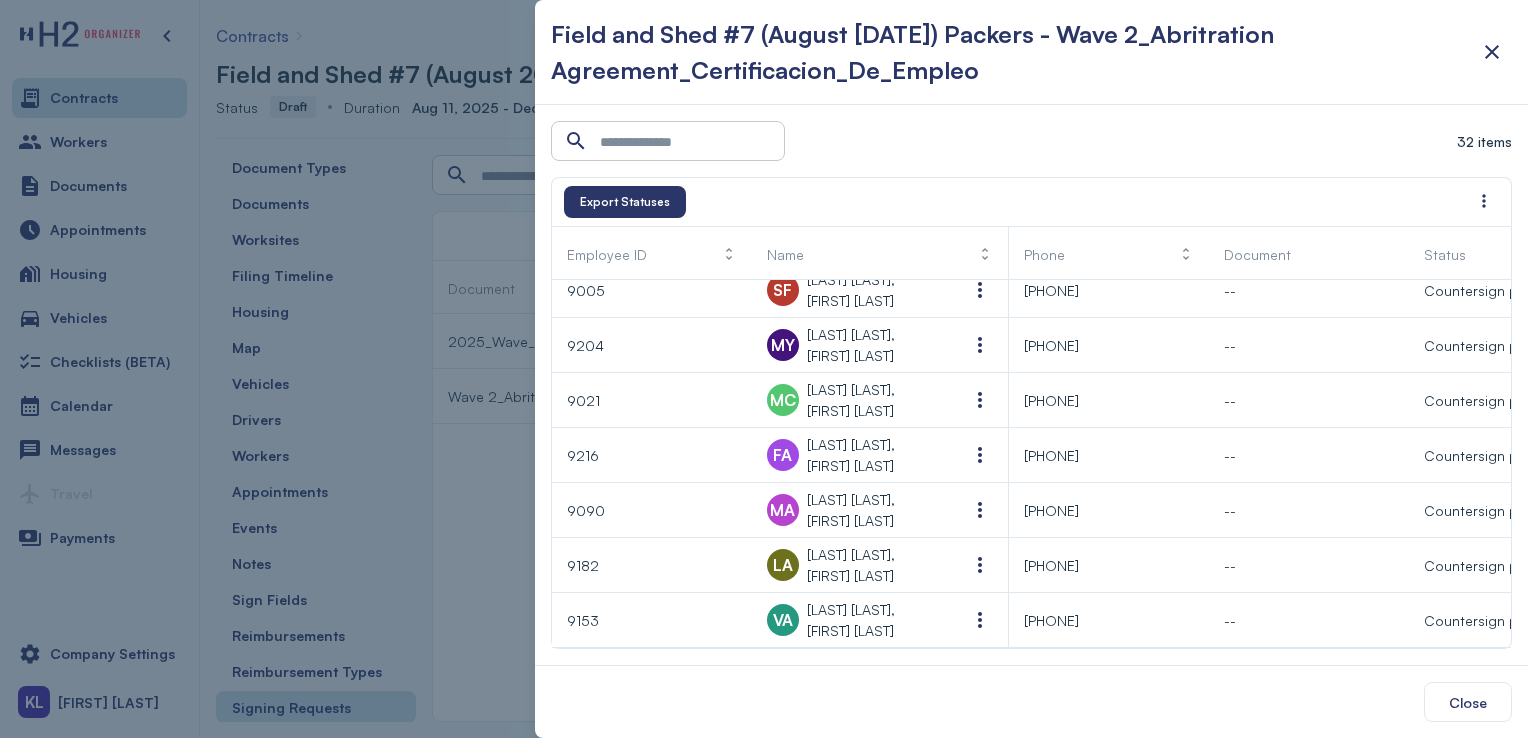 click at bounding box center (764, 369) 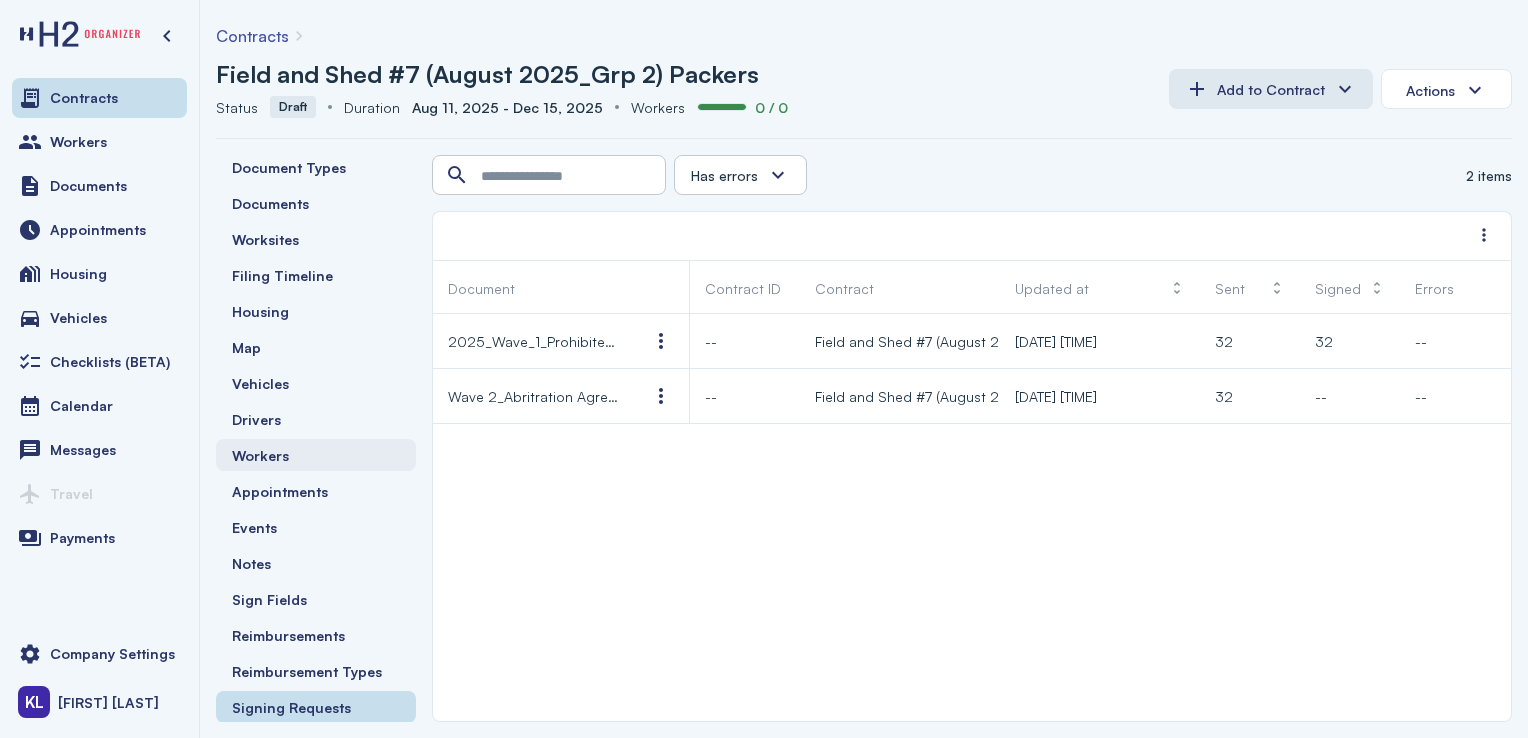 click on "Workers" at bounding box center (316, 455) 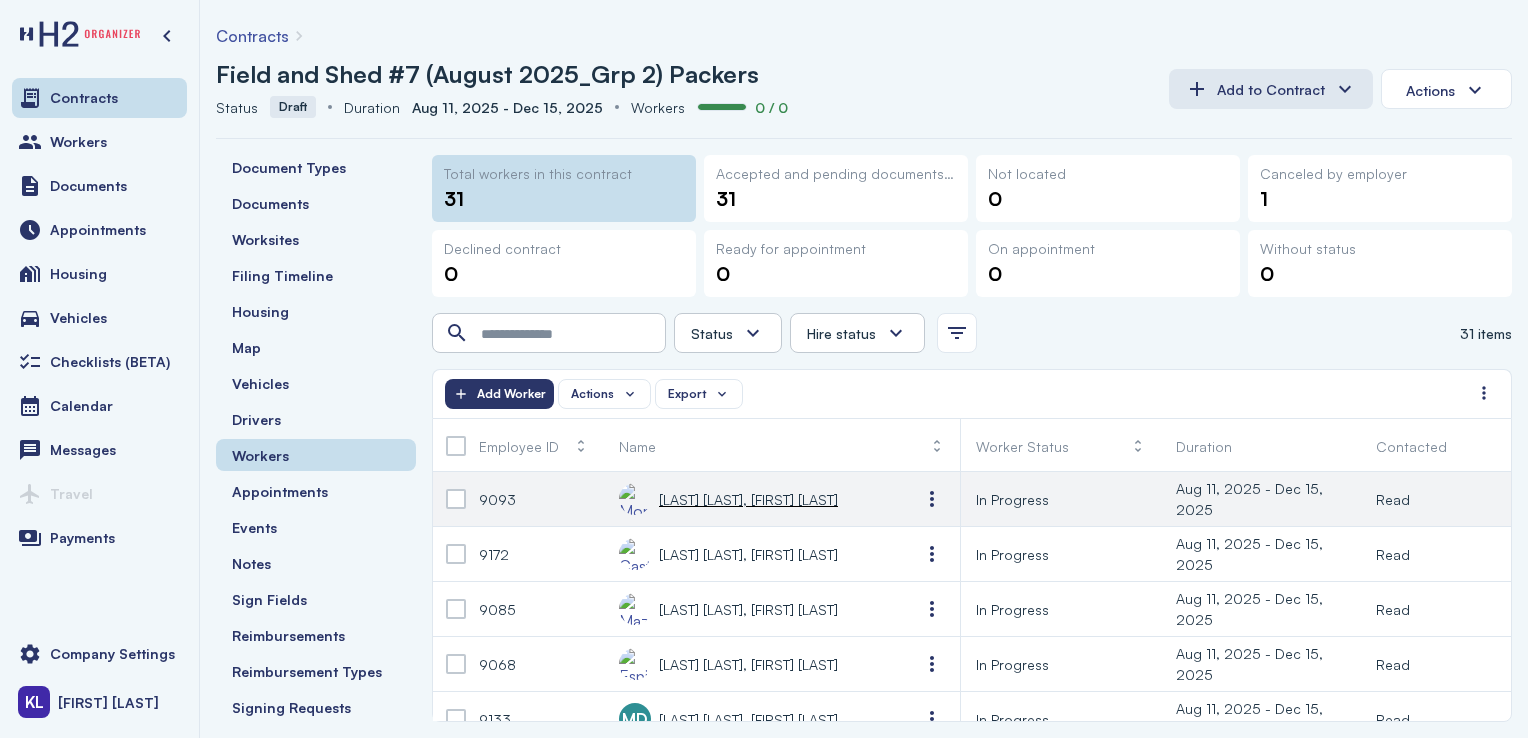 click on "[LAST] [LAST], [FIRST] [LAST]" at bounding box center (728, 499) 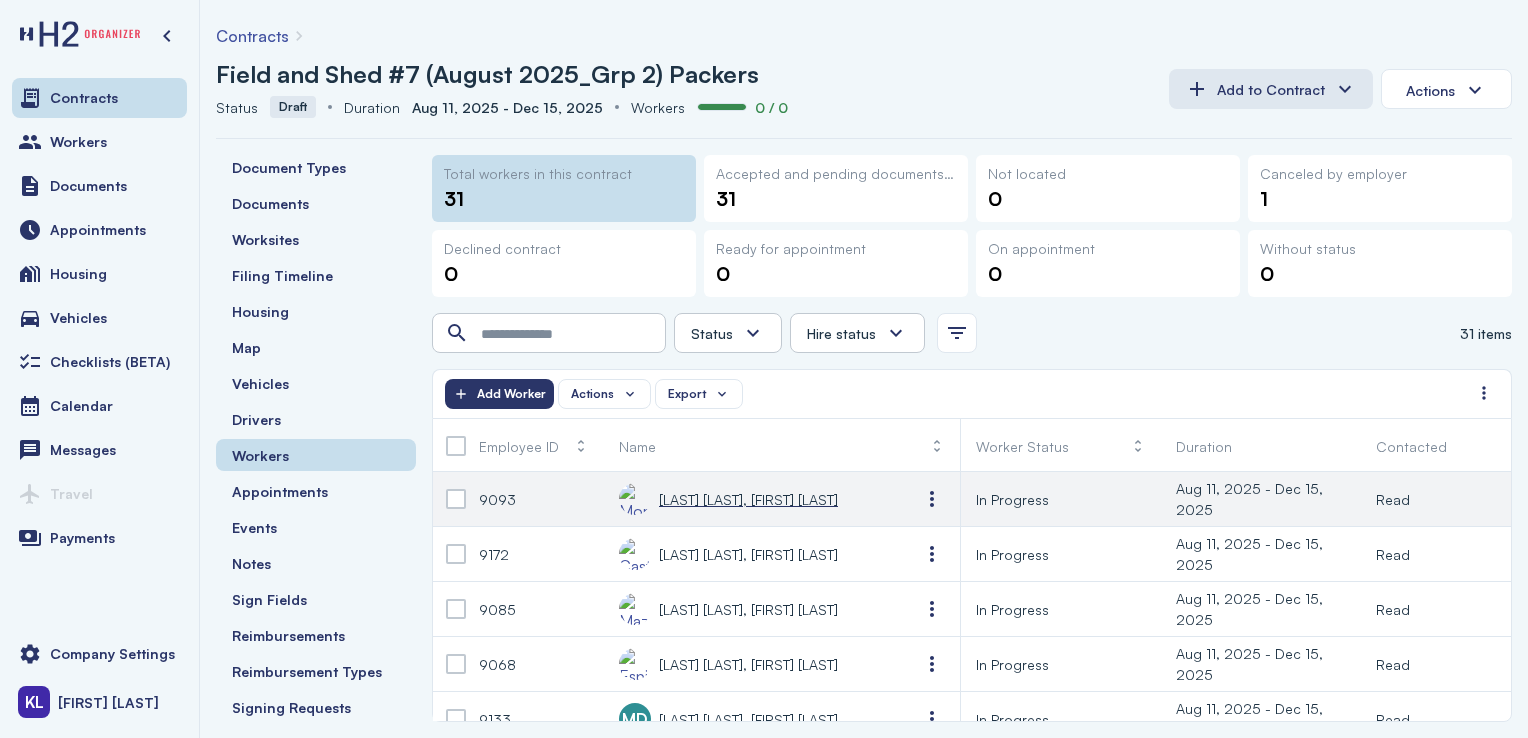click on "[LAST] [LAST], [FIRST] [LAST]" at bounding box center [748, 499] 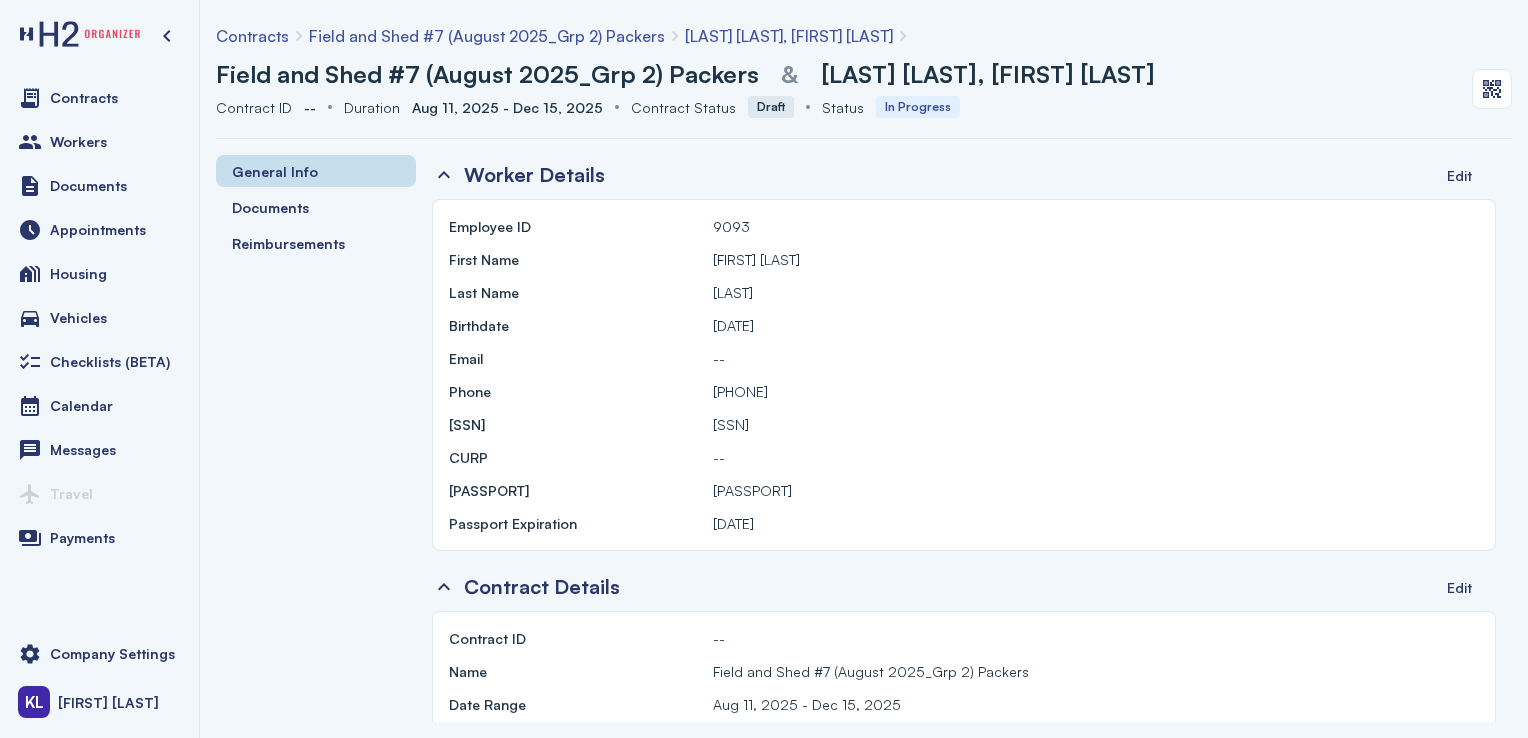 click on "Field and Shed #7 (August 2025_Grp 2) Packers" at bounding box center (487, 36) 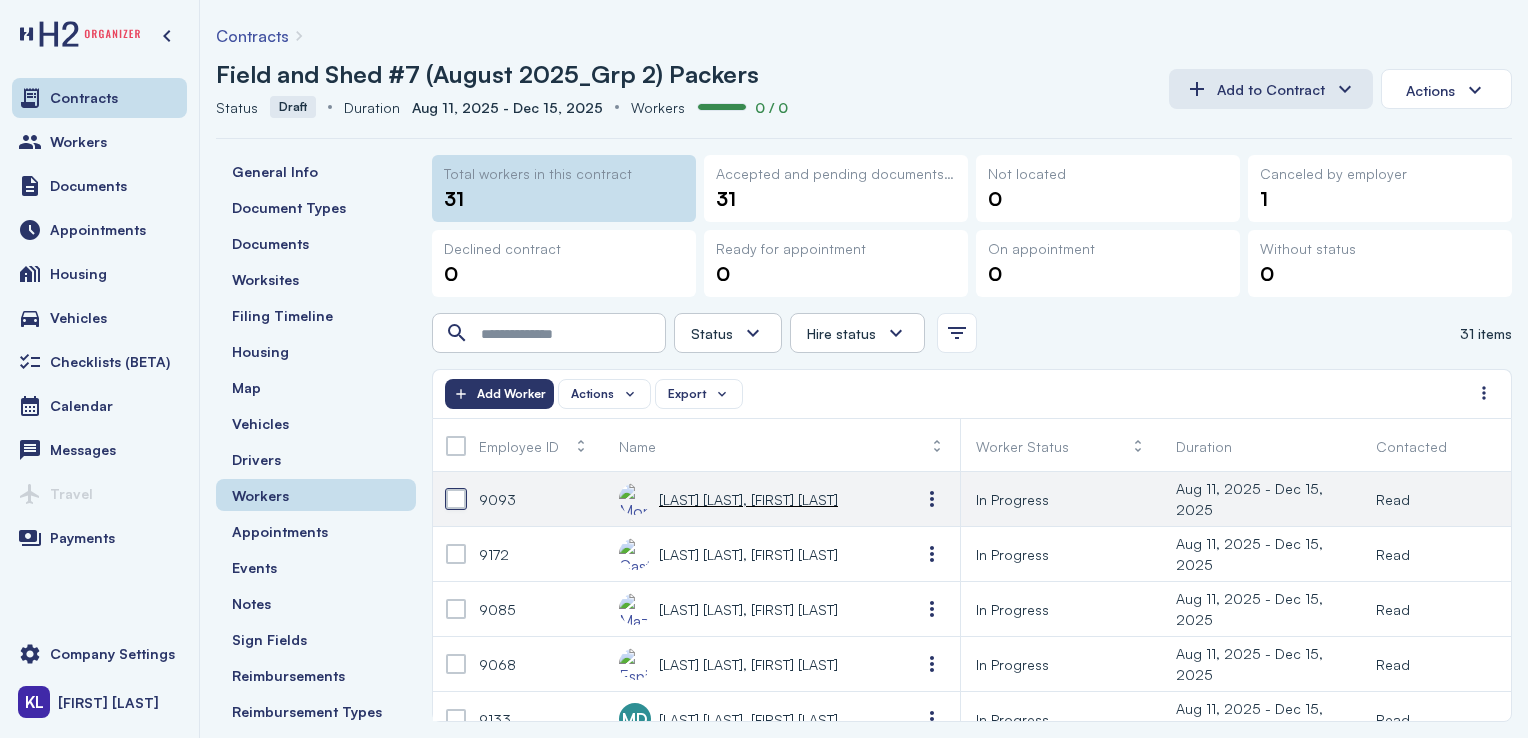 click at bounding box center (456, 499) 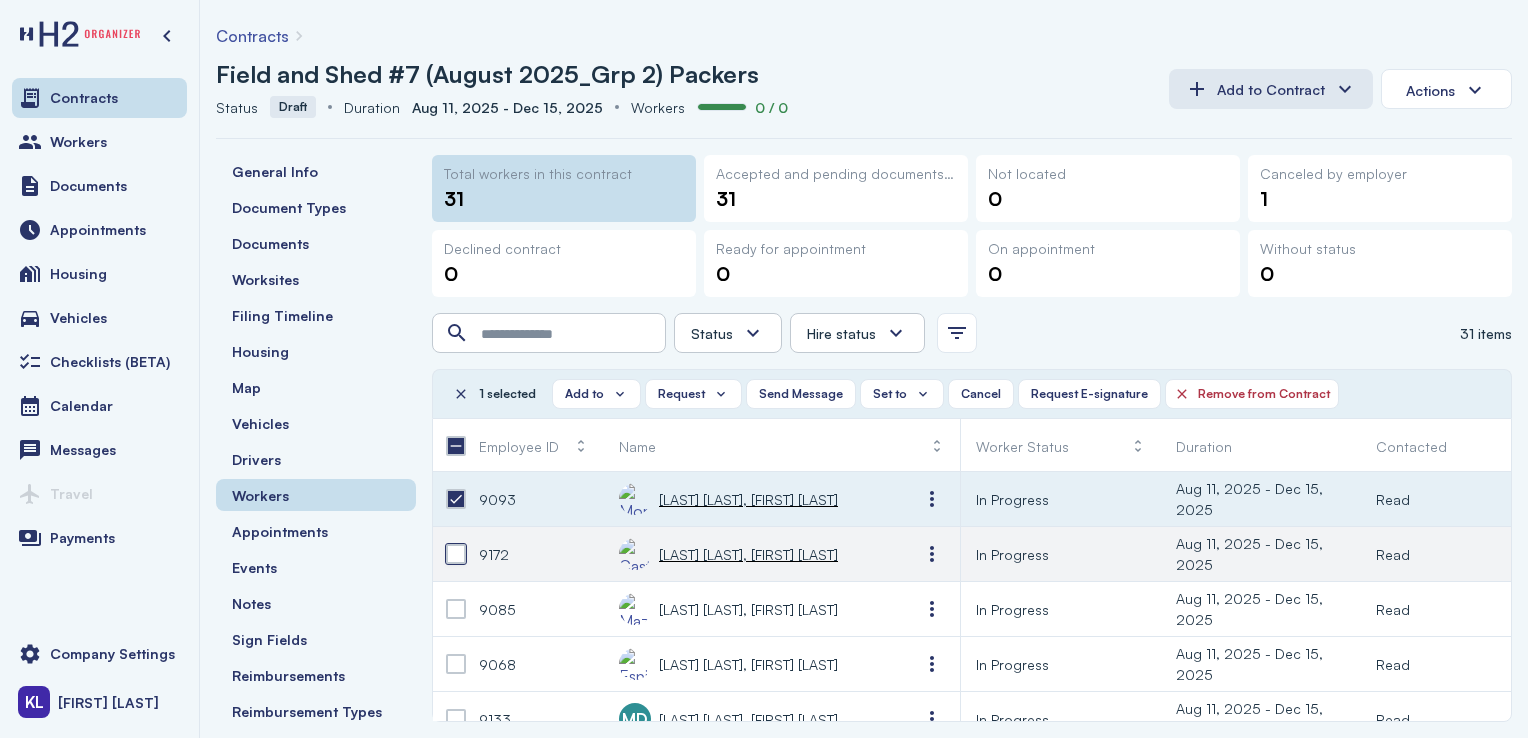 click at bounding box center (456, 554) 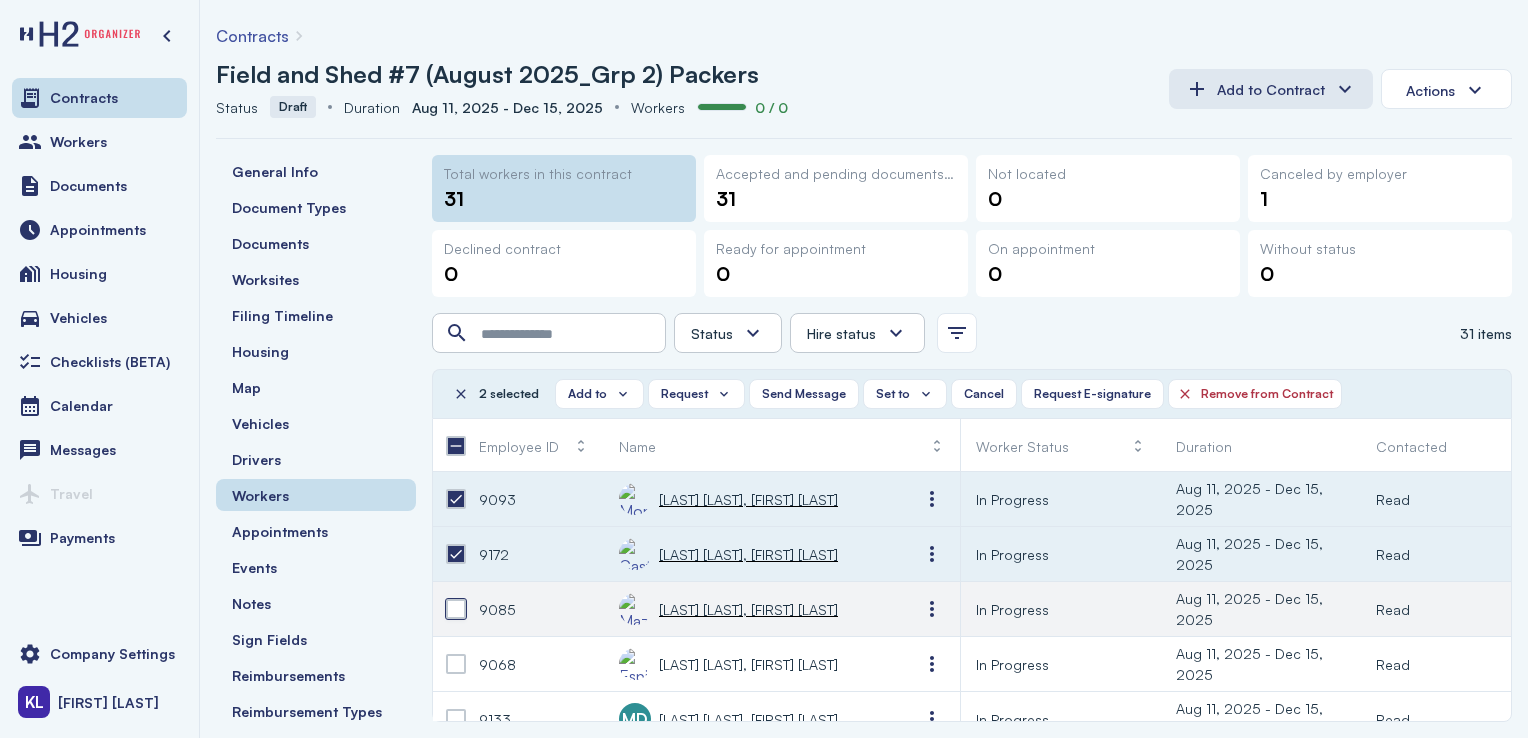 click at bounding box center [456, 609] 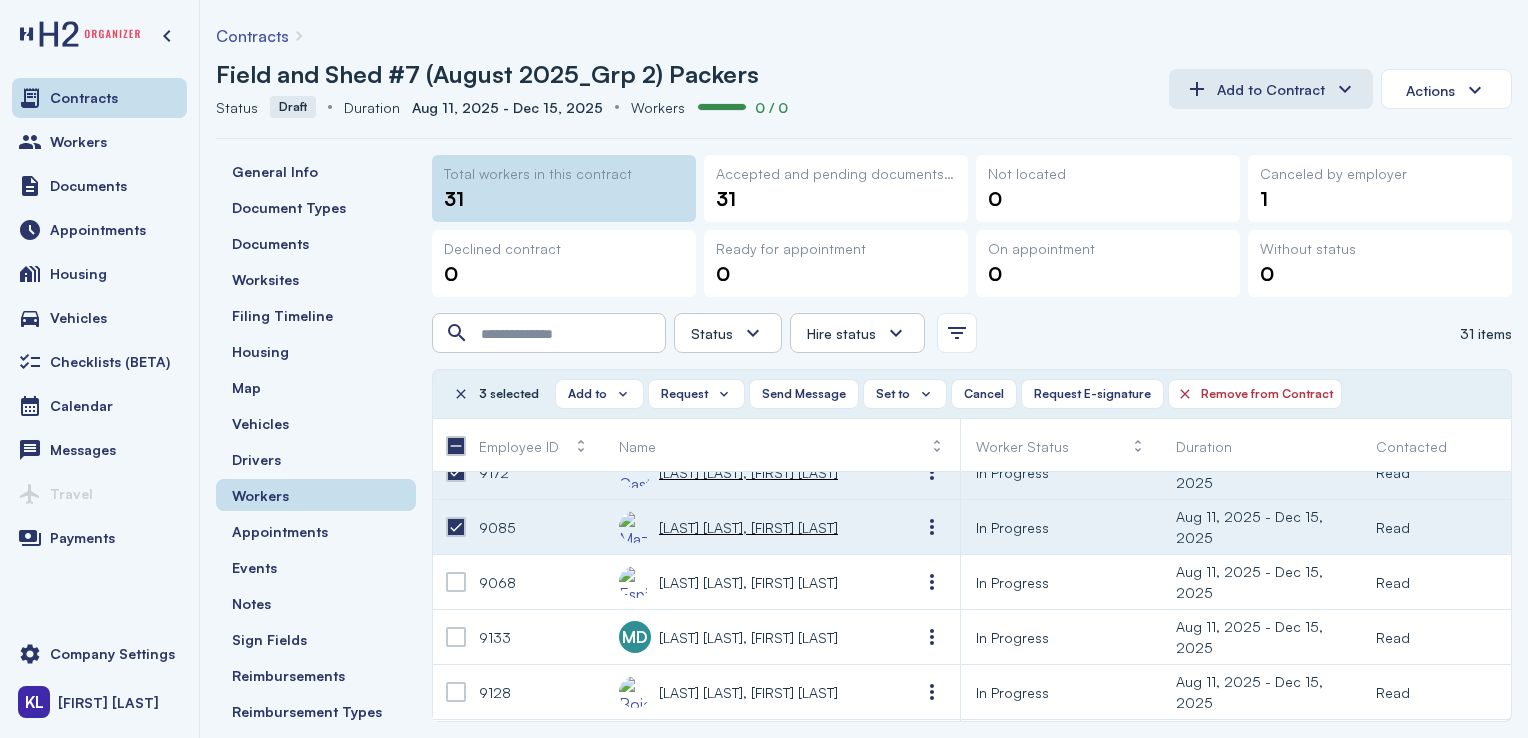 scroll, scrollTop: 90, scrollLeft: 0, axis: vertical 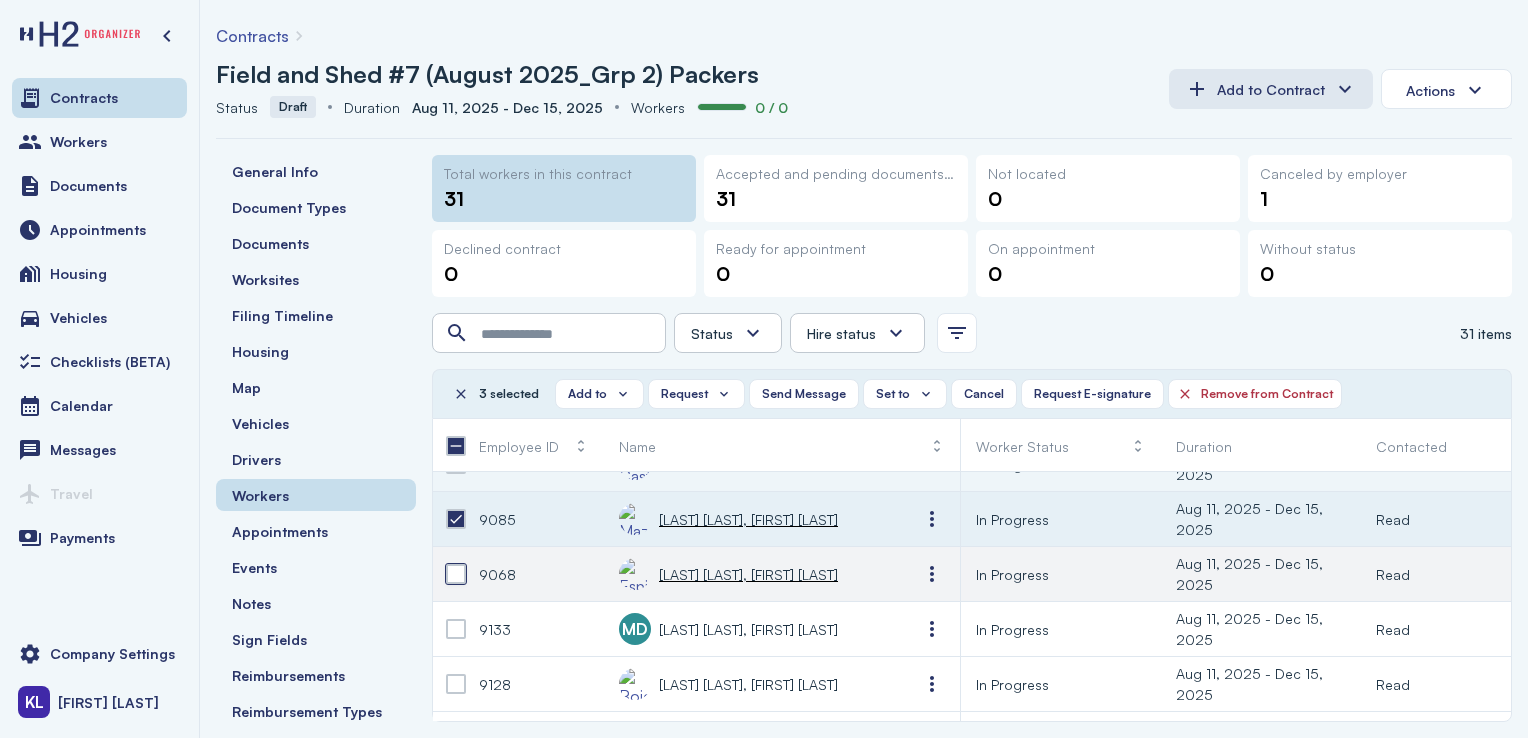 click at bounding box center [456, 574] 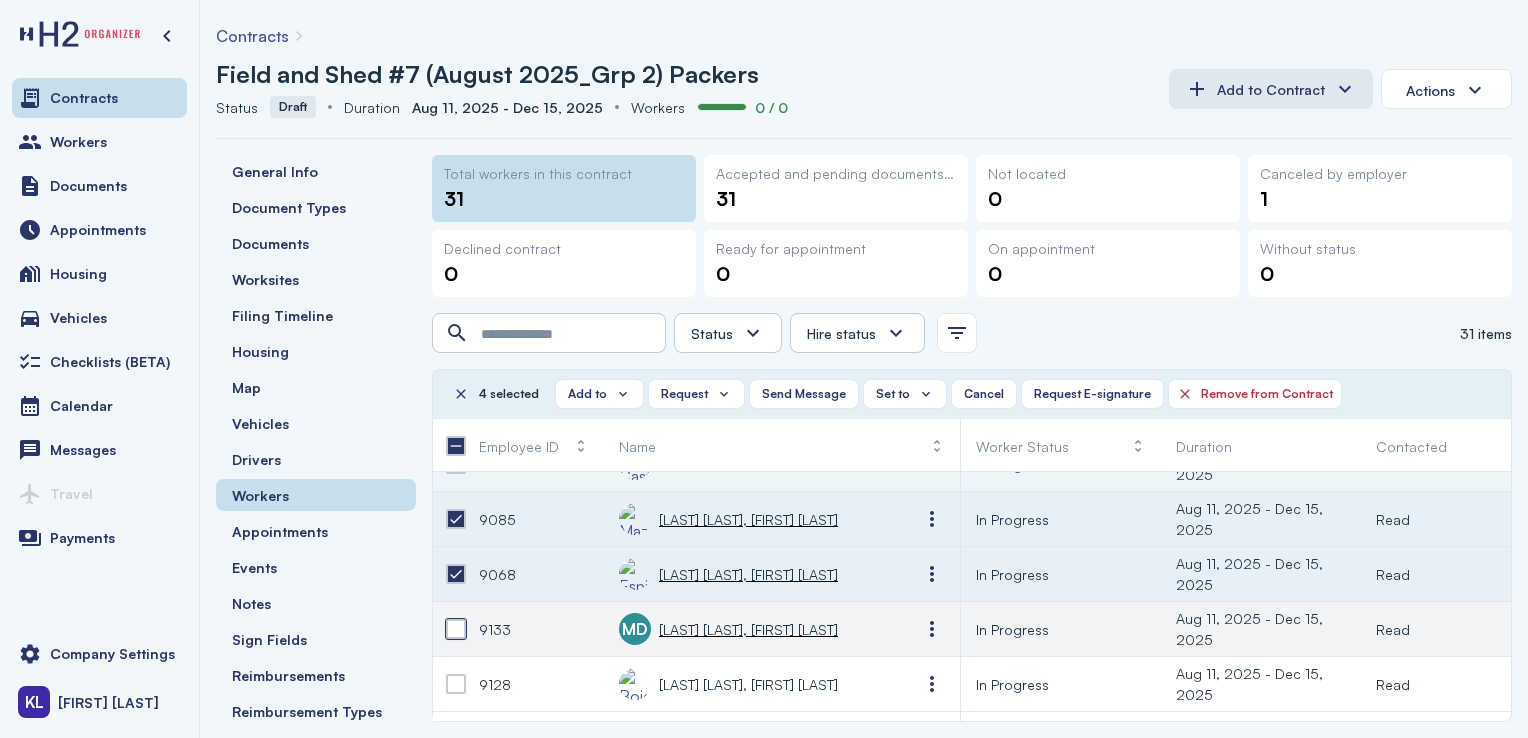 click at bounding box center [456, 629] 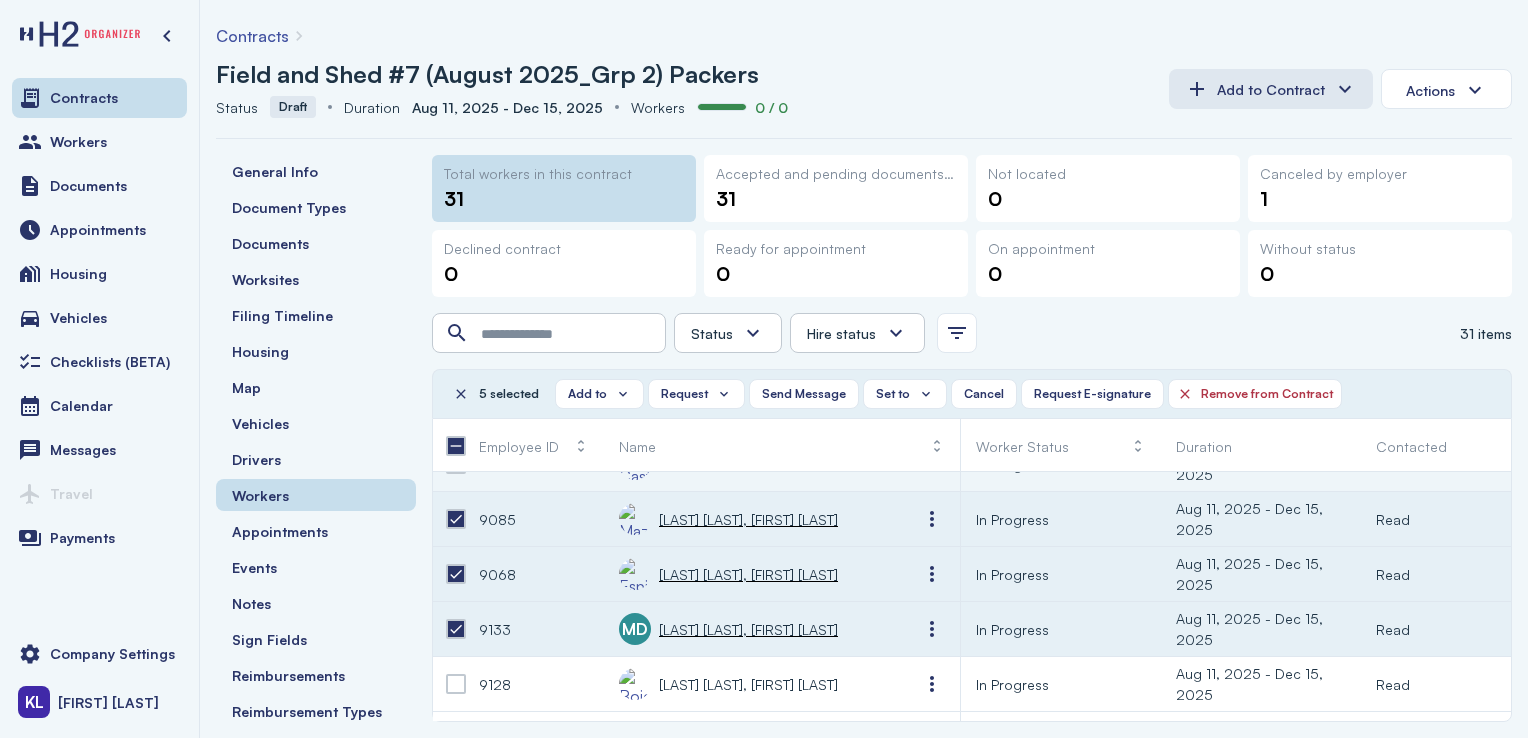 click at bounding box center [456, 684] 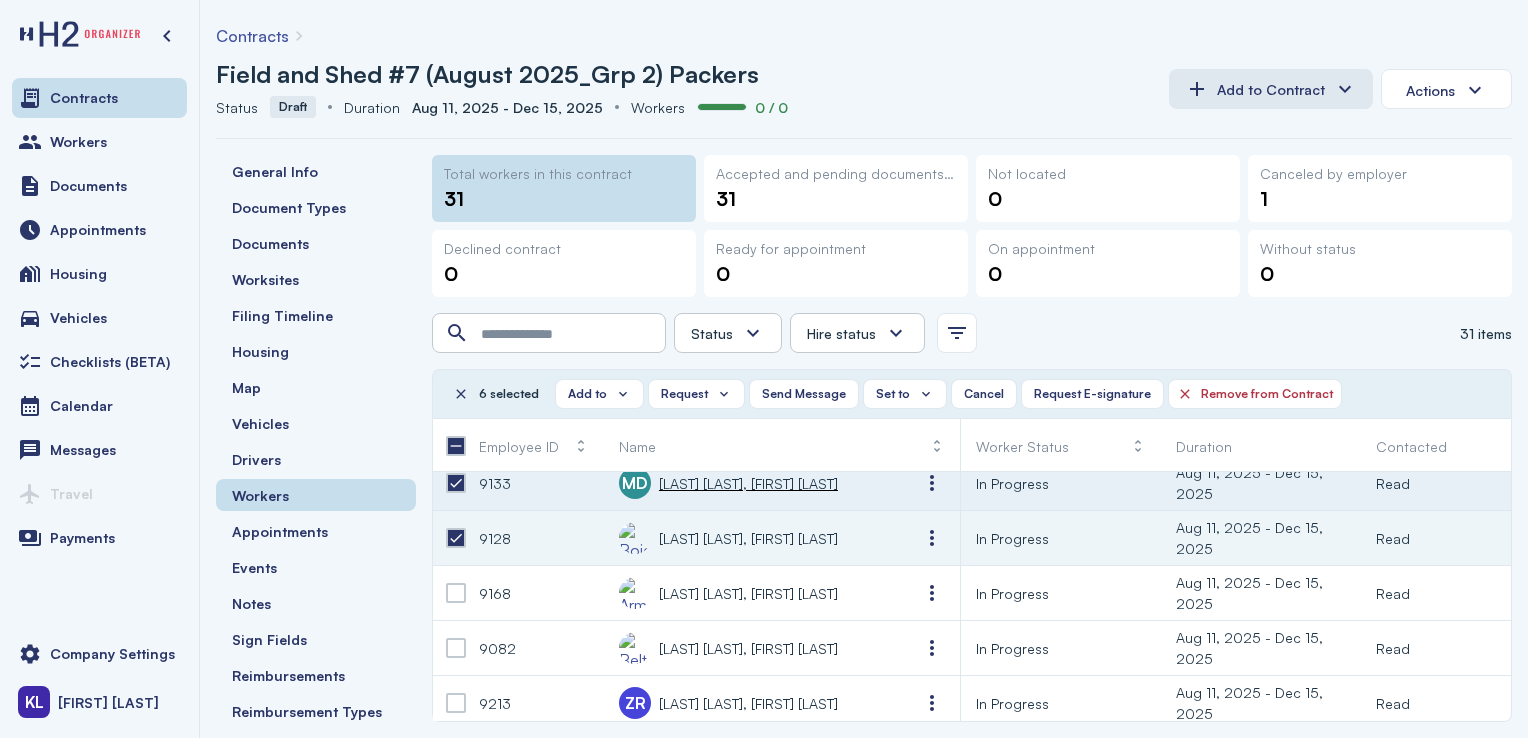 scroll, scrollTop: 240, scrollLeft: 0, axis: vertical 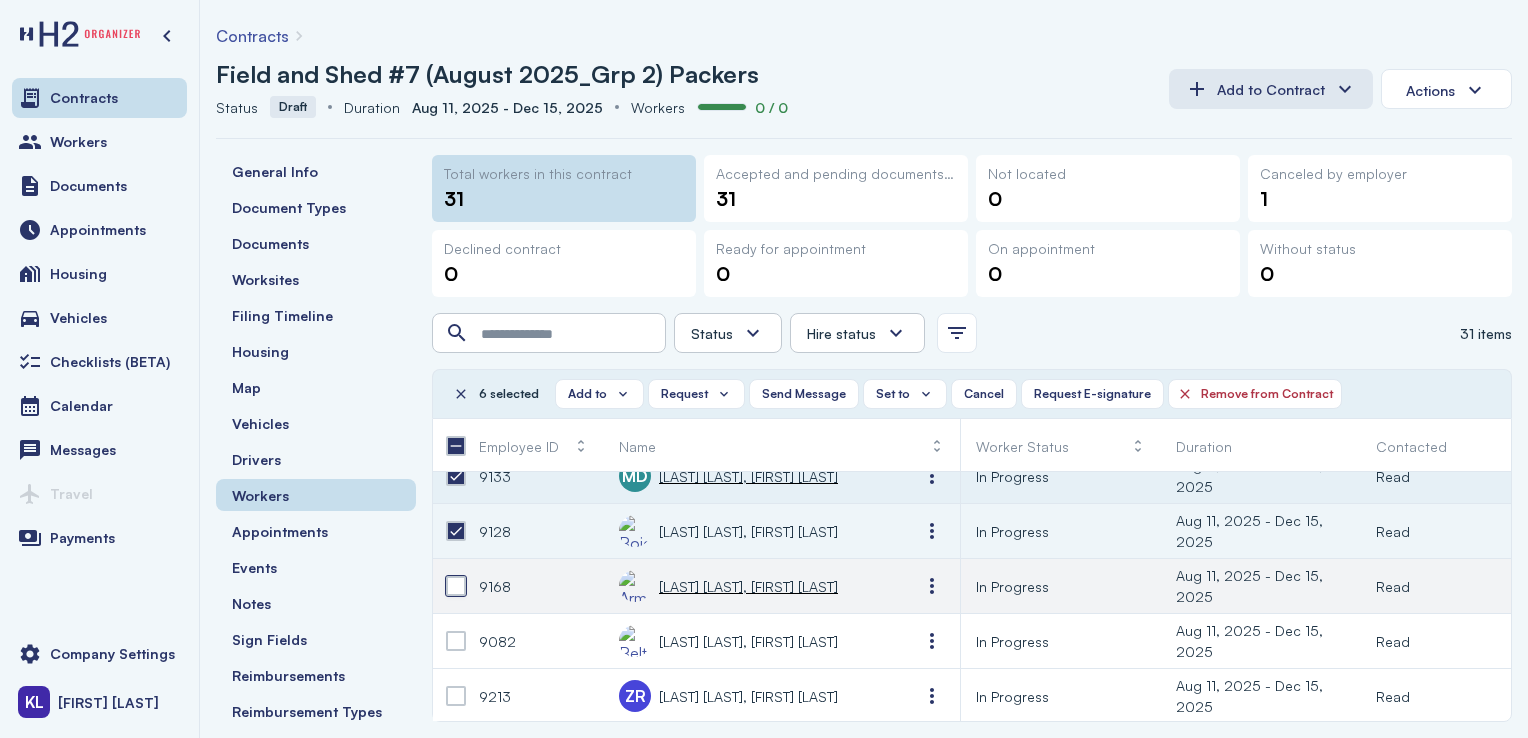click at bounding box center (456, 586) 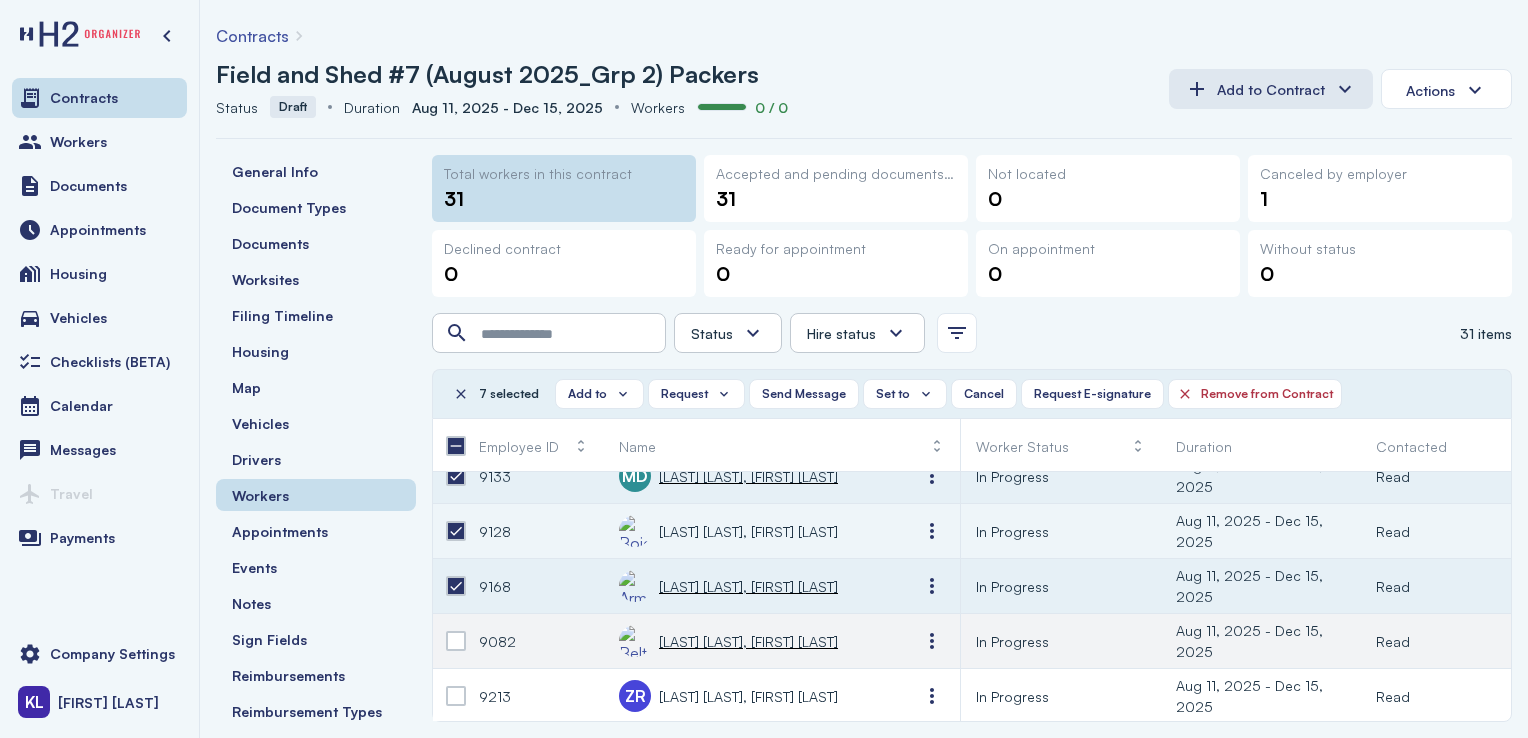 click at bounding box center (456, 641) 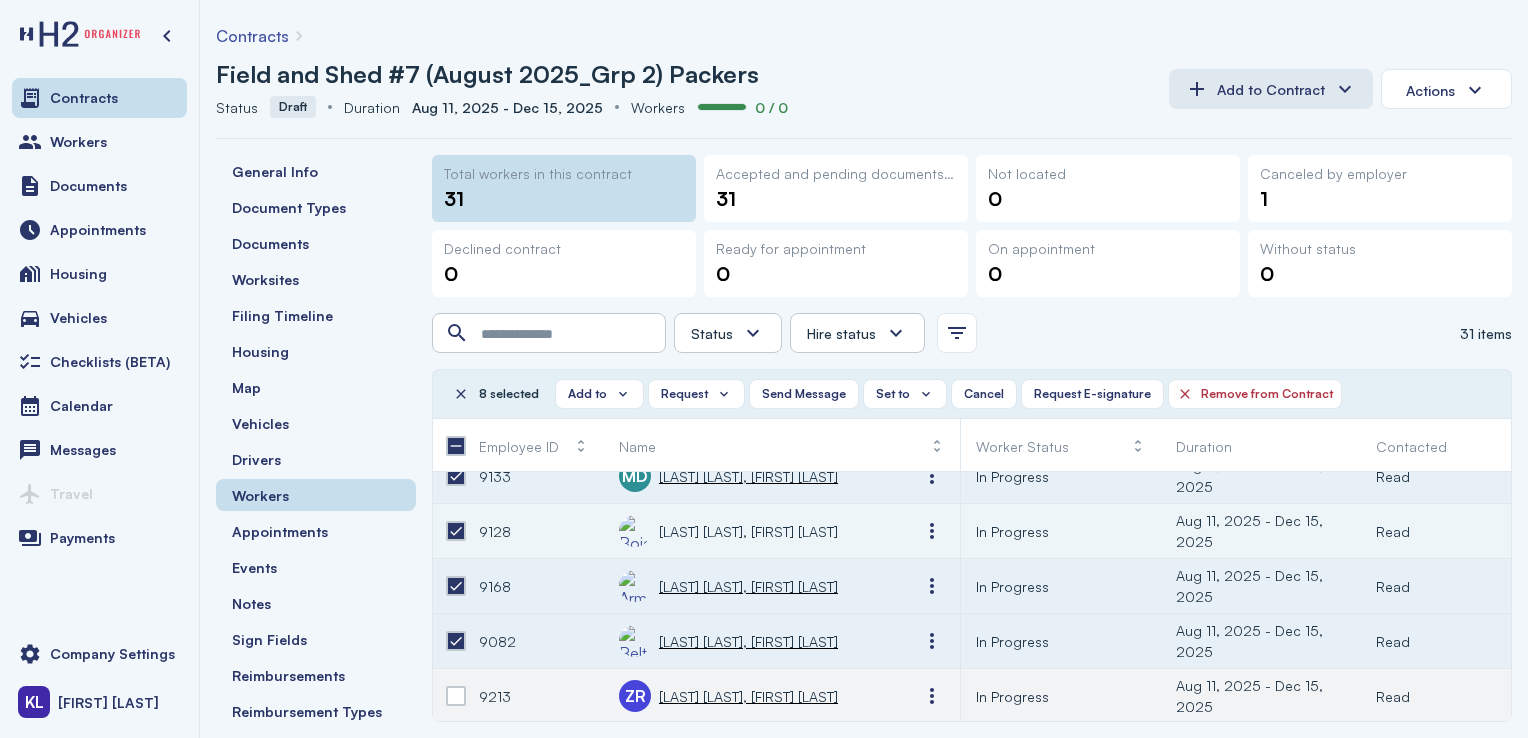 click at bounding box center [456, 696] 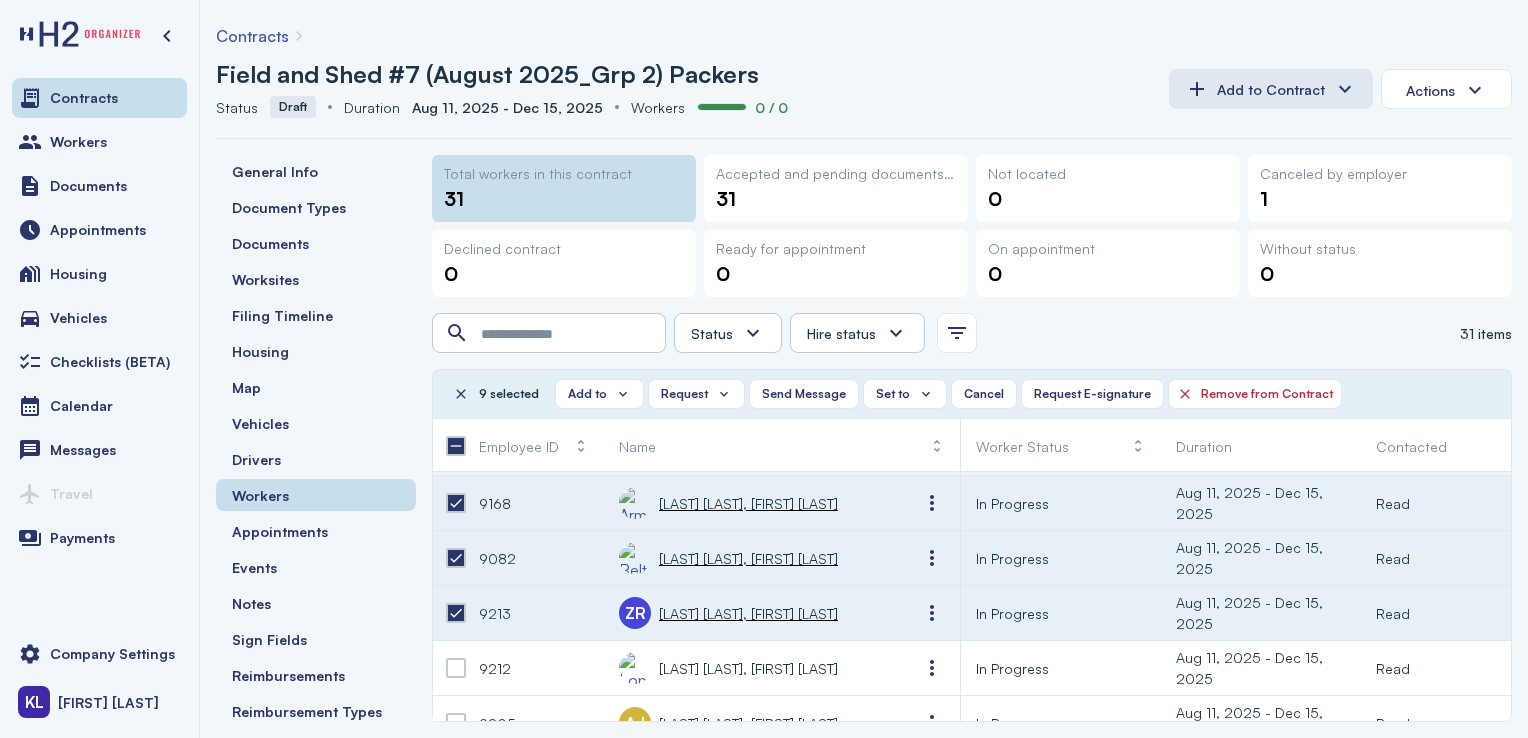 scroll, scrollTop: 322, scrollLeft: 0, axis: vertical 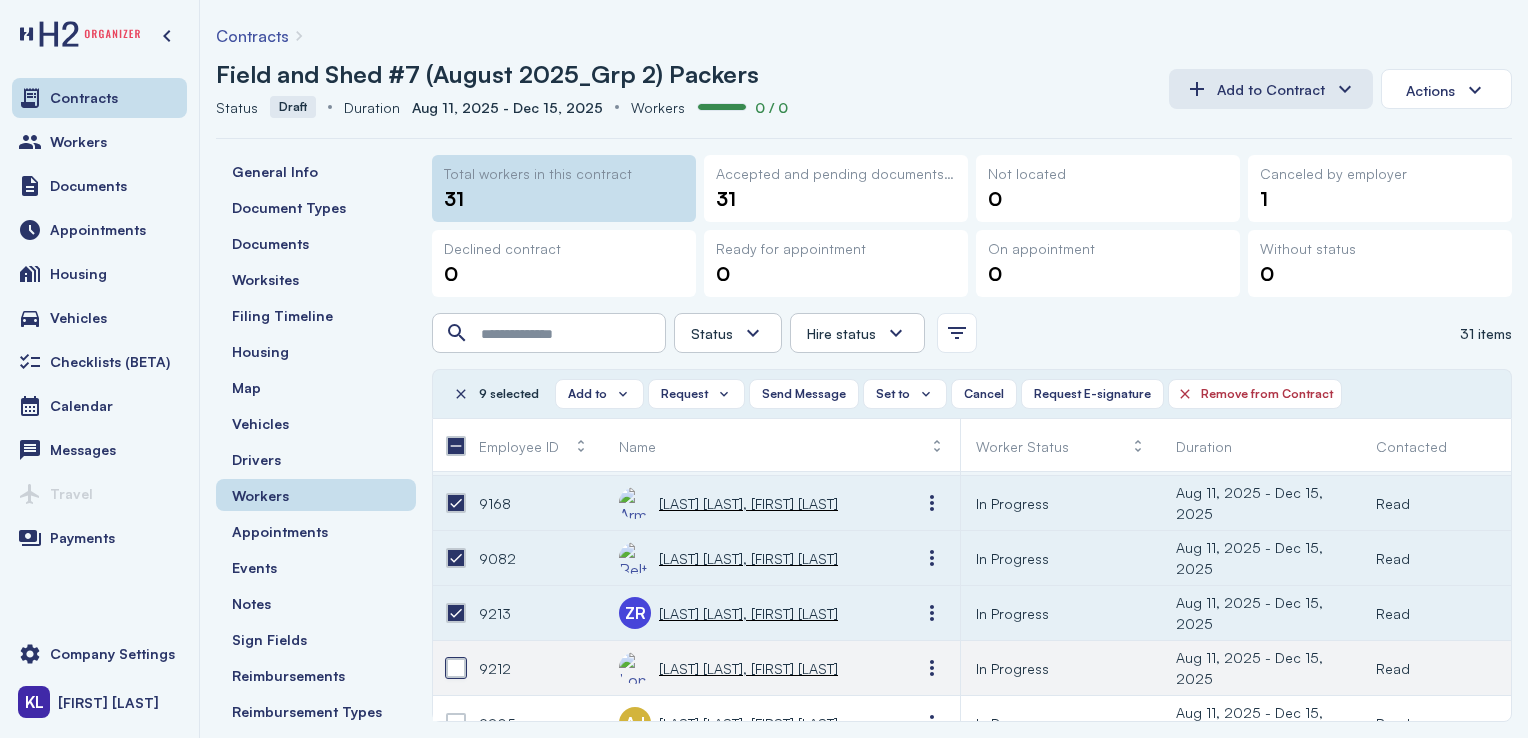 click at bounding box center (456, 668) 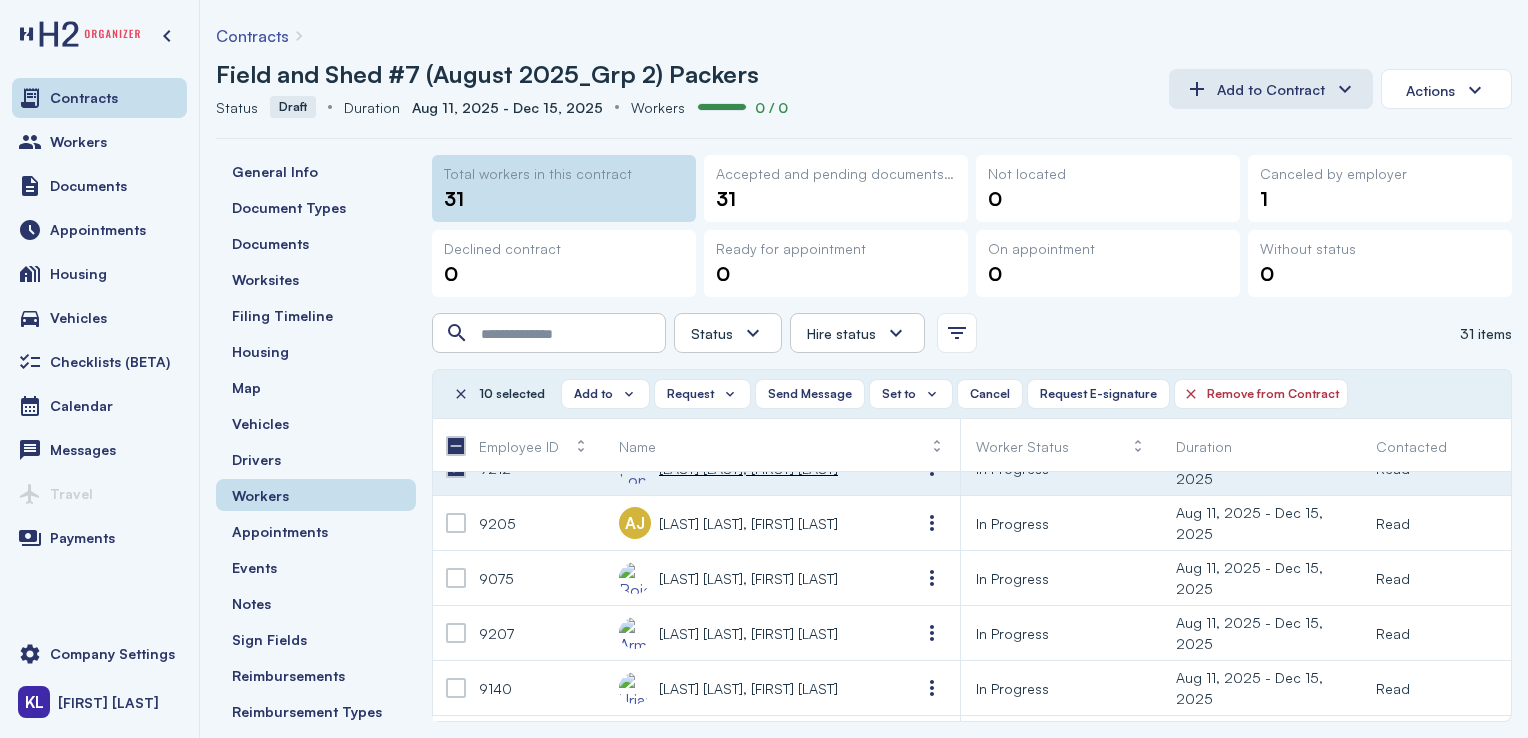 scroll, scrollTop: 517, scrollLeft: 0, axis: vertical 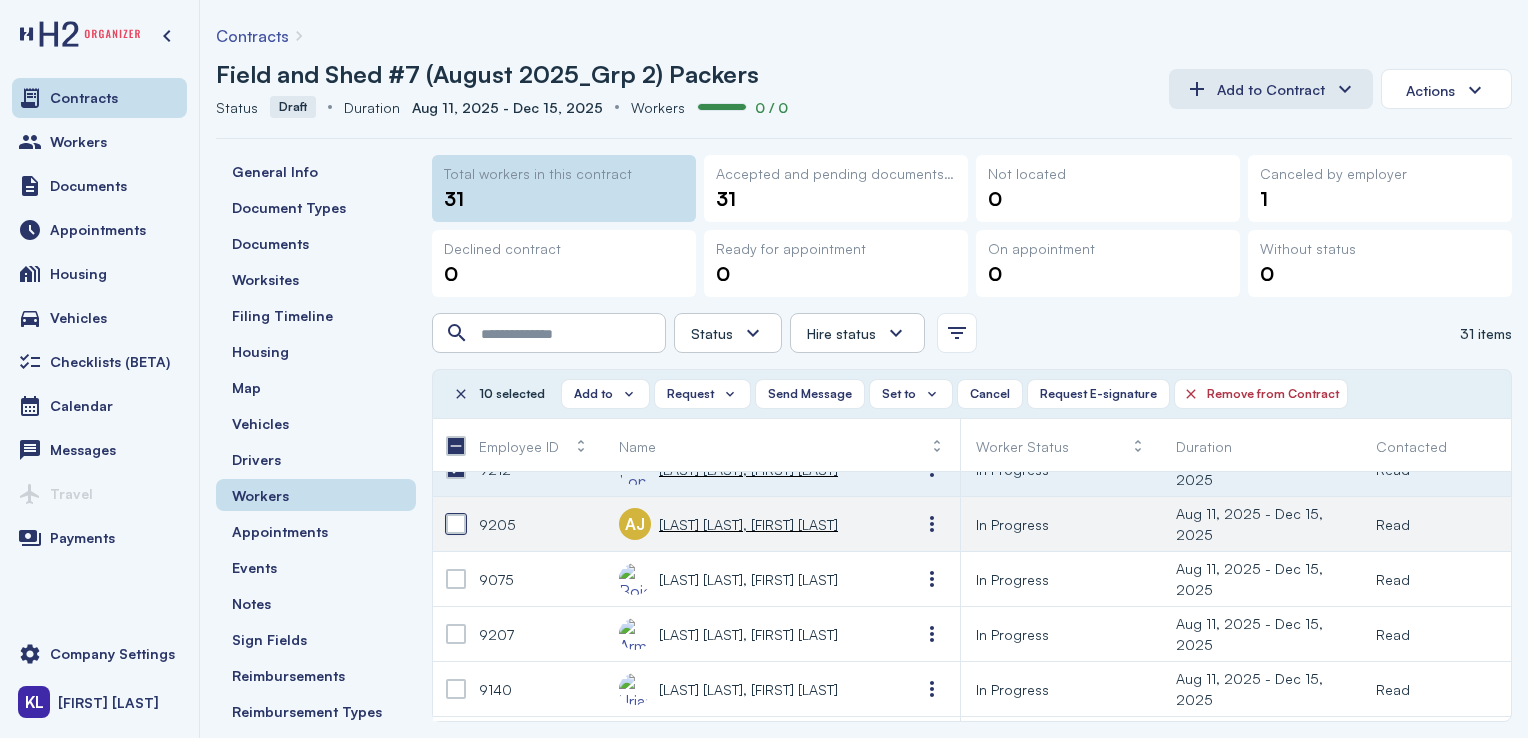 click at bounding box center (456, 524) 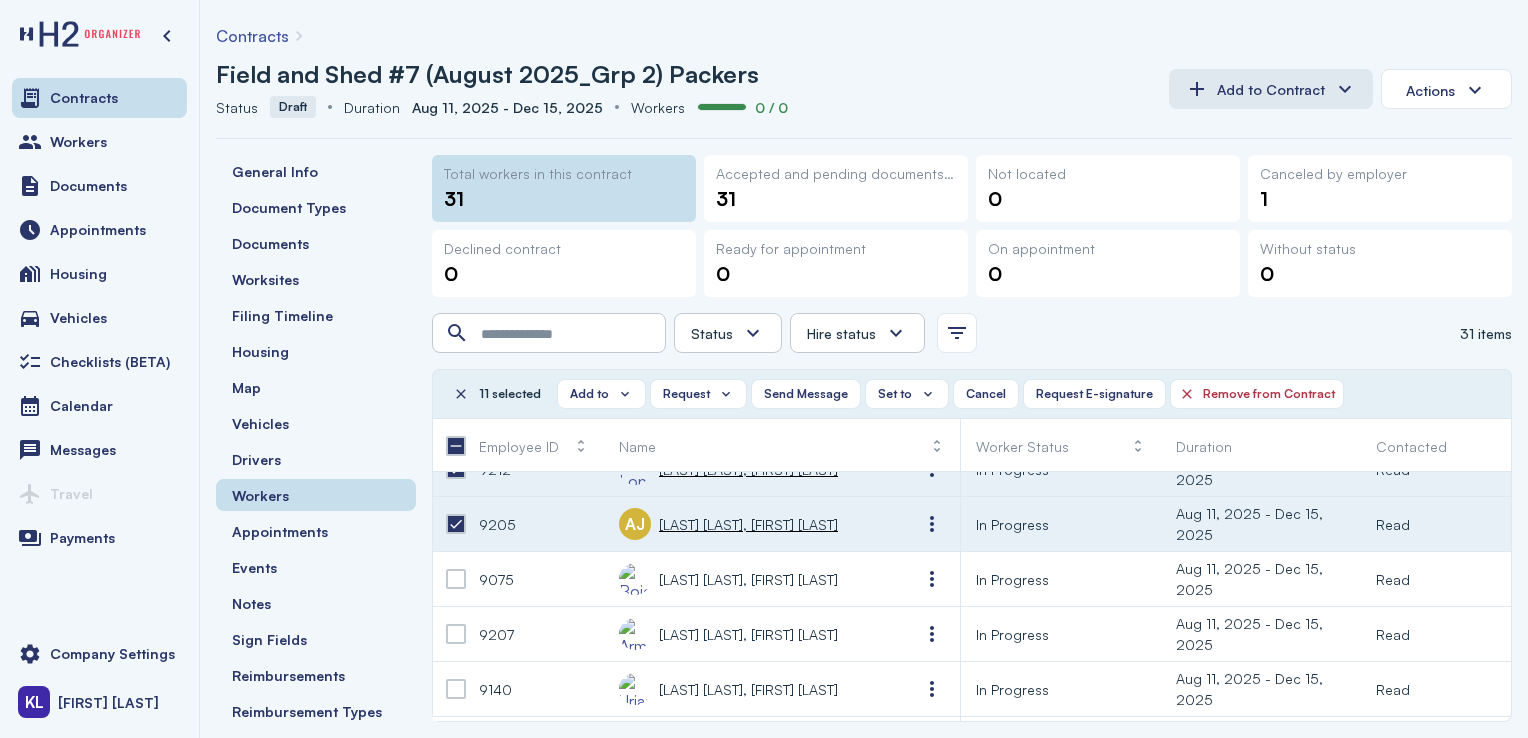 click at bounding box center (456, 579) 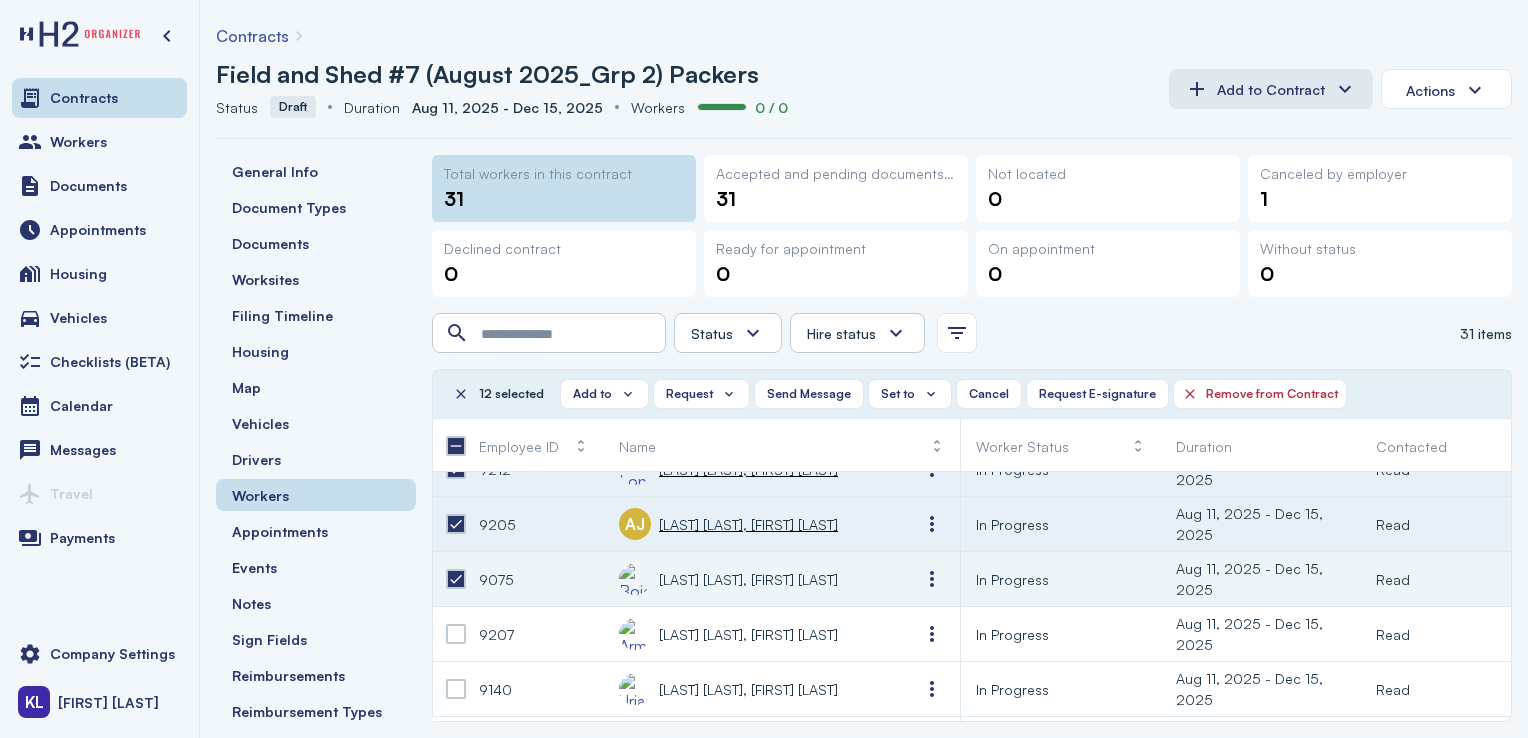 click at bounding box center [456, 634] 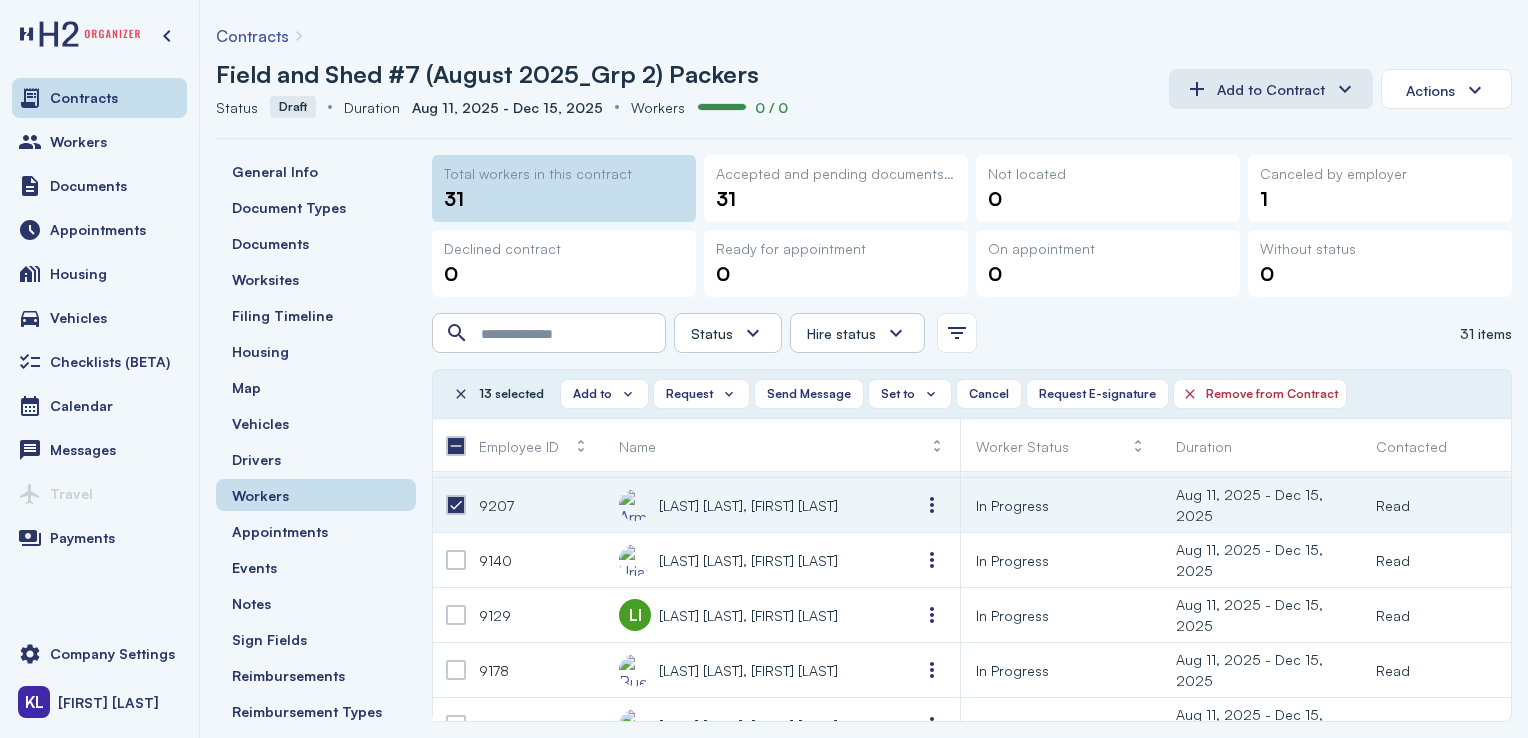 scroll, scrollTop: 649, scrollLeft: 0, axis: vertical 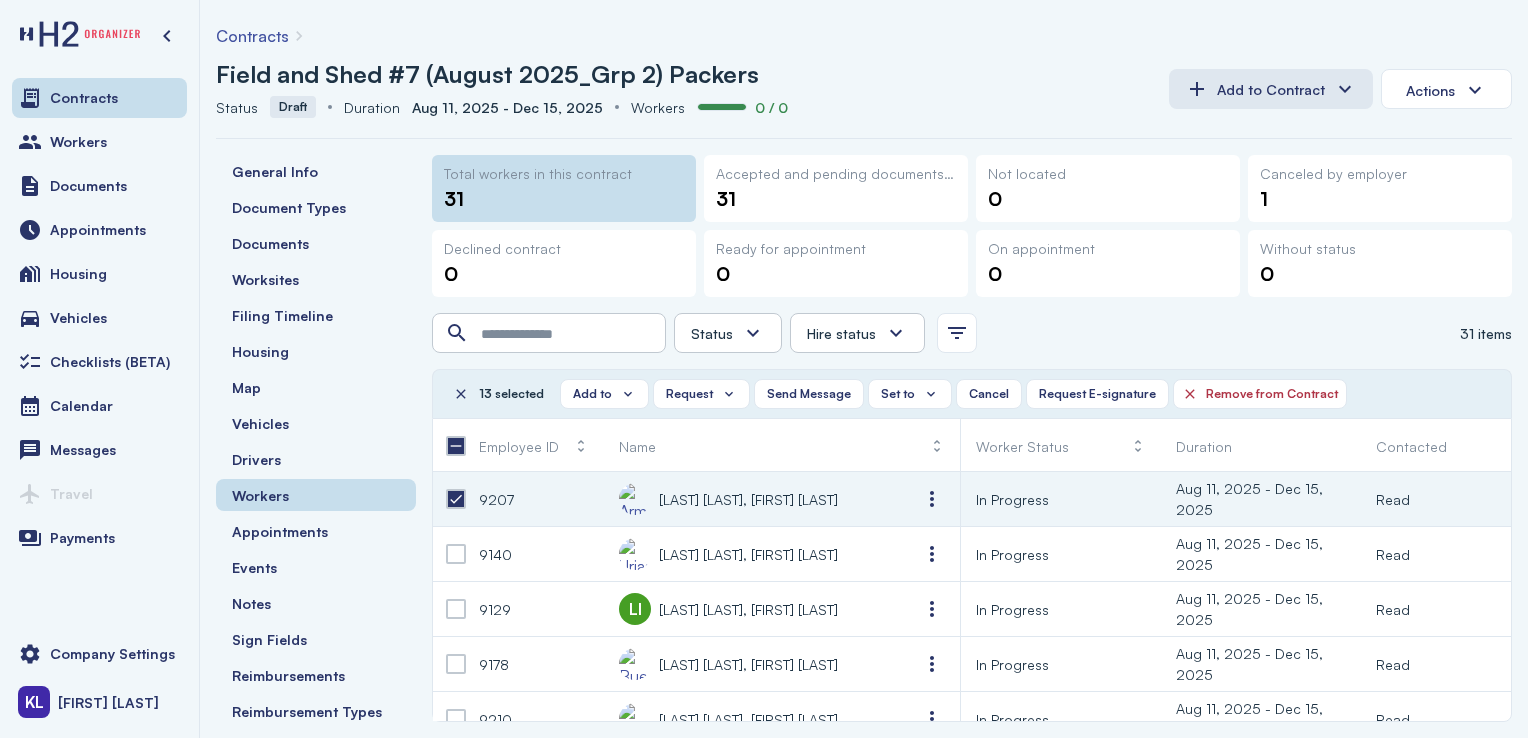 click at bounding box center [456, 554] 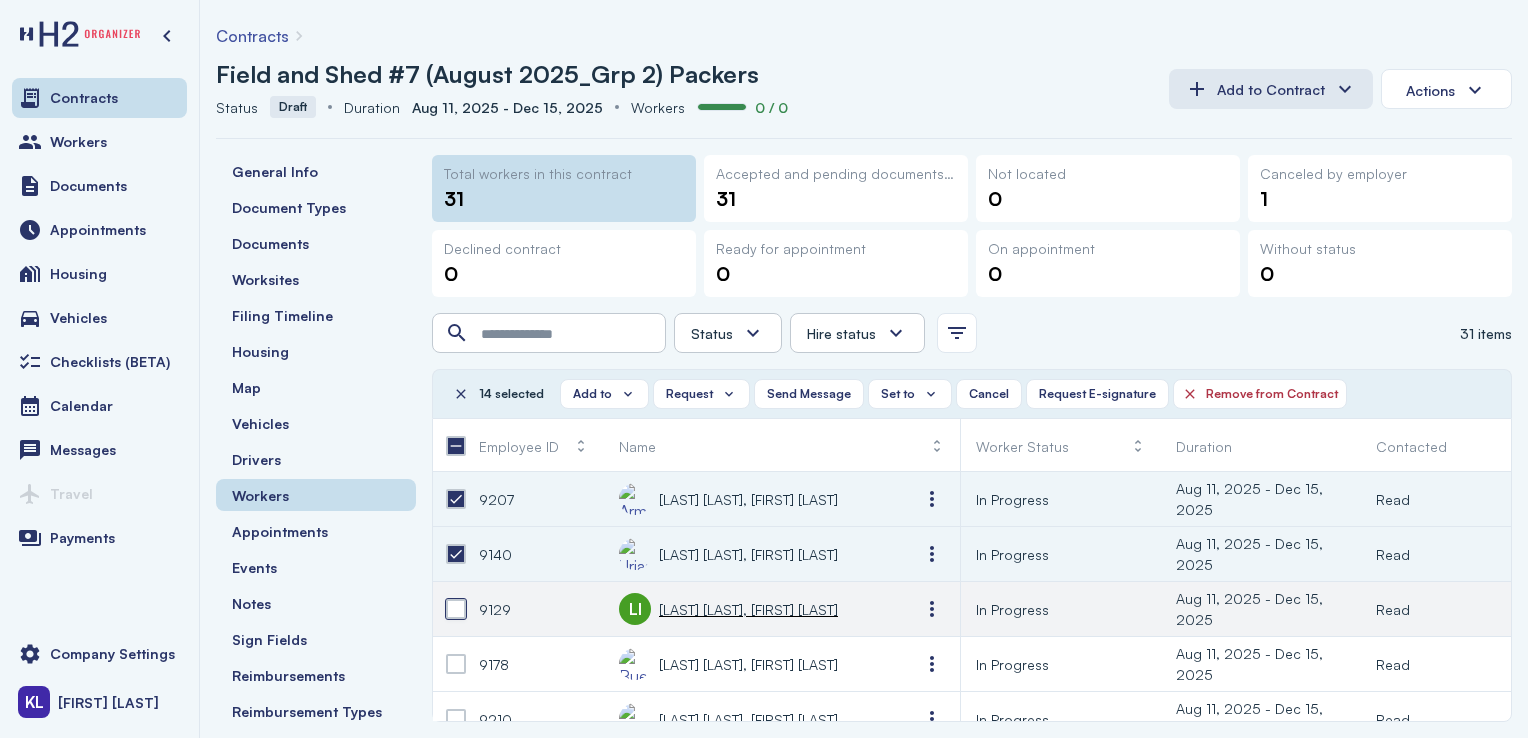click at bounding box center (456, 609) 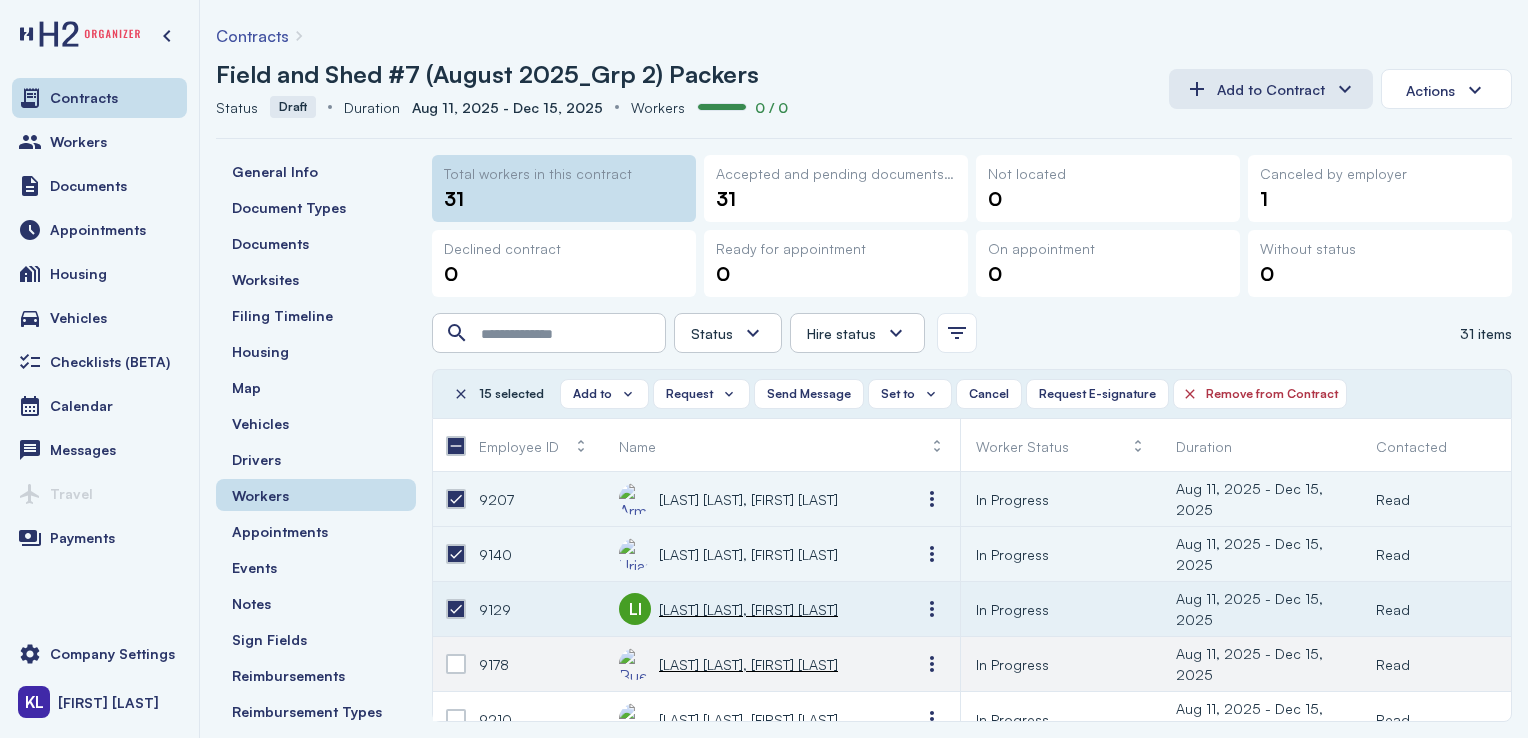 click at bounding box center [456, 664] 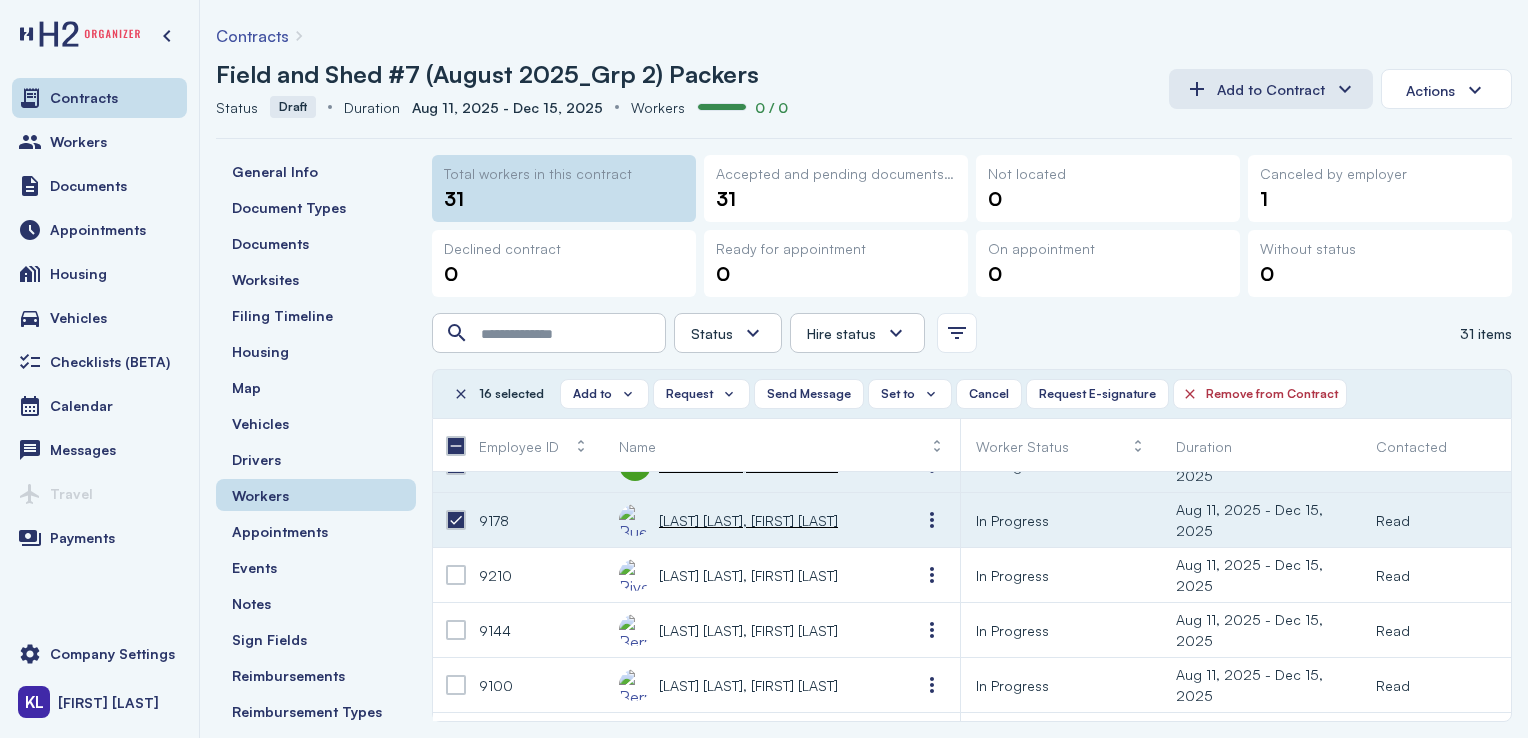 scroll, scrollTop: 796, scrollLeft: 0, axis: vertical 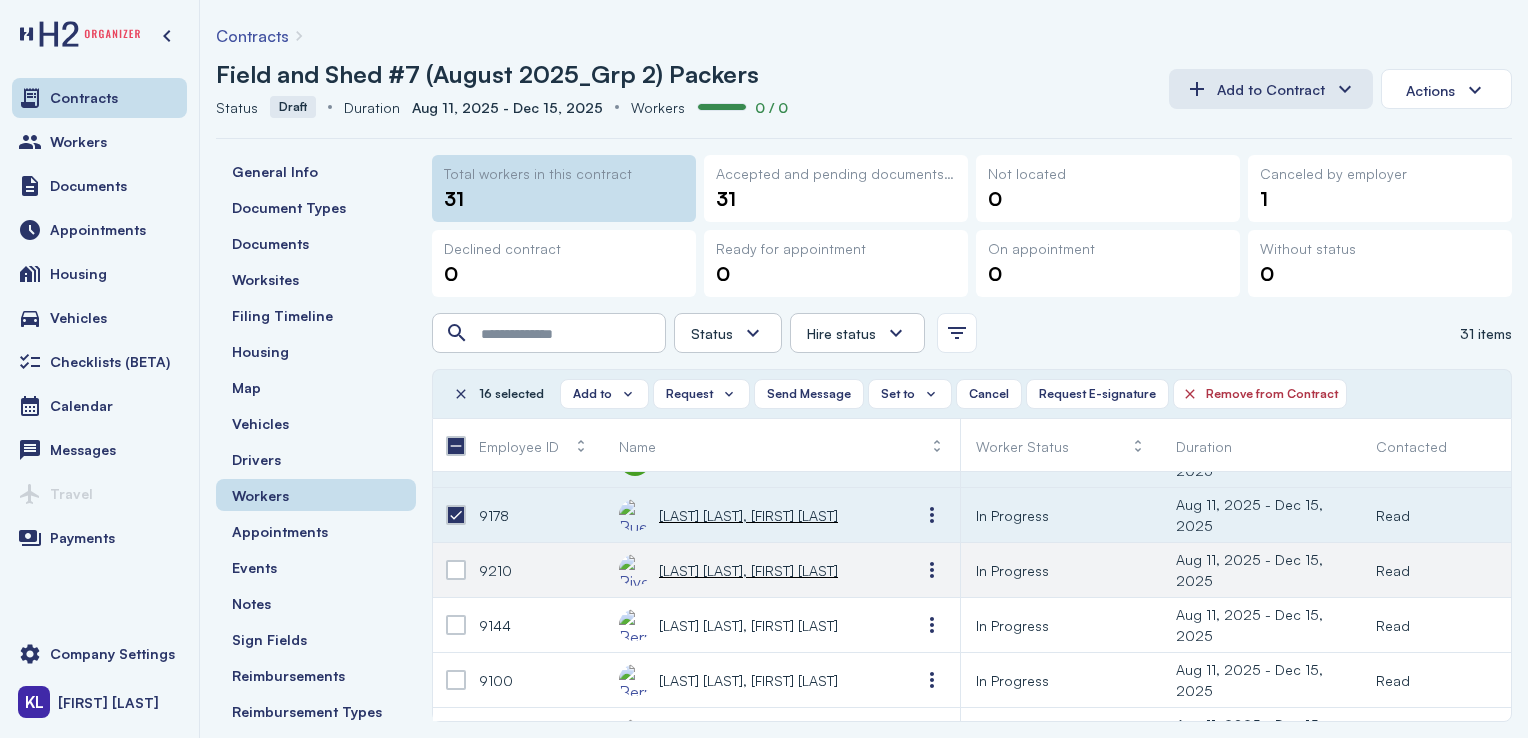 click at bounding box center (456, 570) 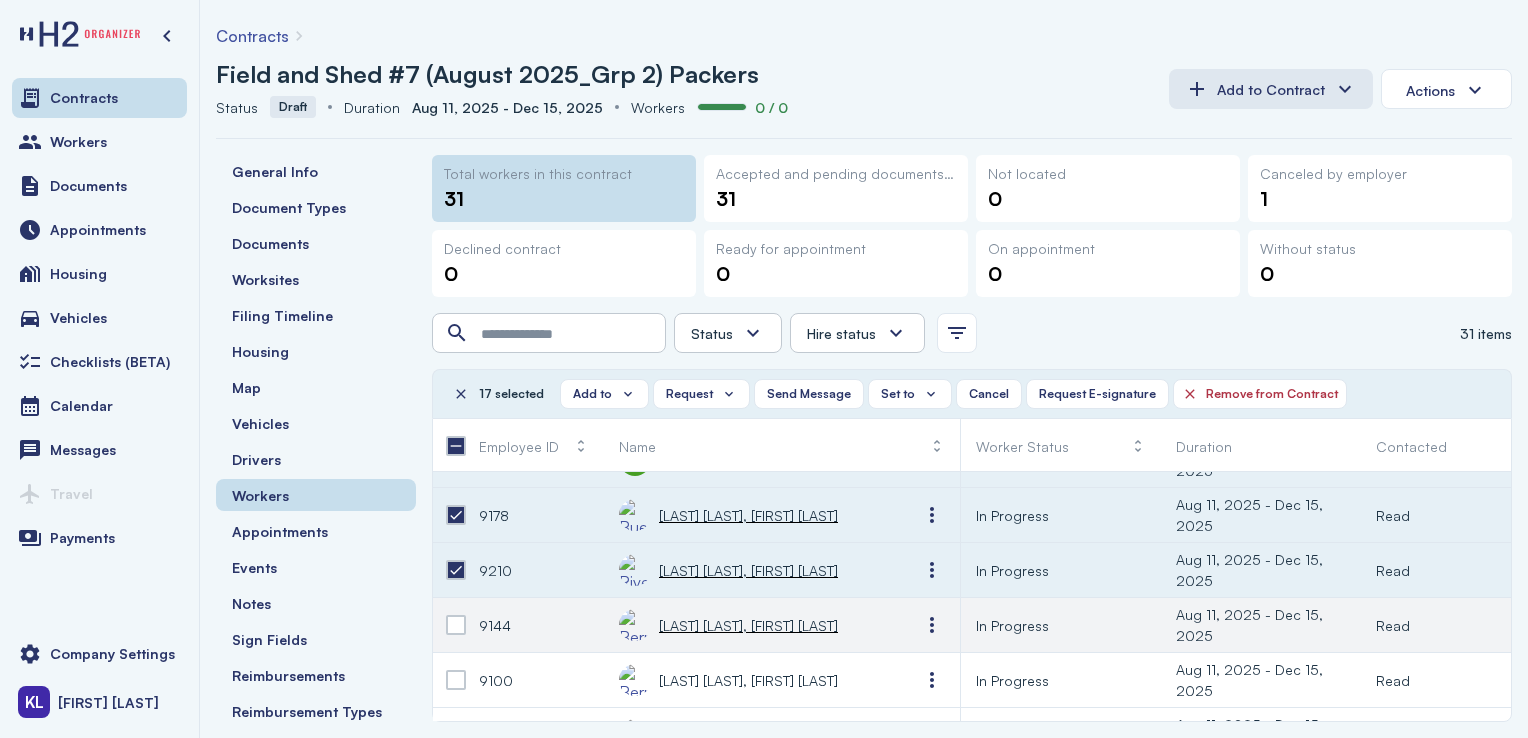 click at bounding box center (456, 625) 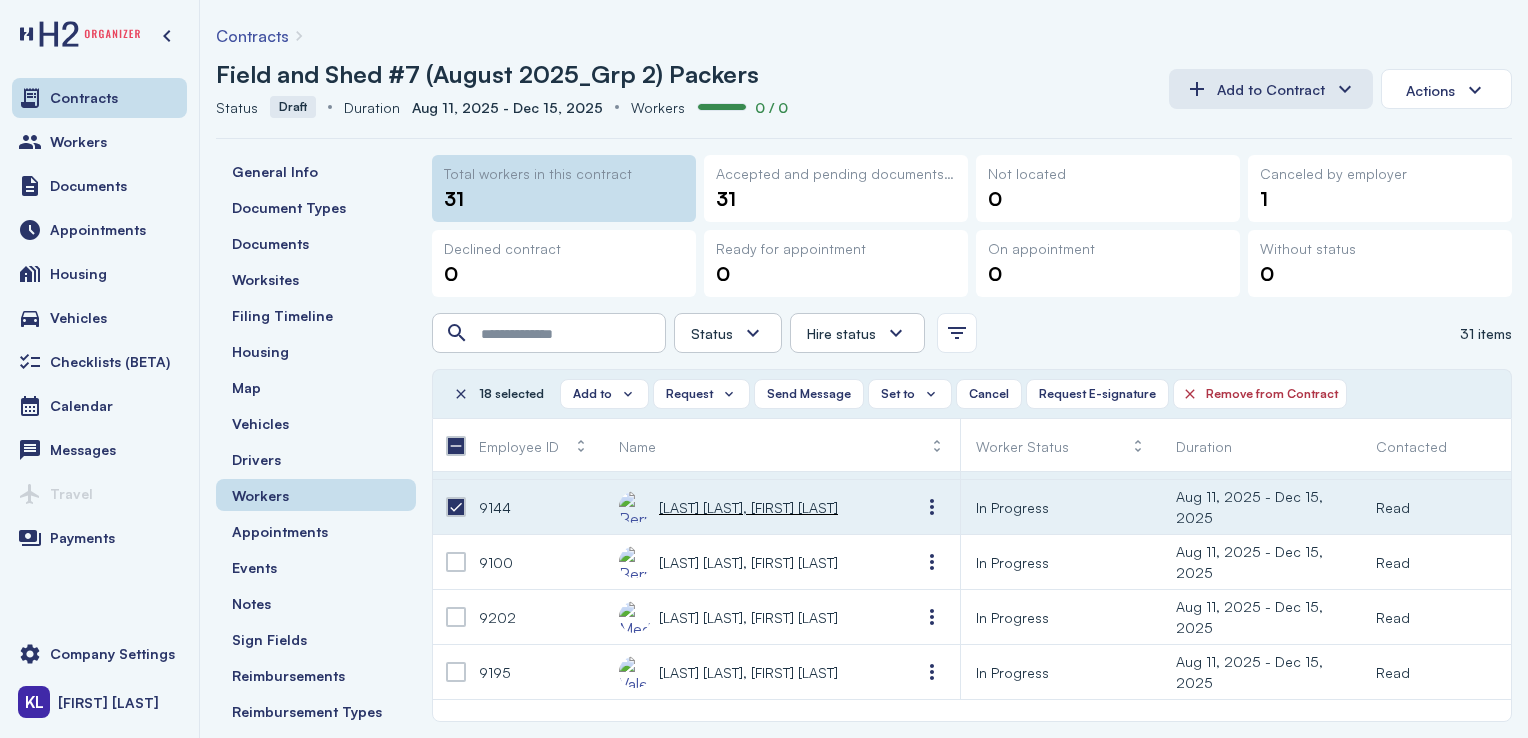 scroll, scrollTop: 919, scrollLeft: 0, axis: vertical 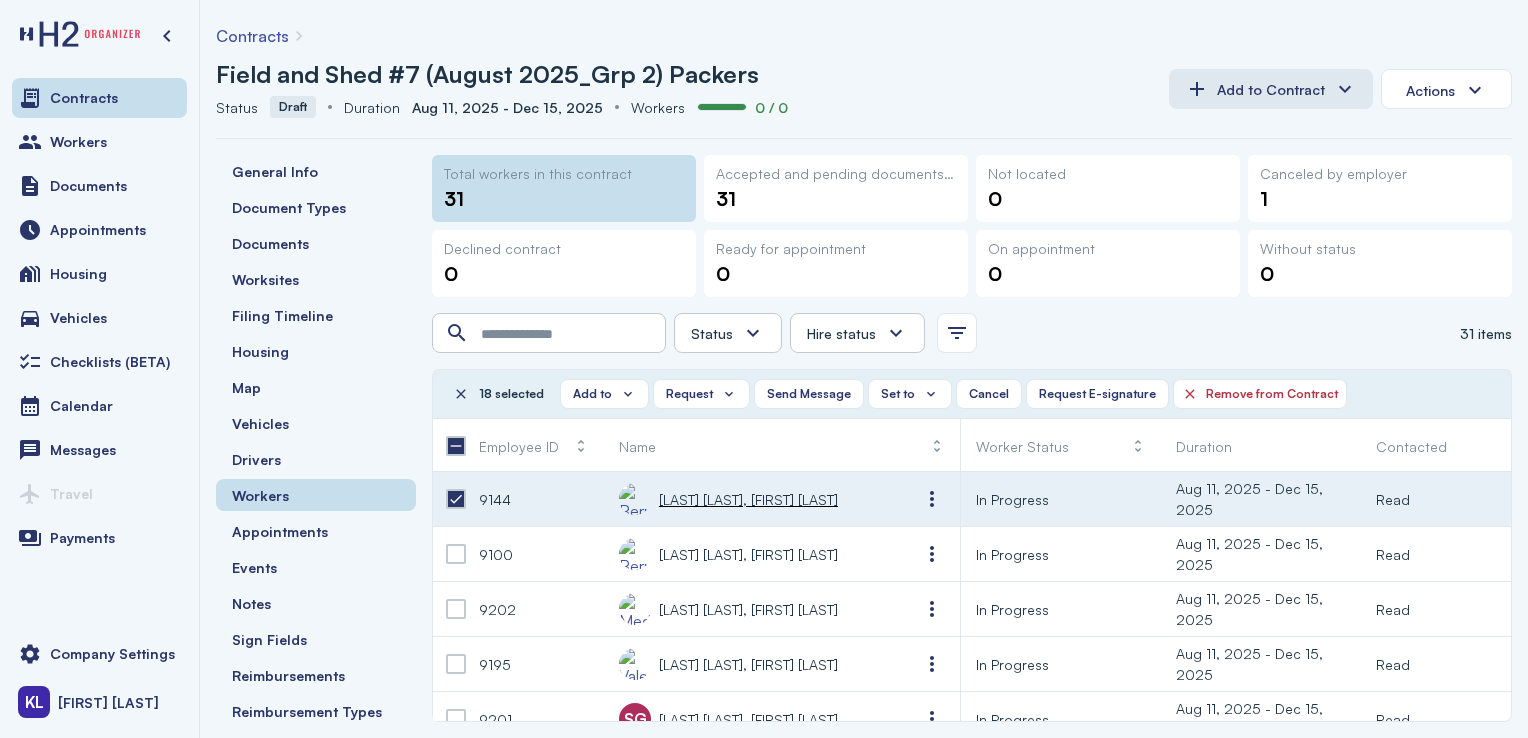 click at bounding box center [456, 554] 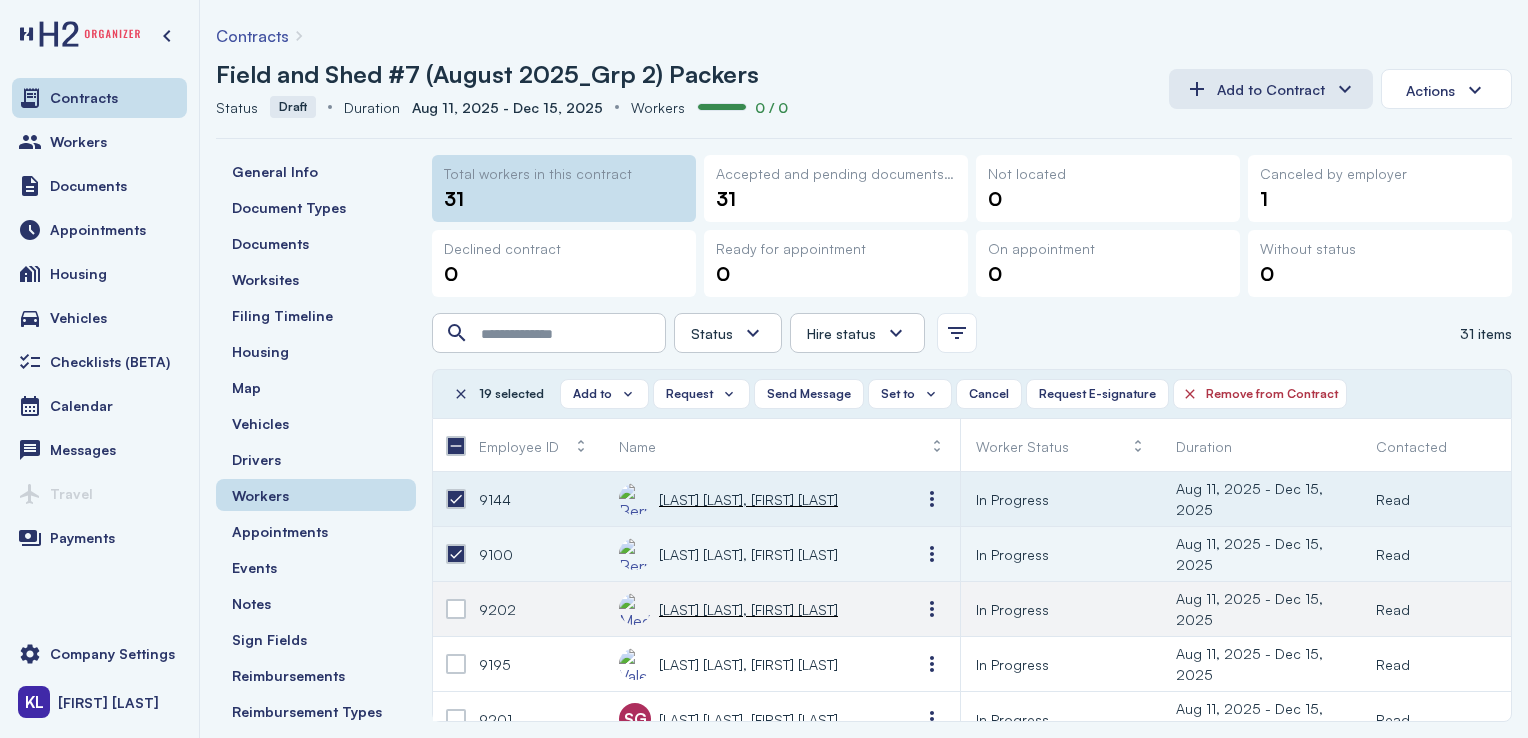 click at bounding box center [456, 609] 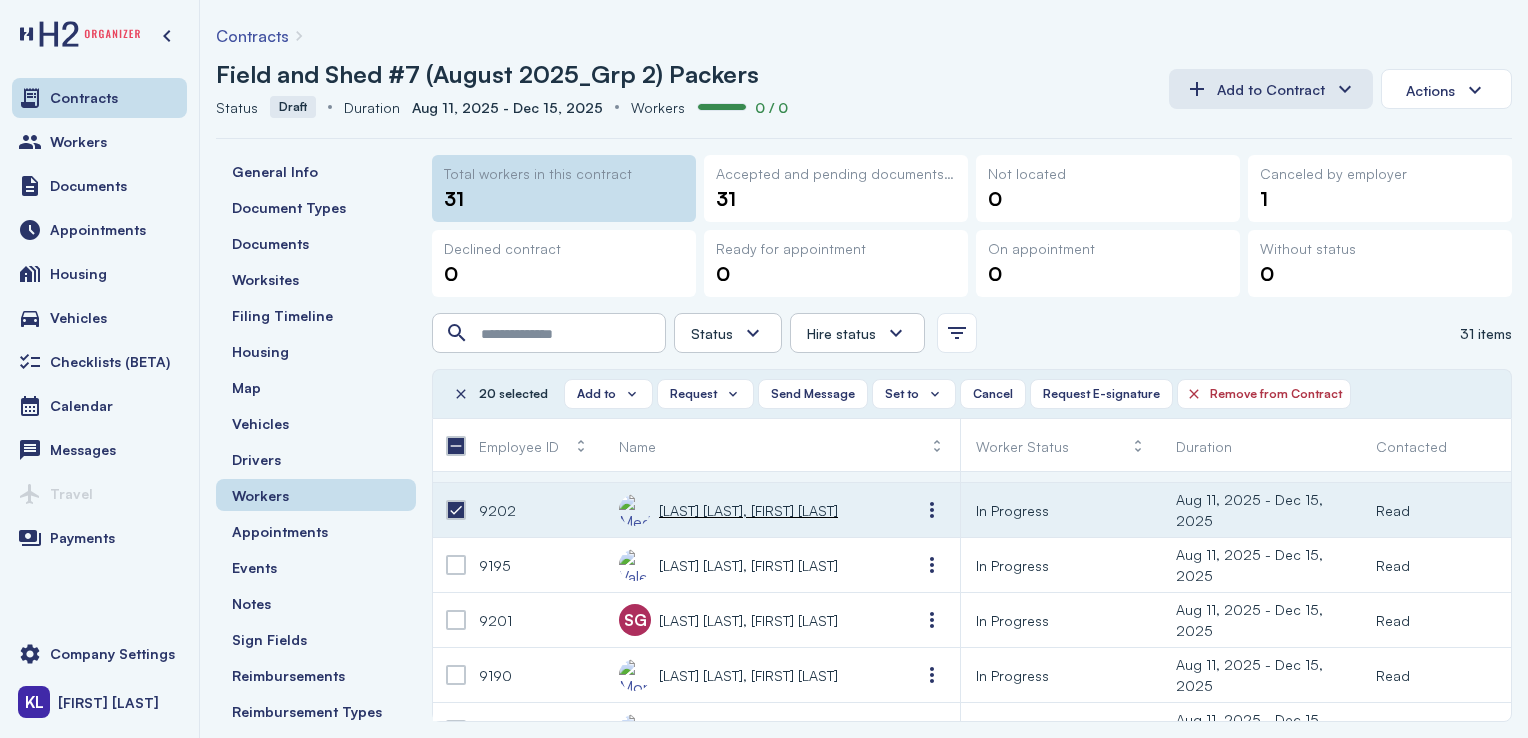 scroll, scrollTop: 1038, scrollLeft: 0, axis: vertical 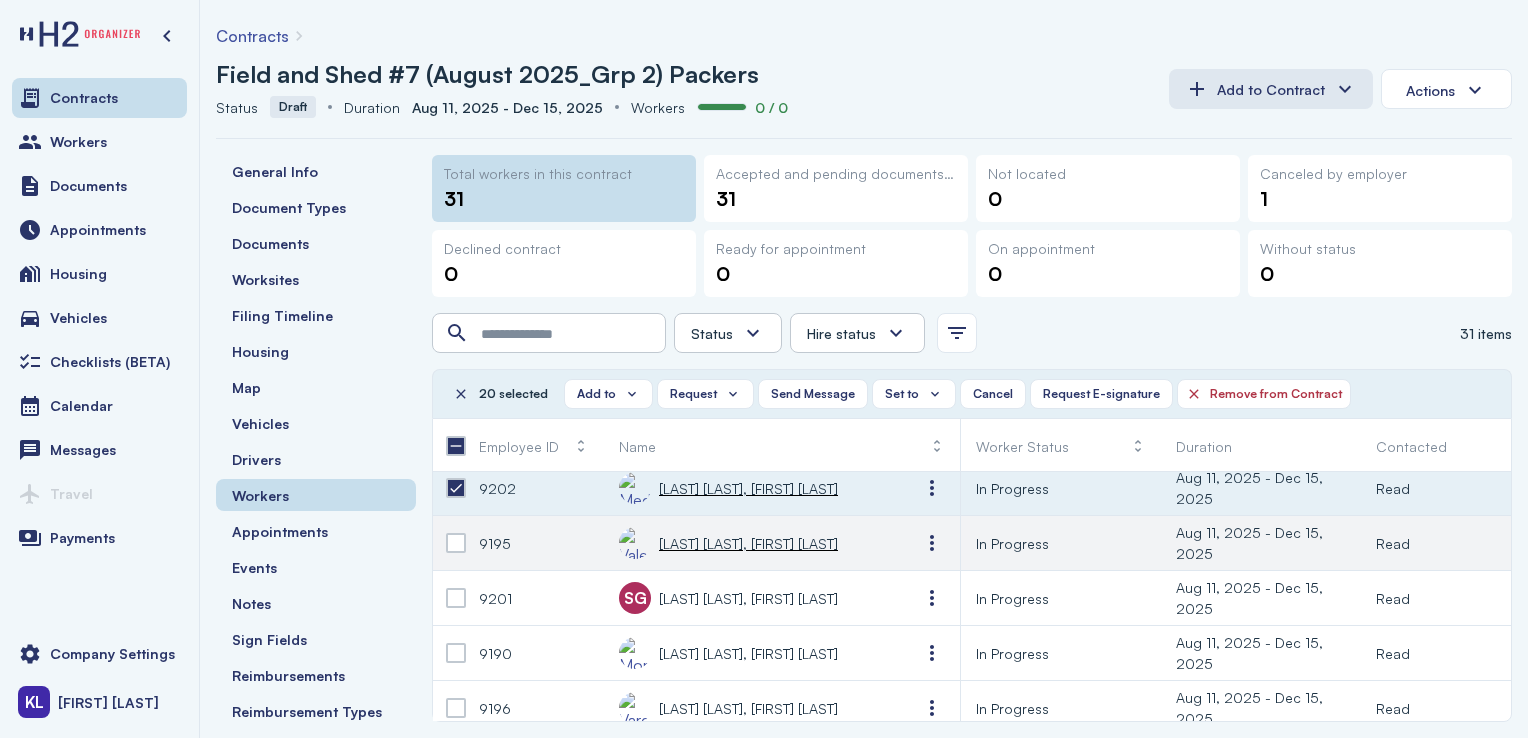 click at bounding box center [456, 543] 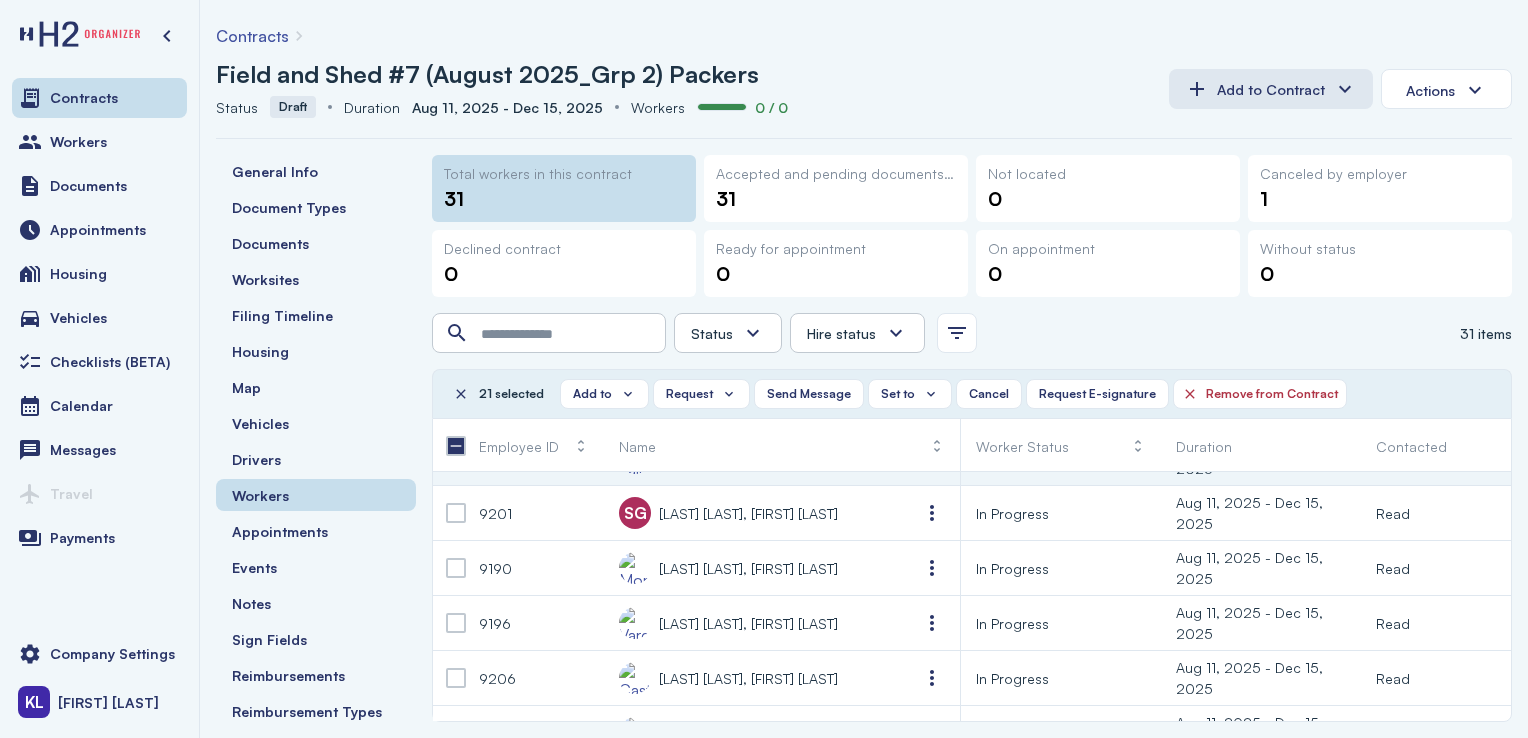 scroll, scrollTop: 1000, scrollLeft: 3, axis: both 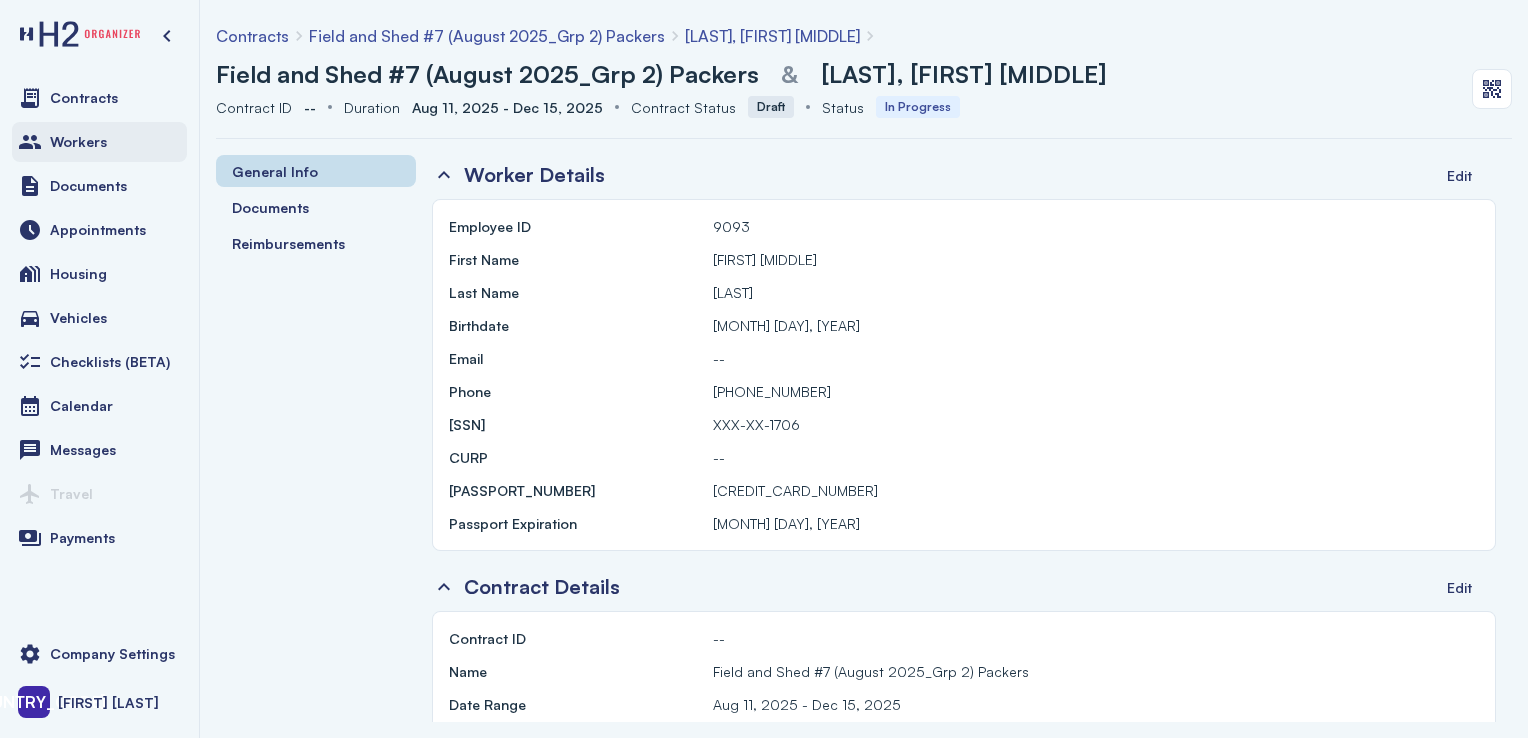 click on "Workers" at bounding box center (99, 142) 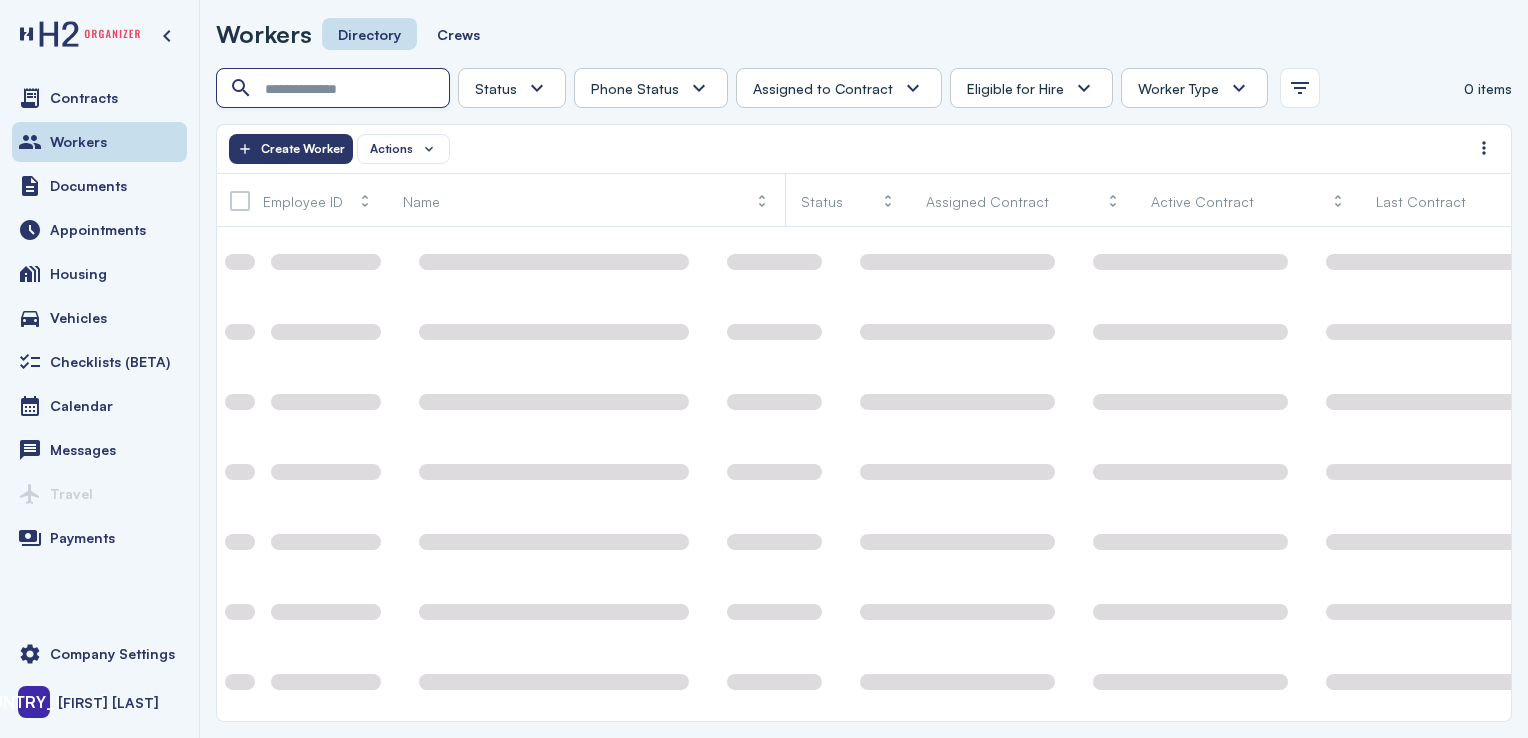 click at bounding box center (335, 89) 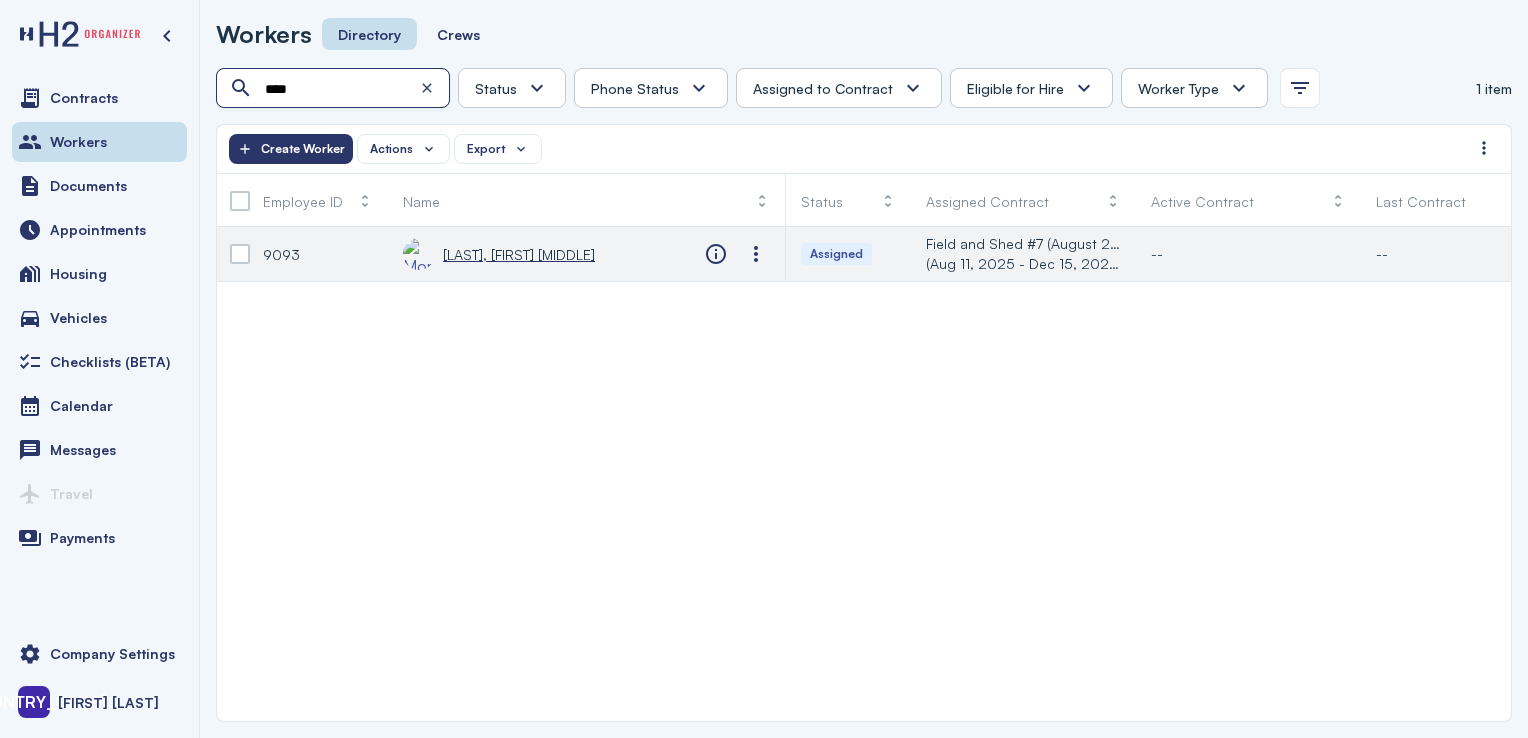 type on "****" 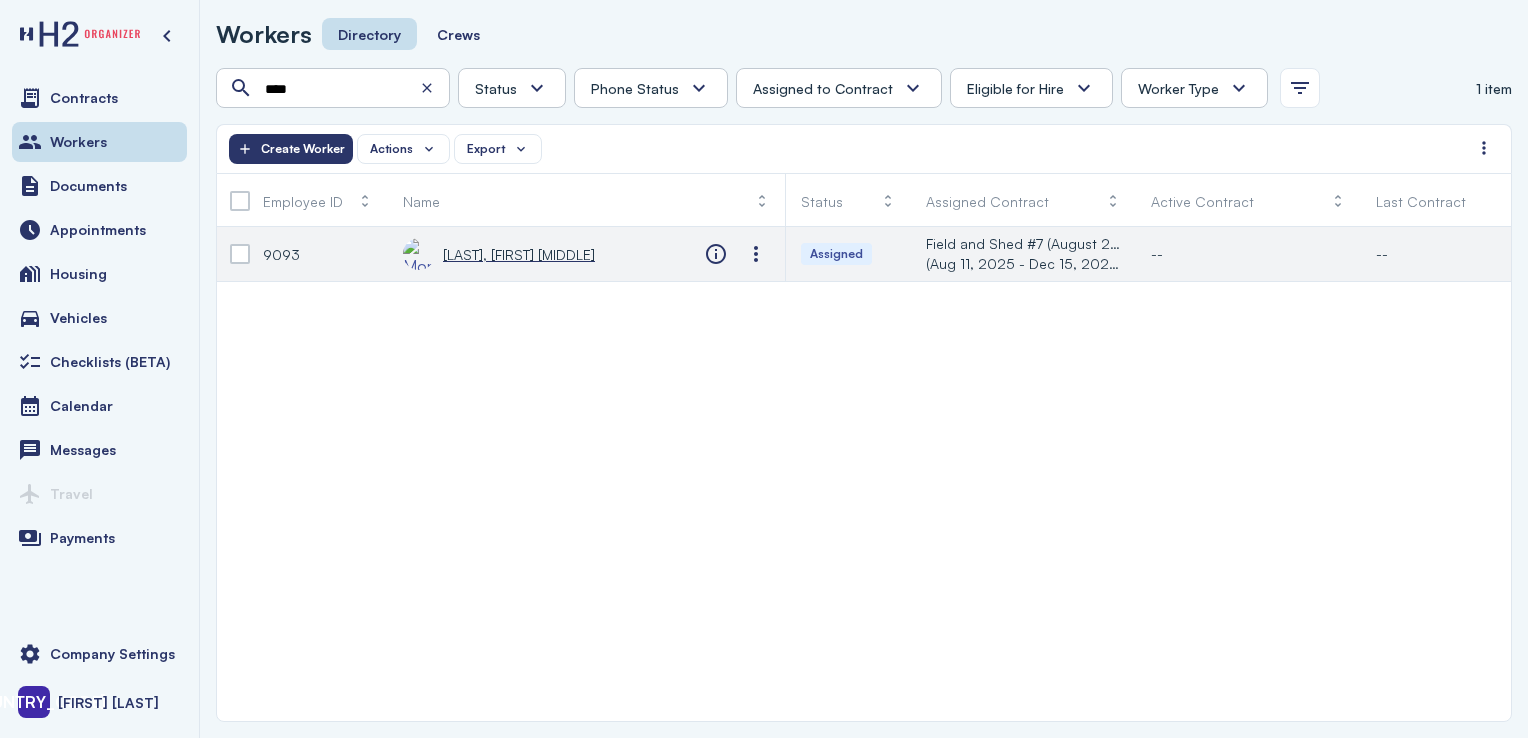 click on "[LAST], [FIRST] [MIDDLE]" at bounding box center (519, 254) 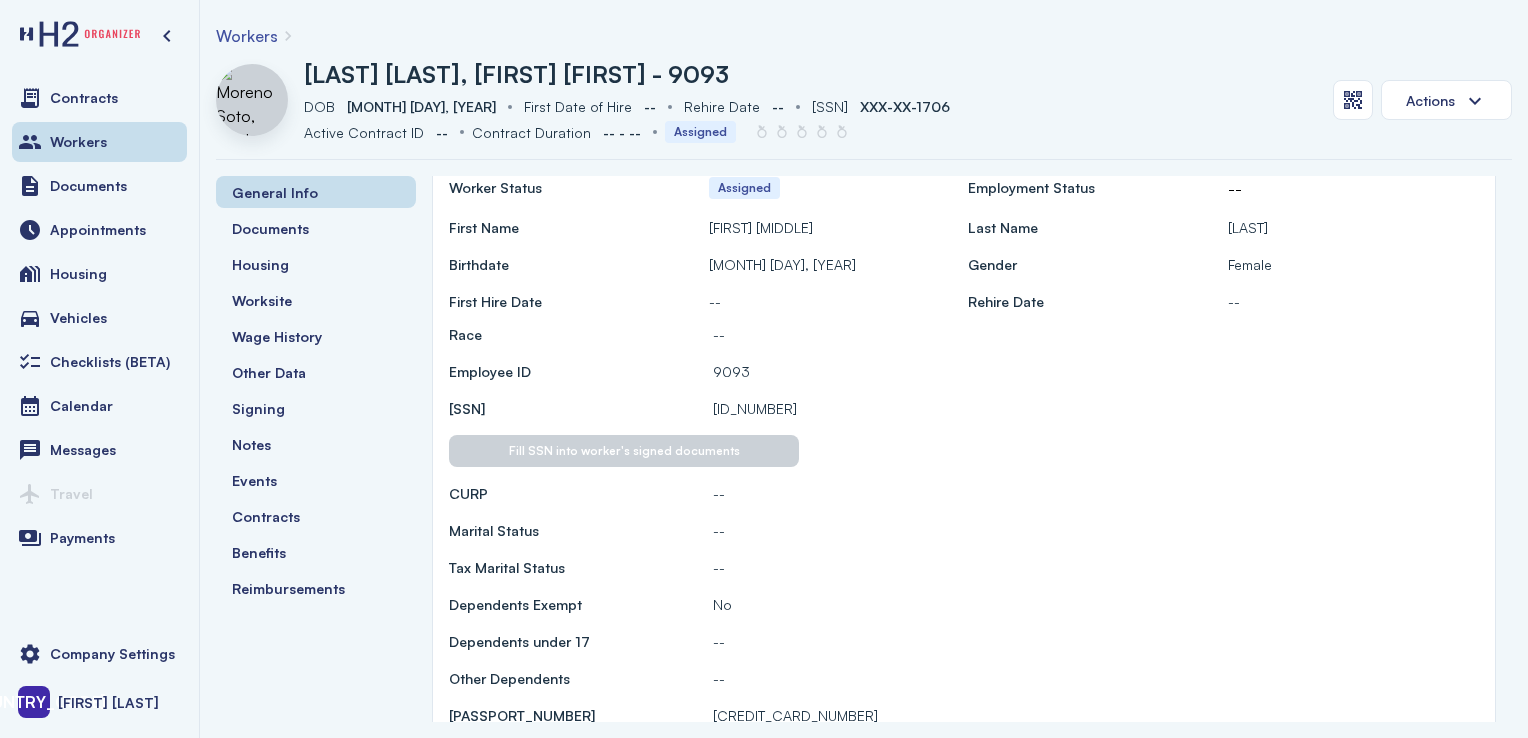 scroll, scrollTop: 0, scrollLeft: 0, axis: both 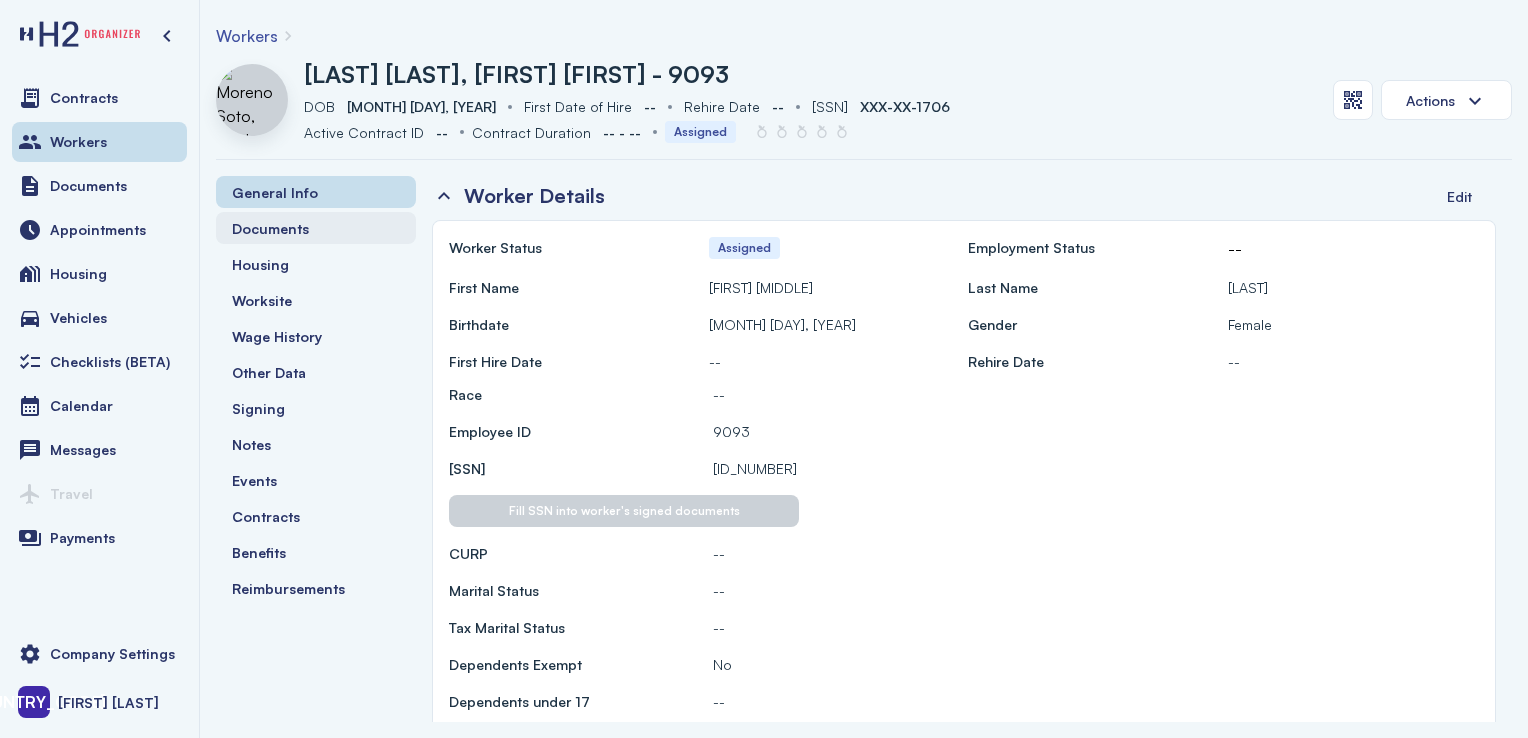 click on "Documents" at bounding box center [316, 228] 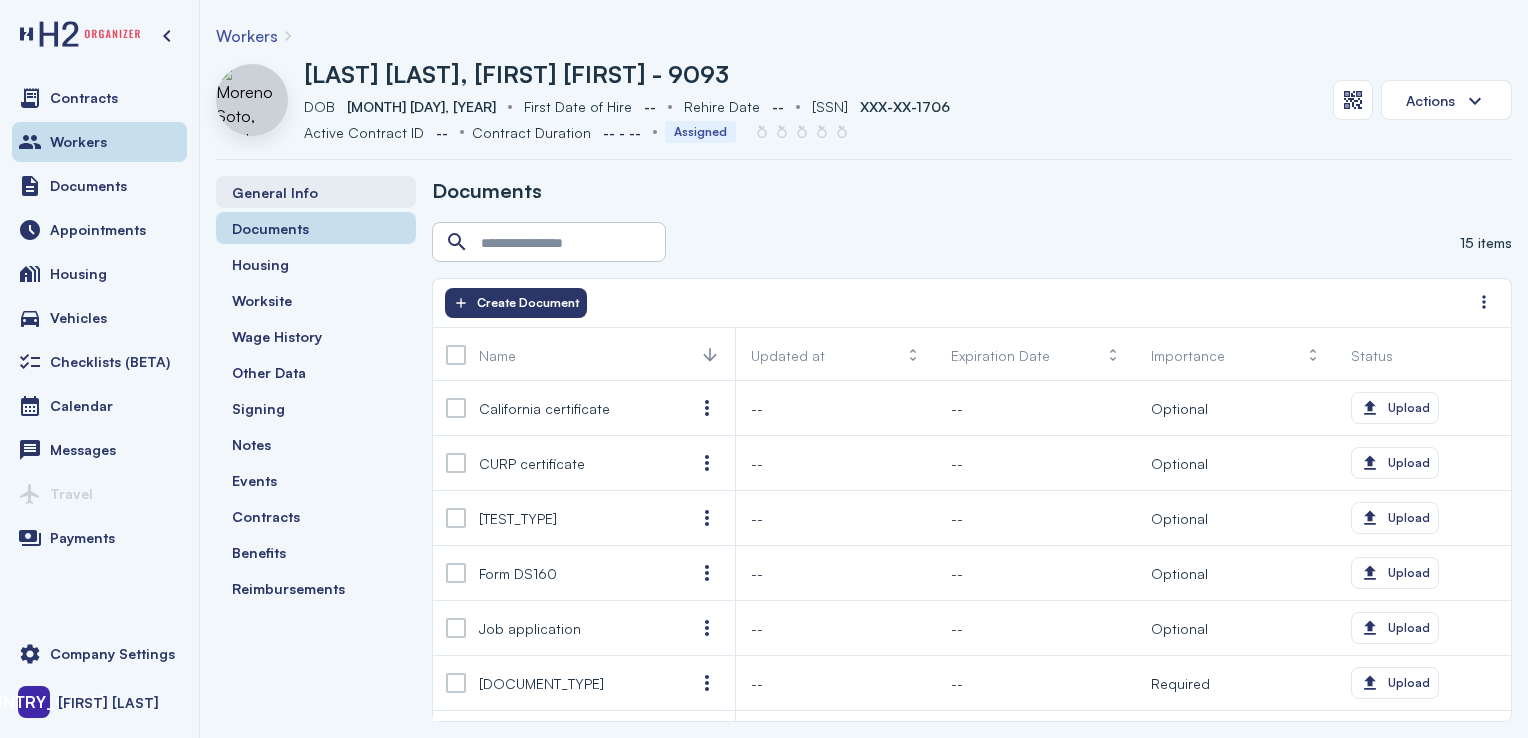 click on "General Info" at bounding box center [316, 192] 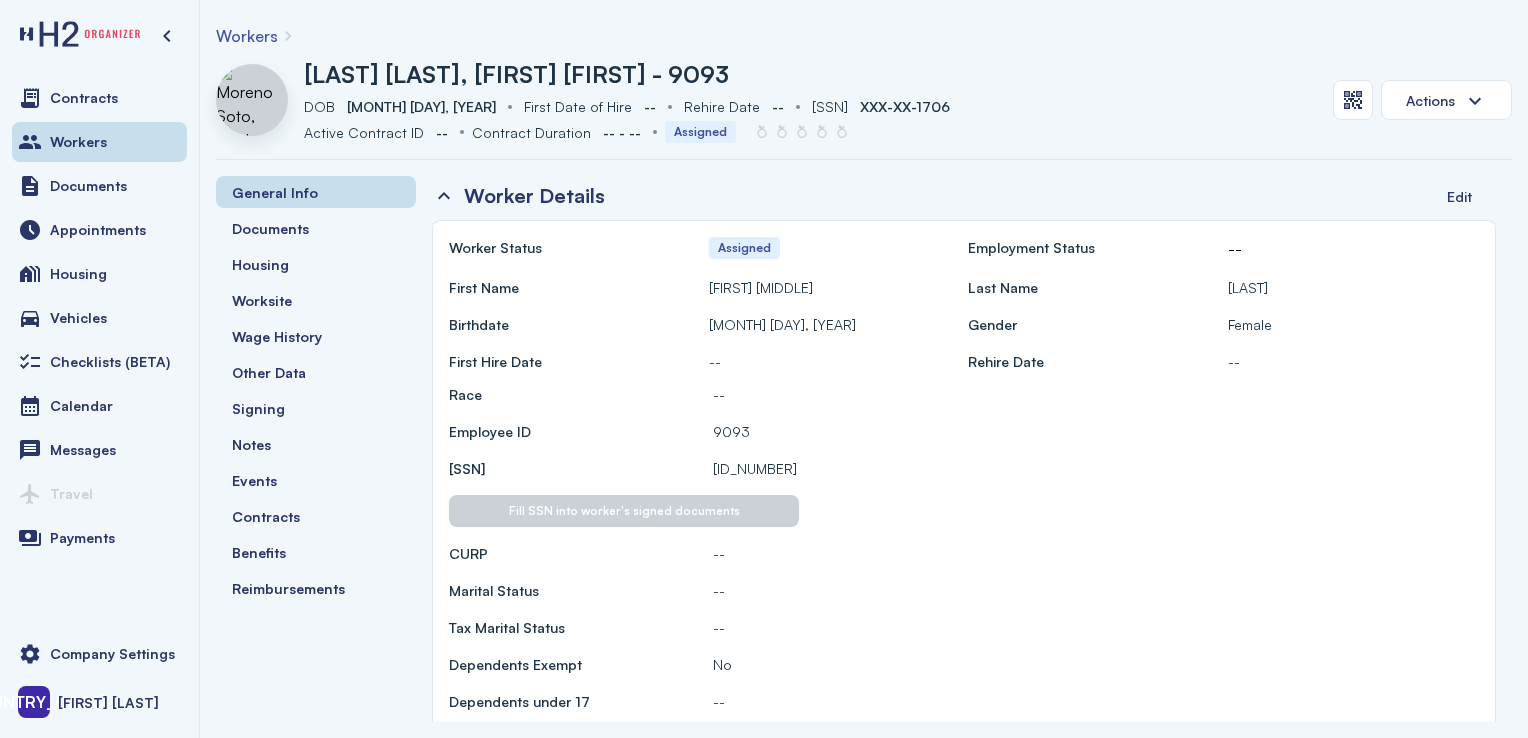 scroll, scrollTop: 0, scrollLeft: 0, axis: both 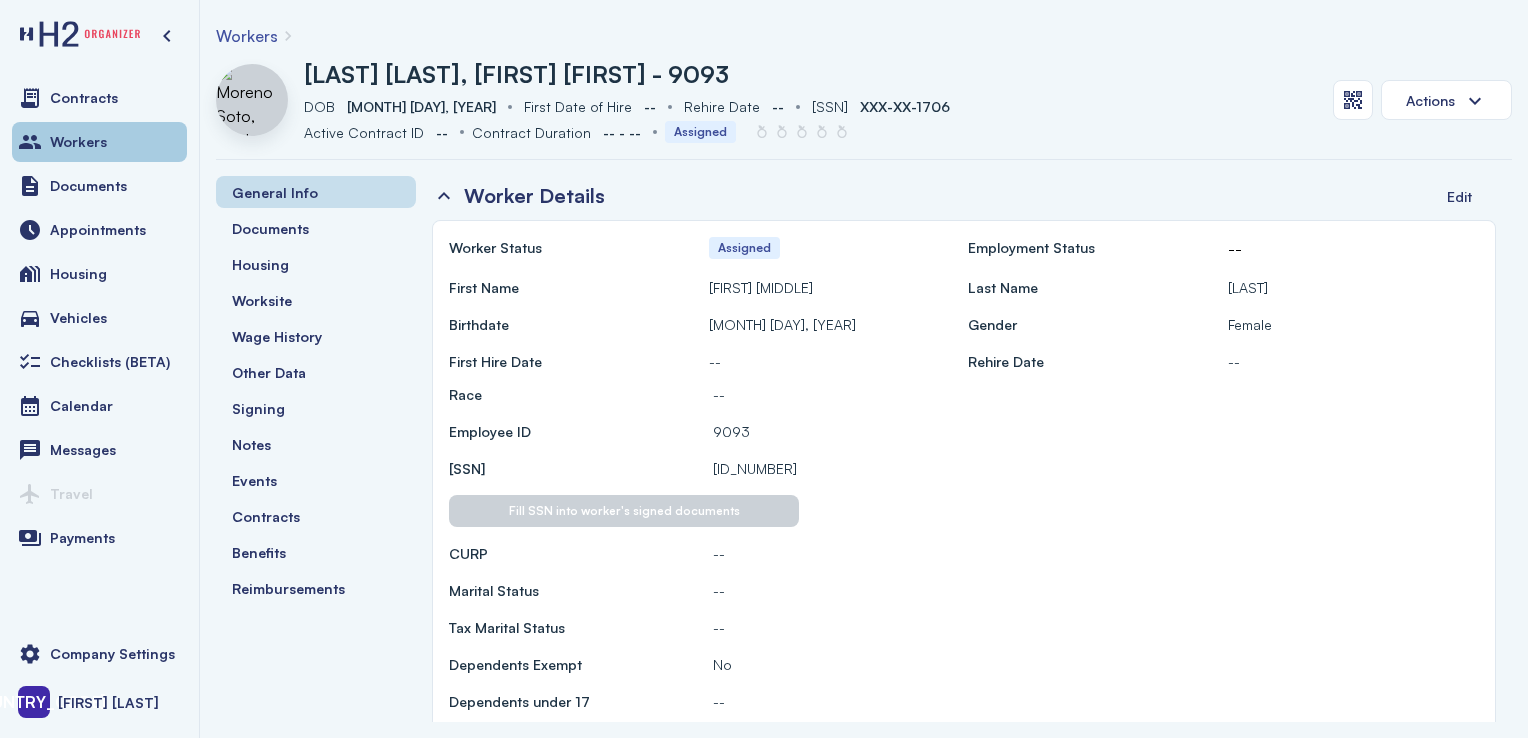 click on "Workers" at bounding box center [99, 142] 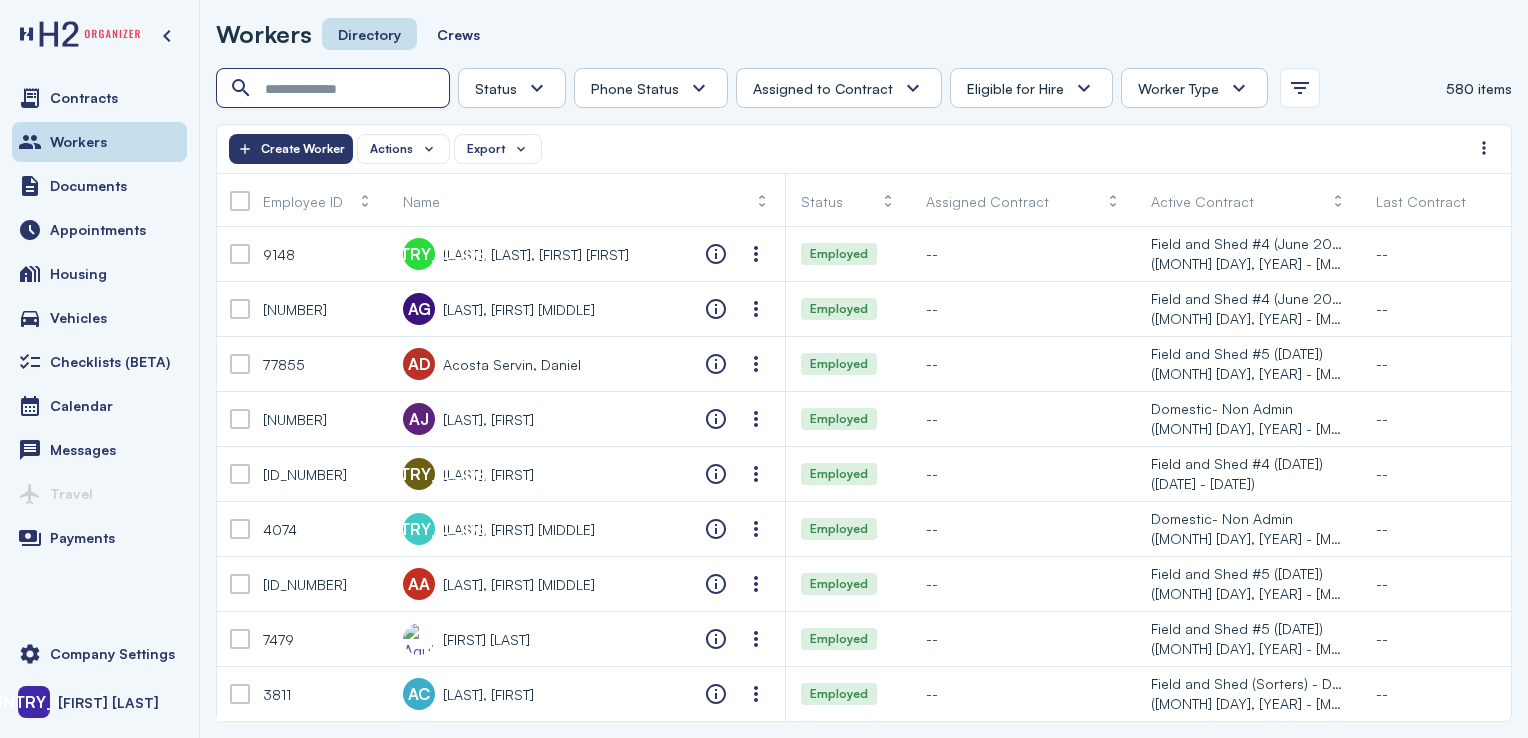 click at bounding box center (335, 89) 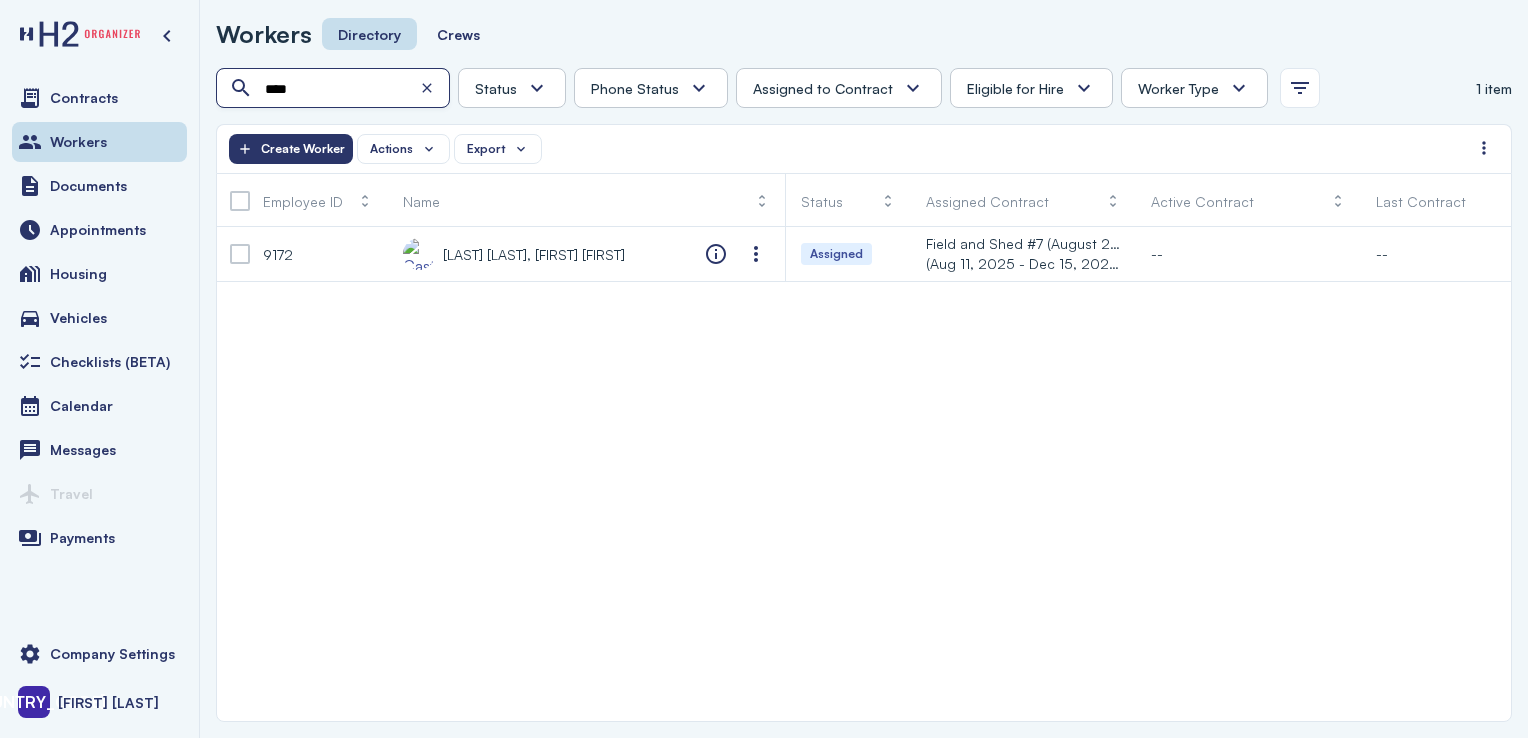 type on "****" 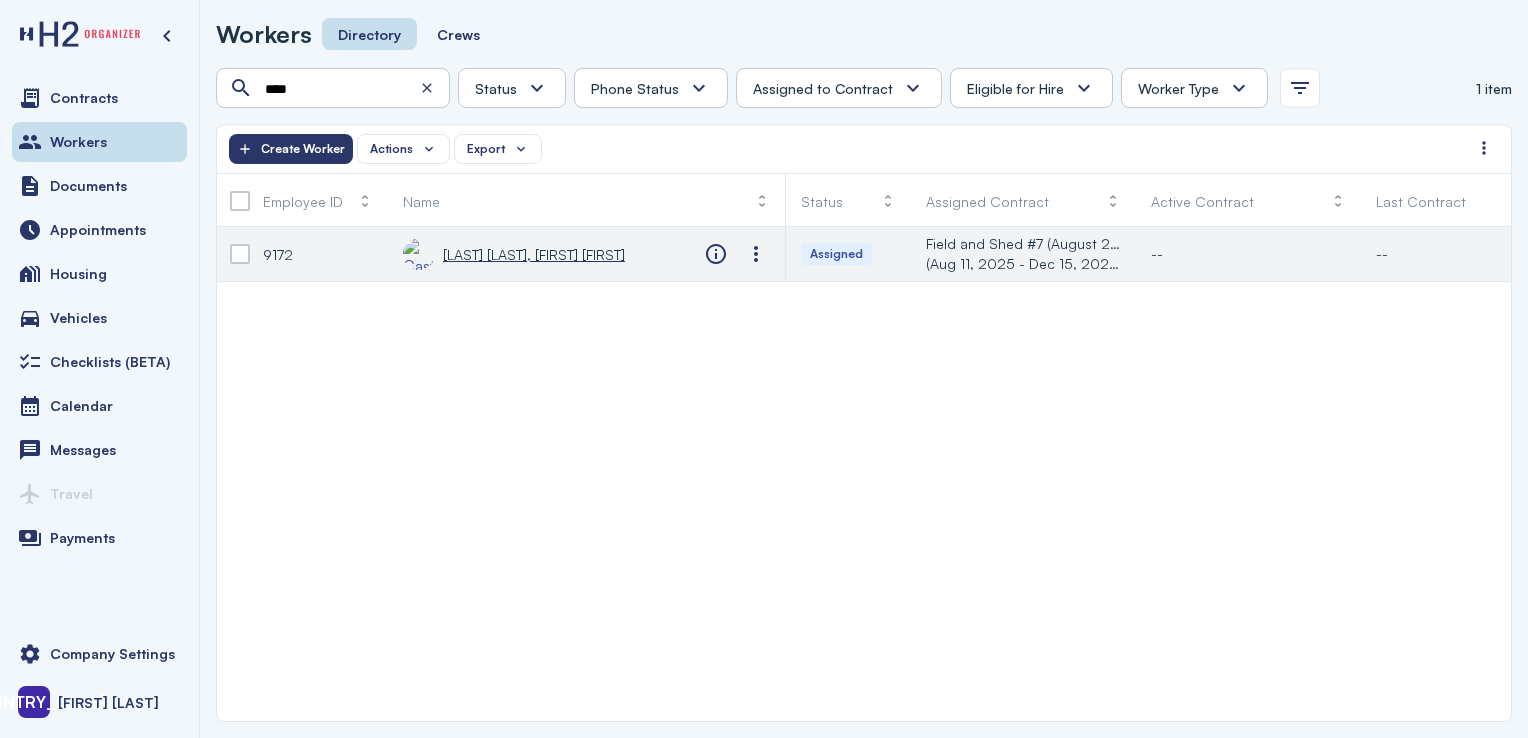 click on "[LAST] [LAST], [FIRST] [FIRST]" at bounding box center [534, 254] 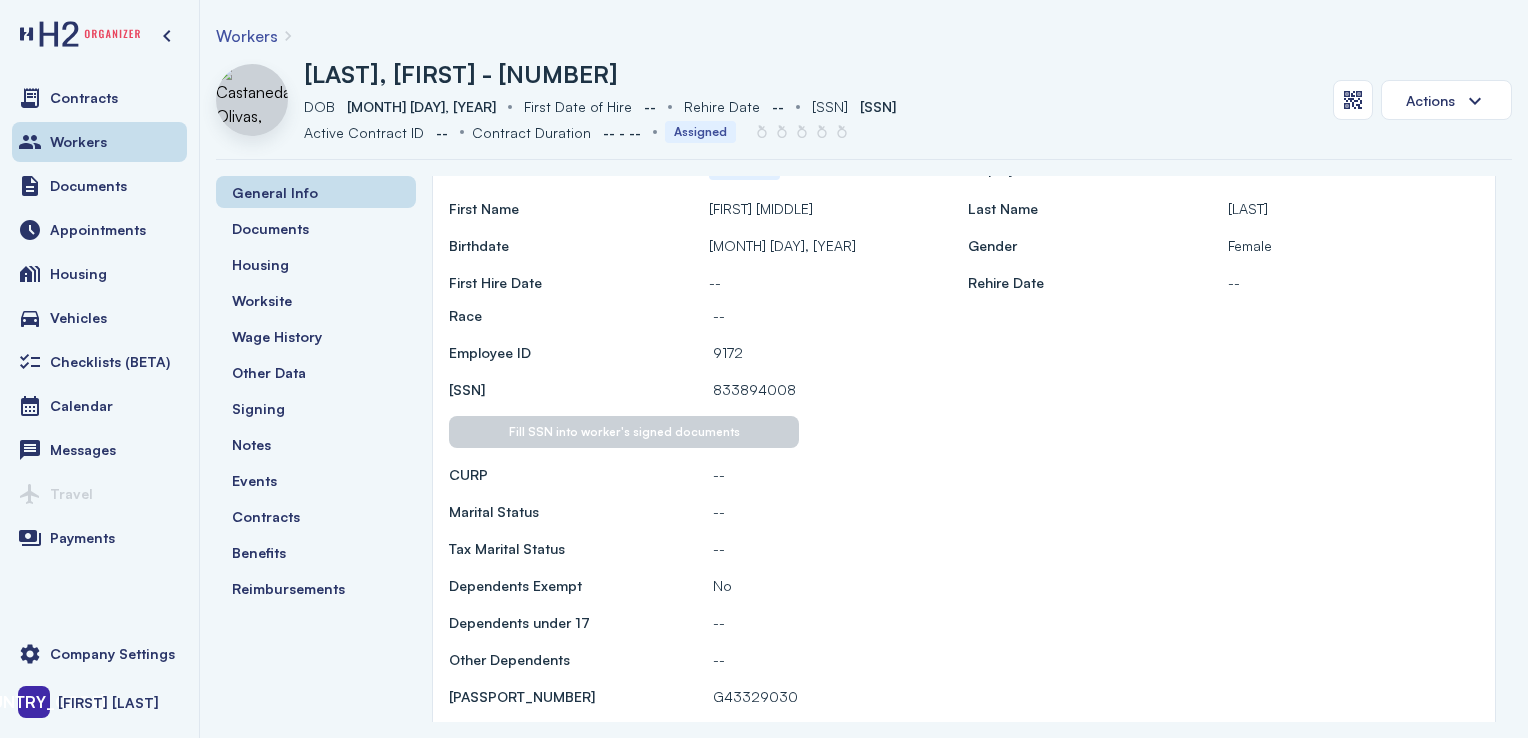 scroll, scrollTop: 0, scrollLeft: 0, axis: both 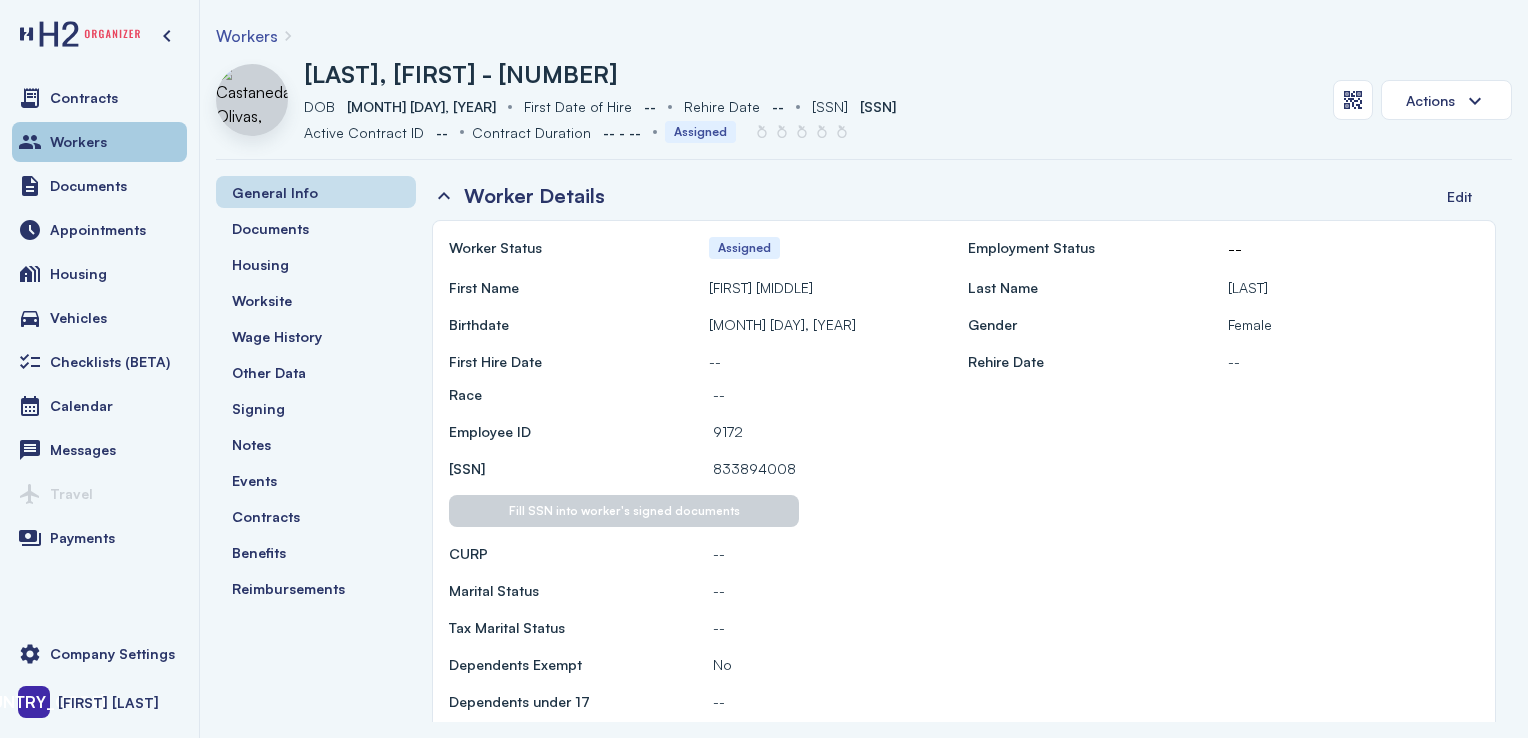click on "Workers" at bounding box center [99, 142] 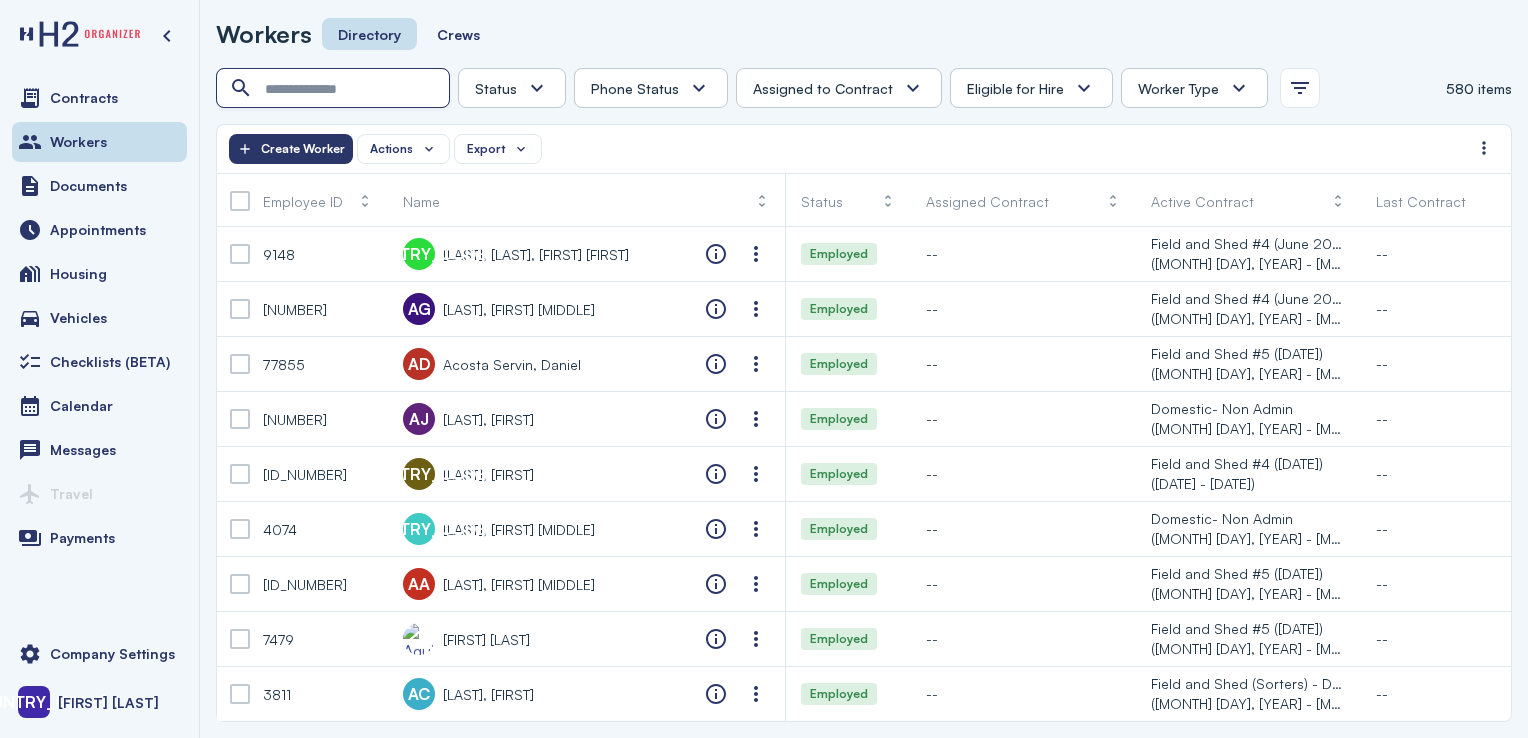 click at bounding box center [335, 89] 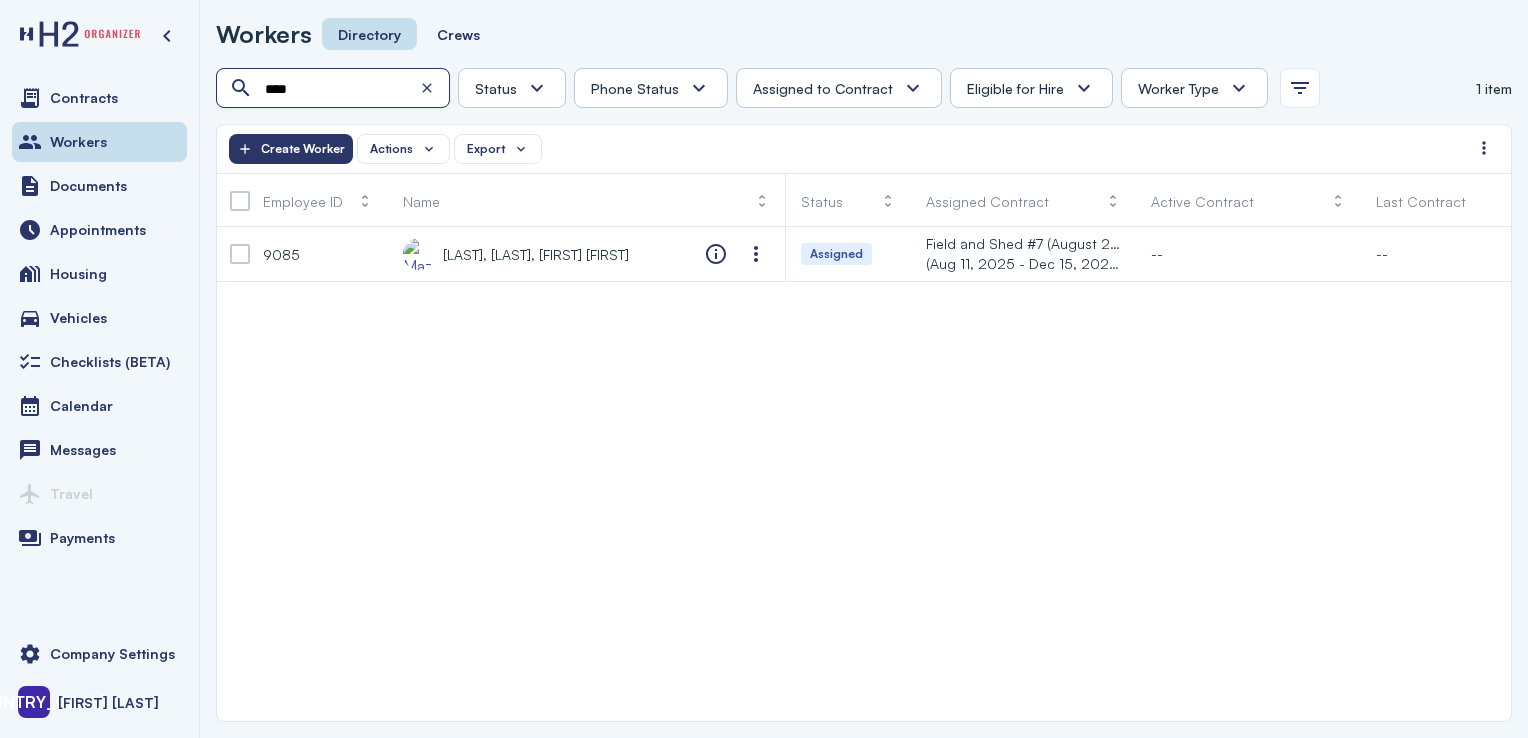 type on "****" 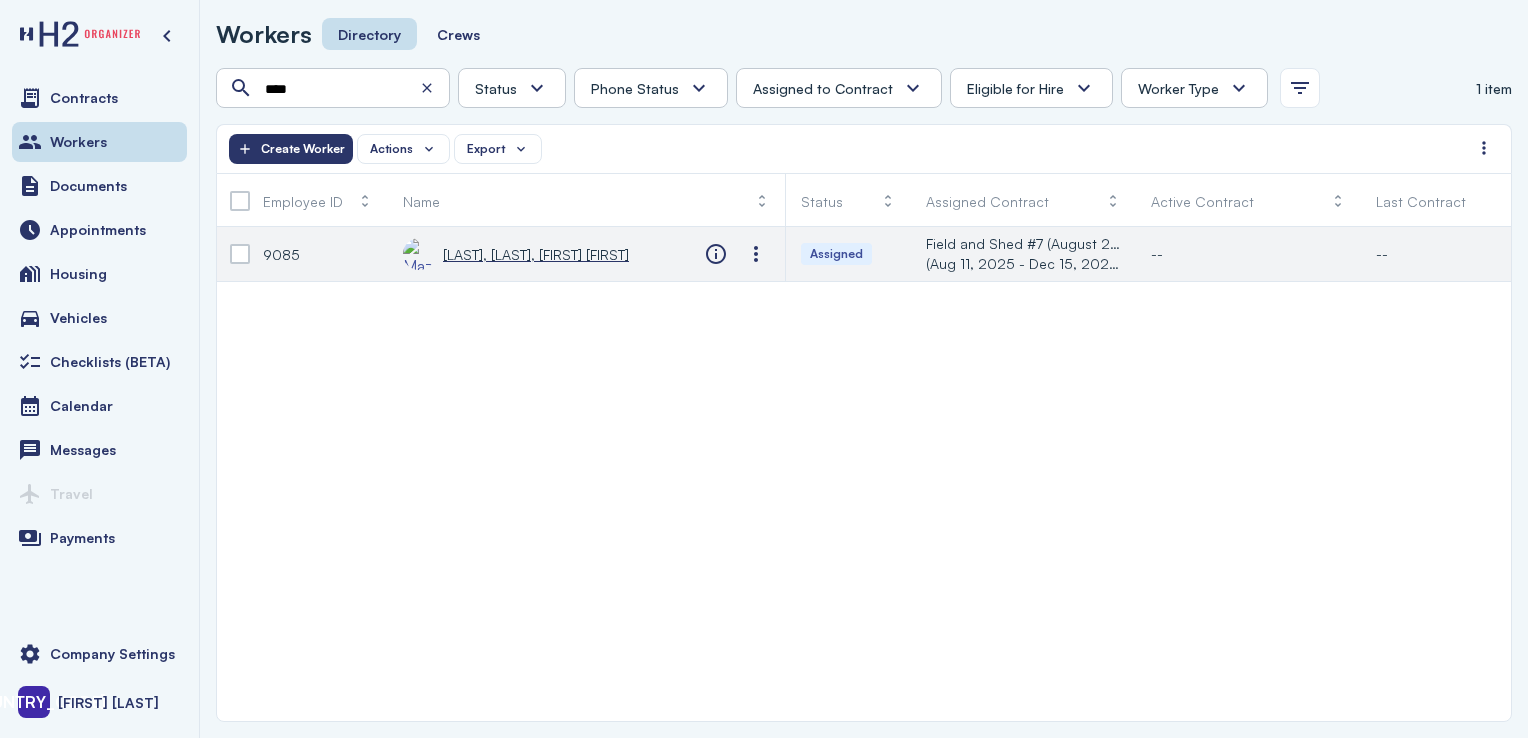 click on "[LAST], [LAST], [FIRST] [FIRST]" at bounding box center (536, 254) 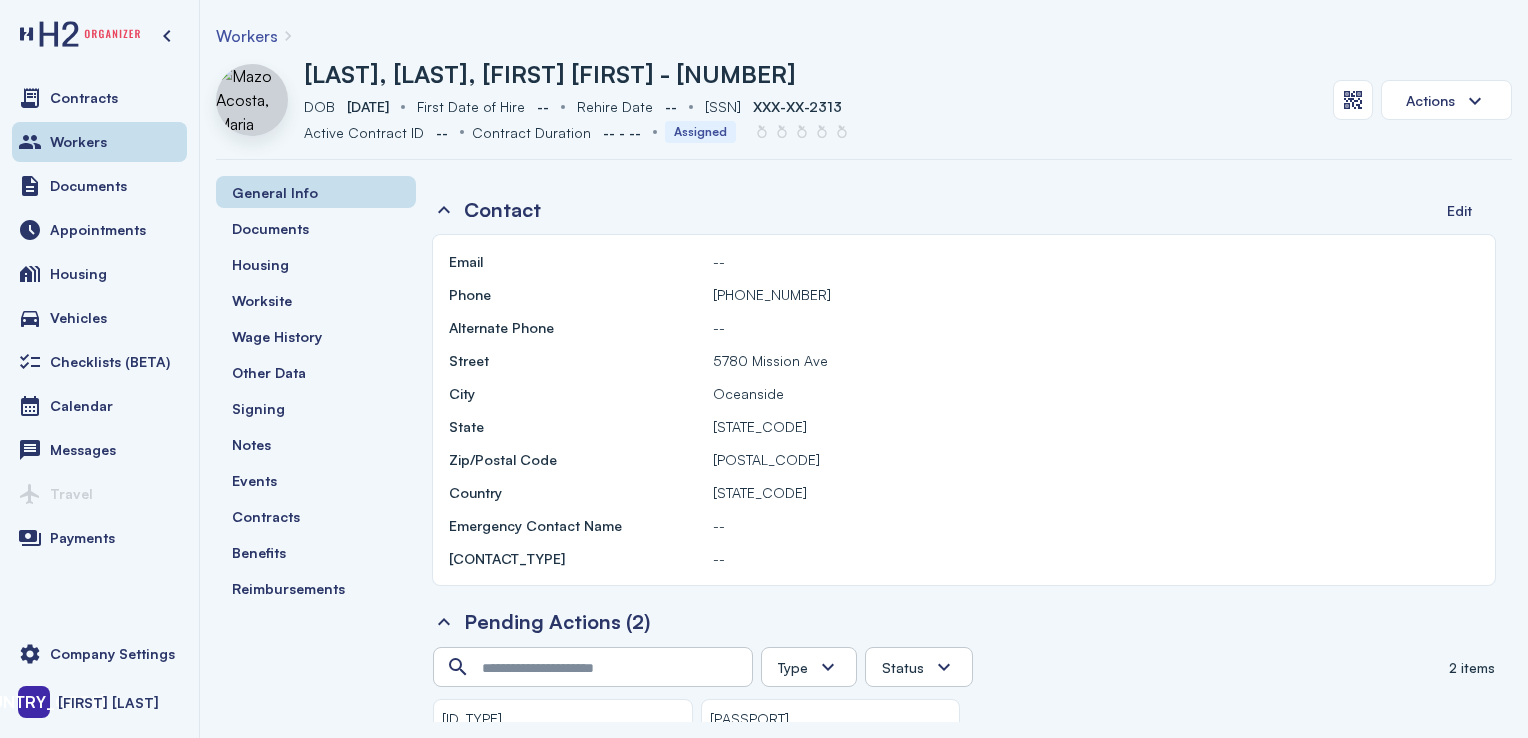 scroll, scrollTop: 1232, scrollLeft: 0, axis: vertical 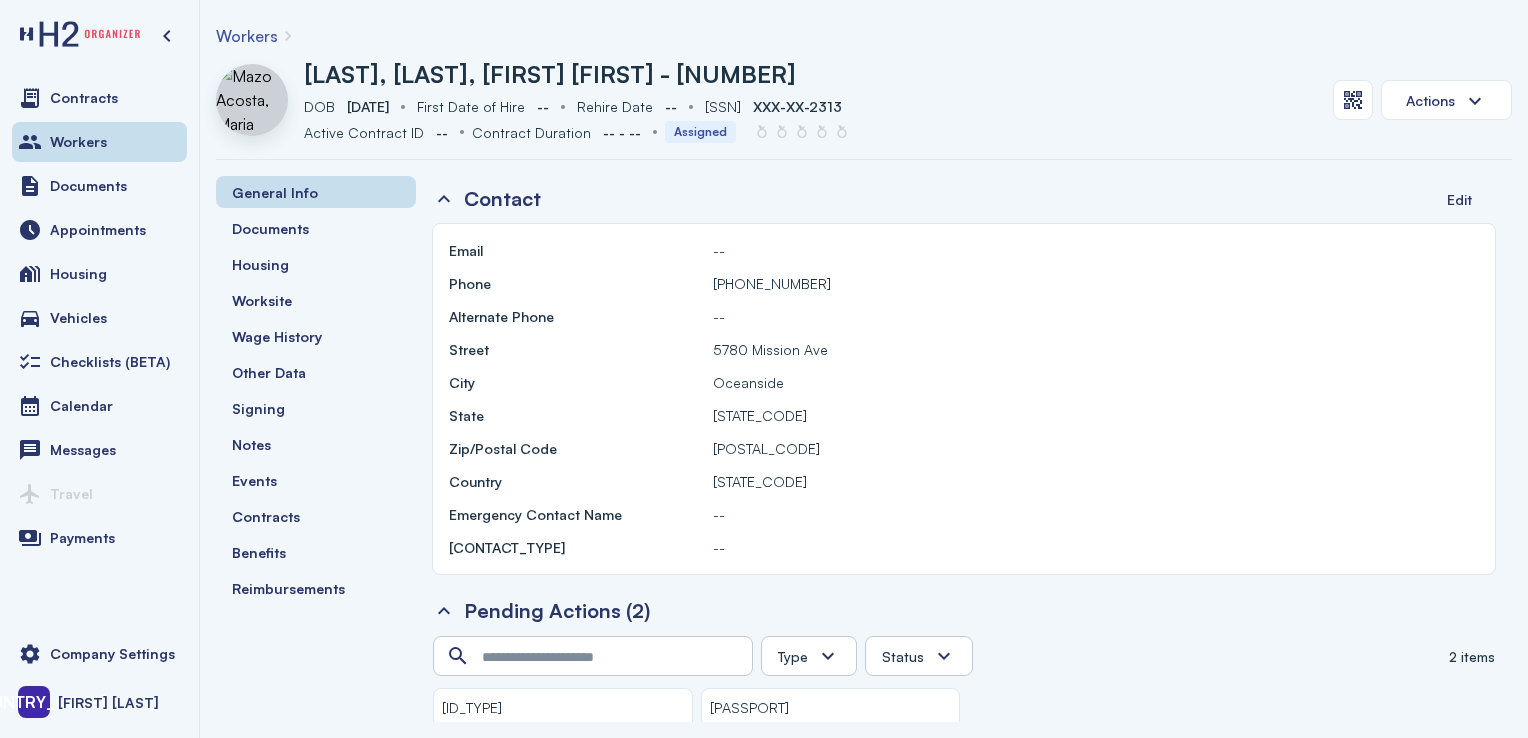 click on "Workers" at bounding box center [99, 142] 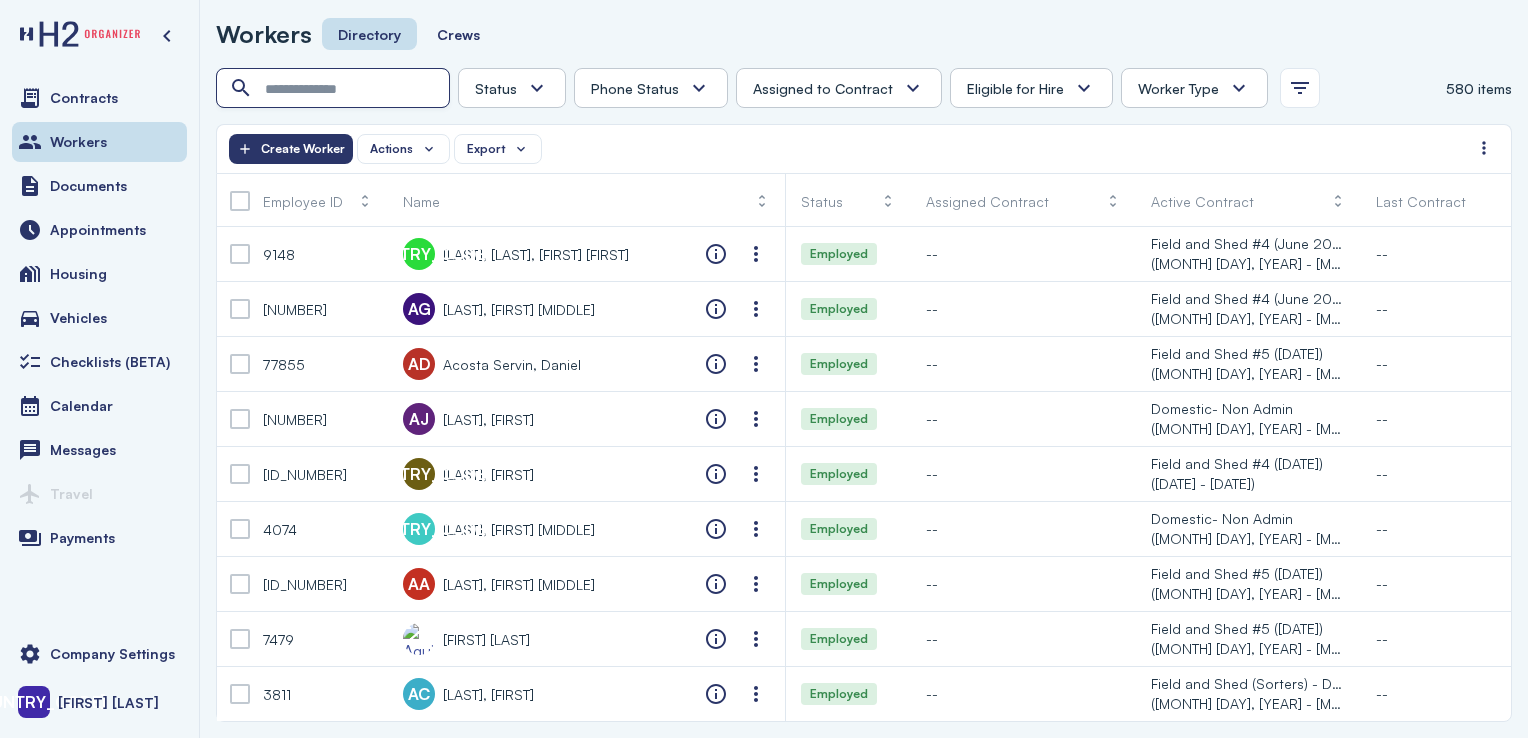 click at bounding box center [335, 89] 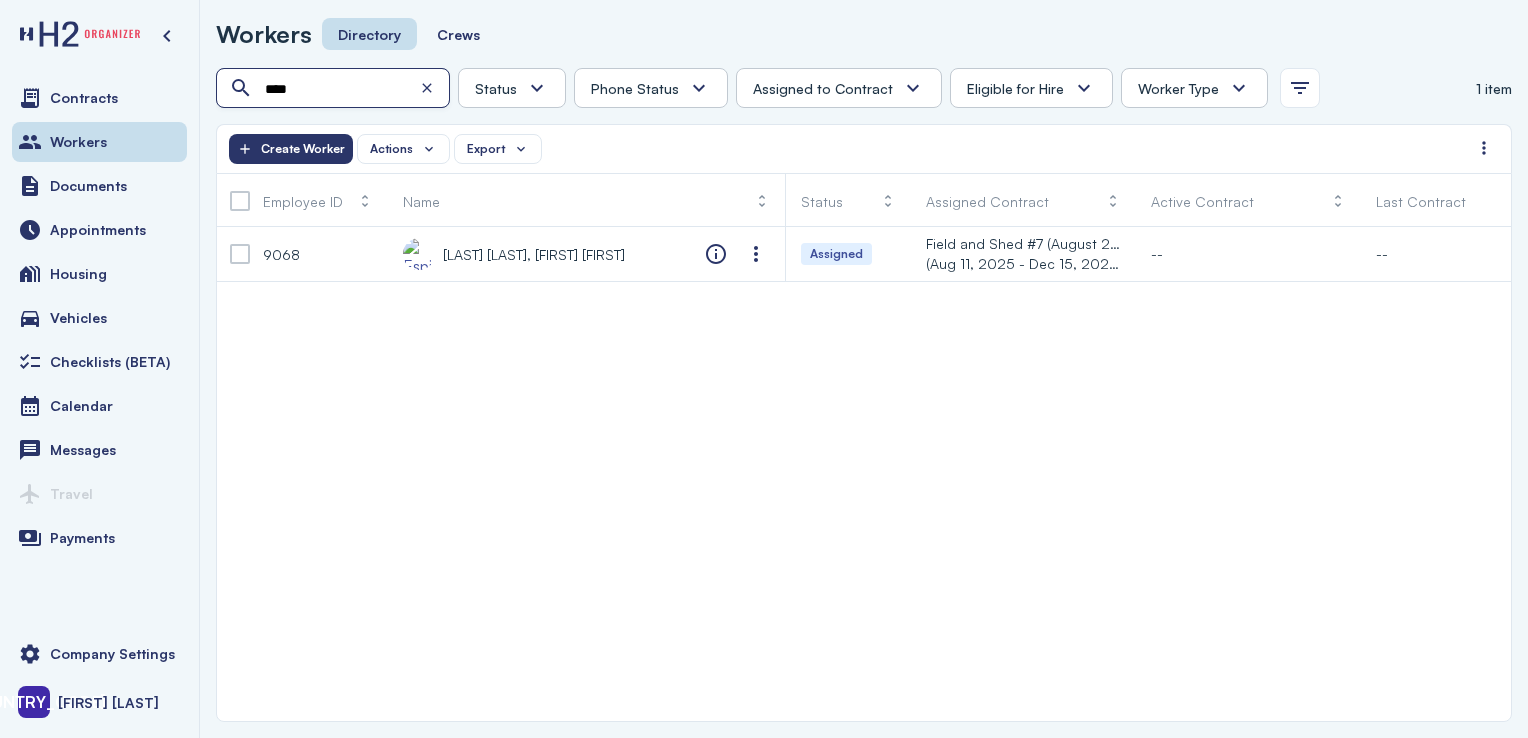 type on "****" 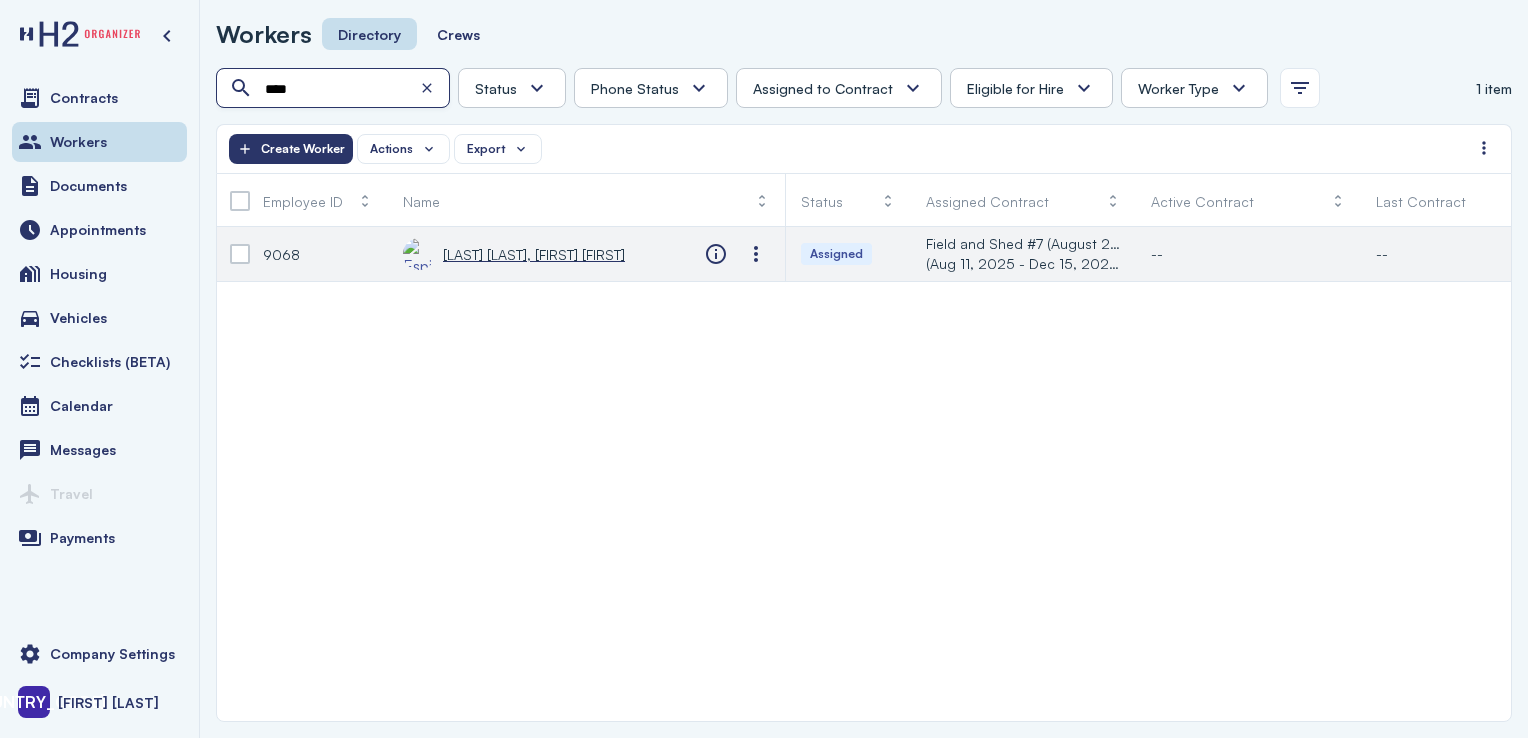 click on "[LAST] [LAST], [FIRST] [FIRST]" at bounding box center [534, 254] 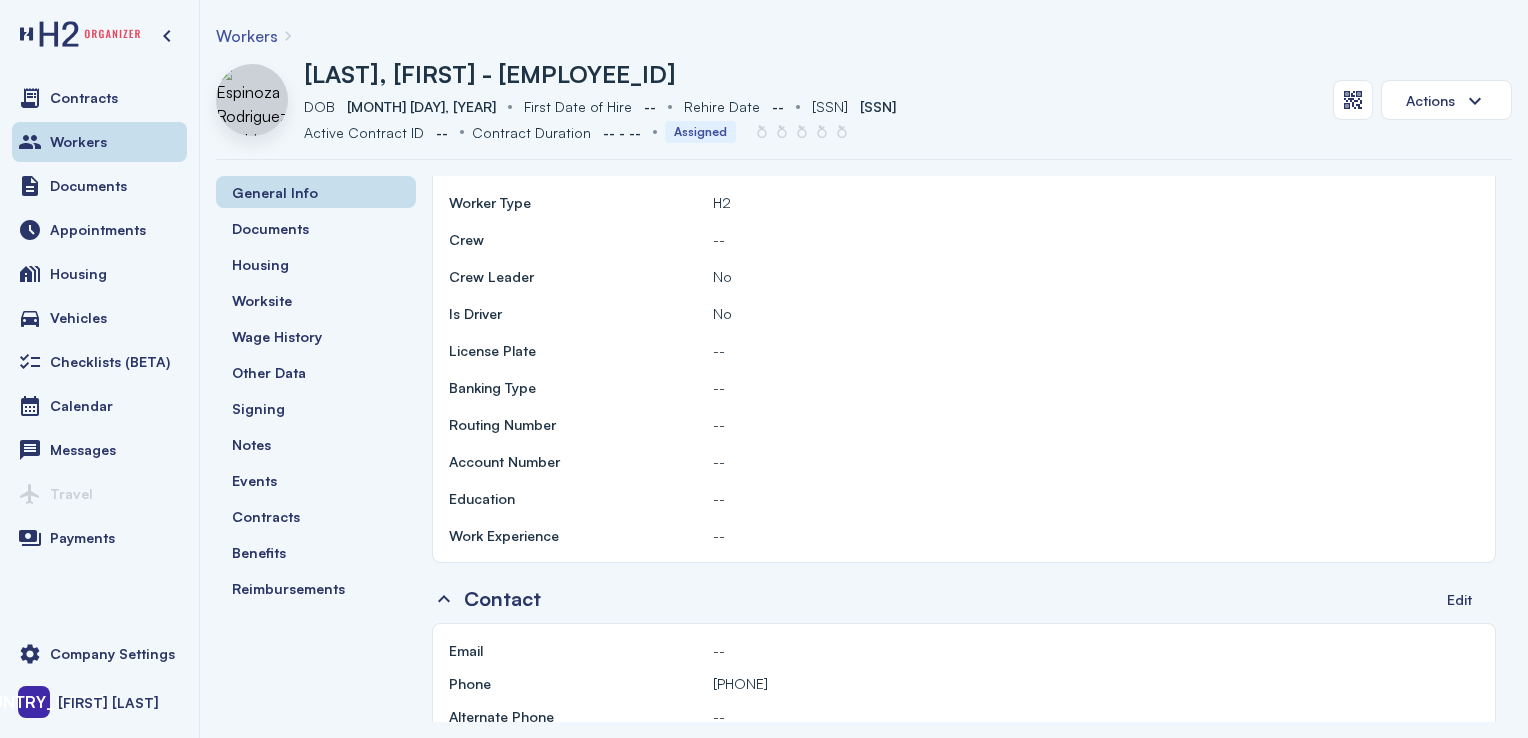 scroll, scrollTop: 920, scrollLeft: 0, axis: vertical 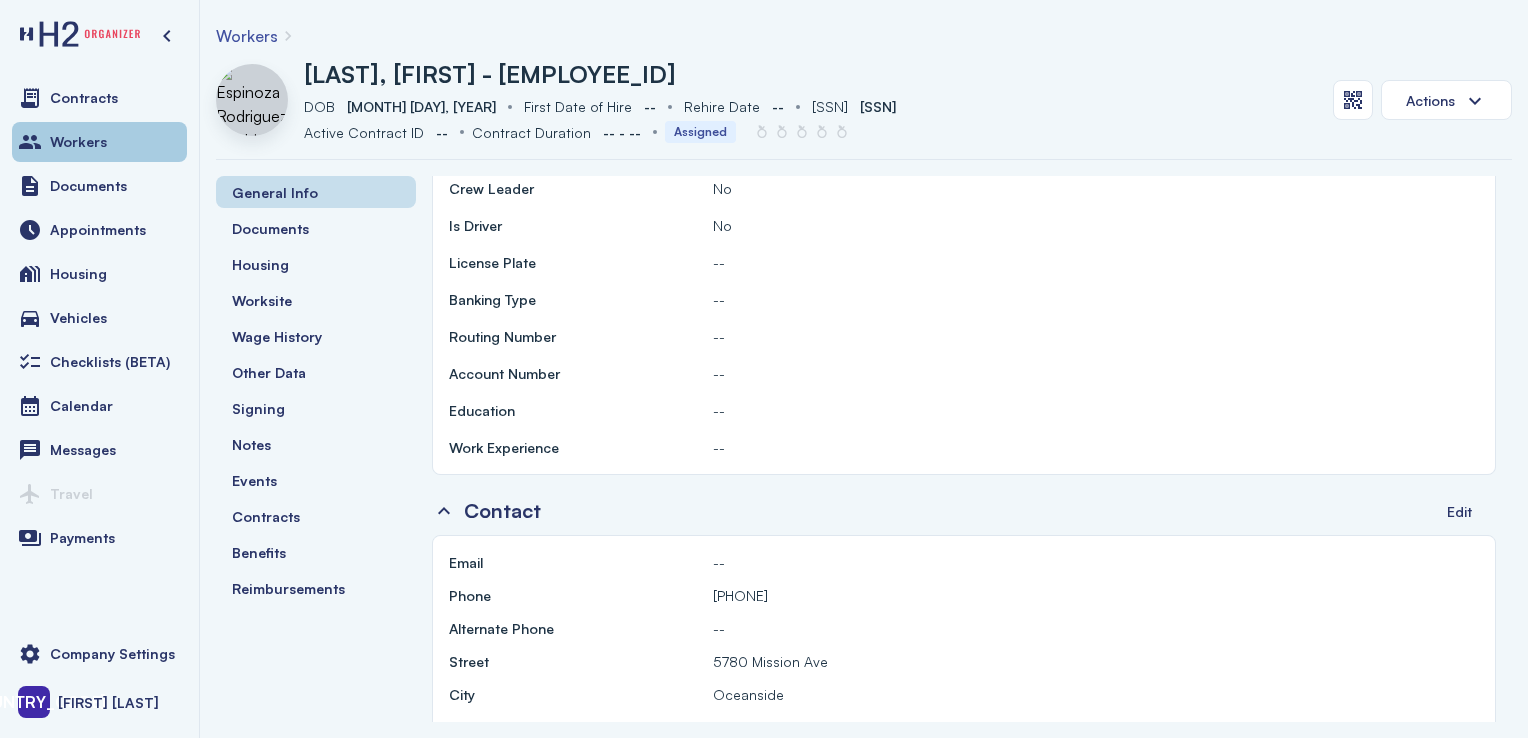 click on "Workers" at bounding box center (99, 142) 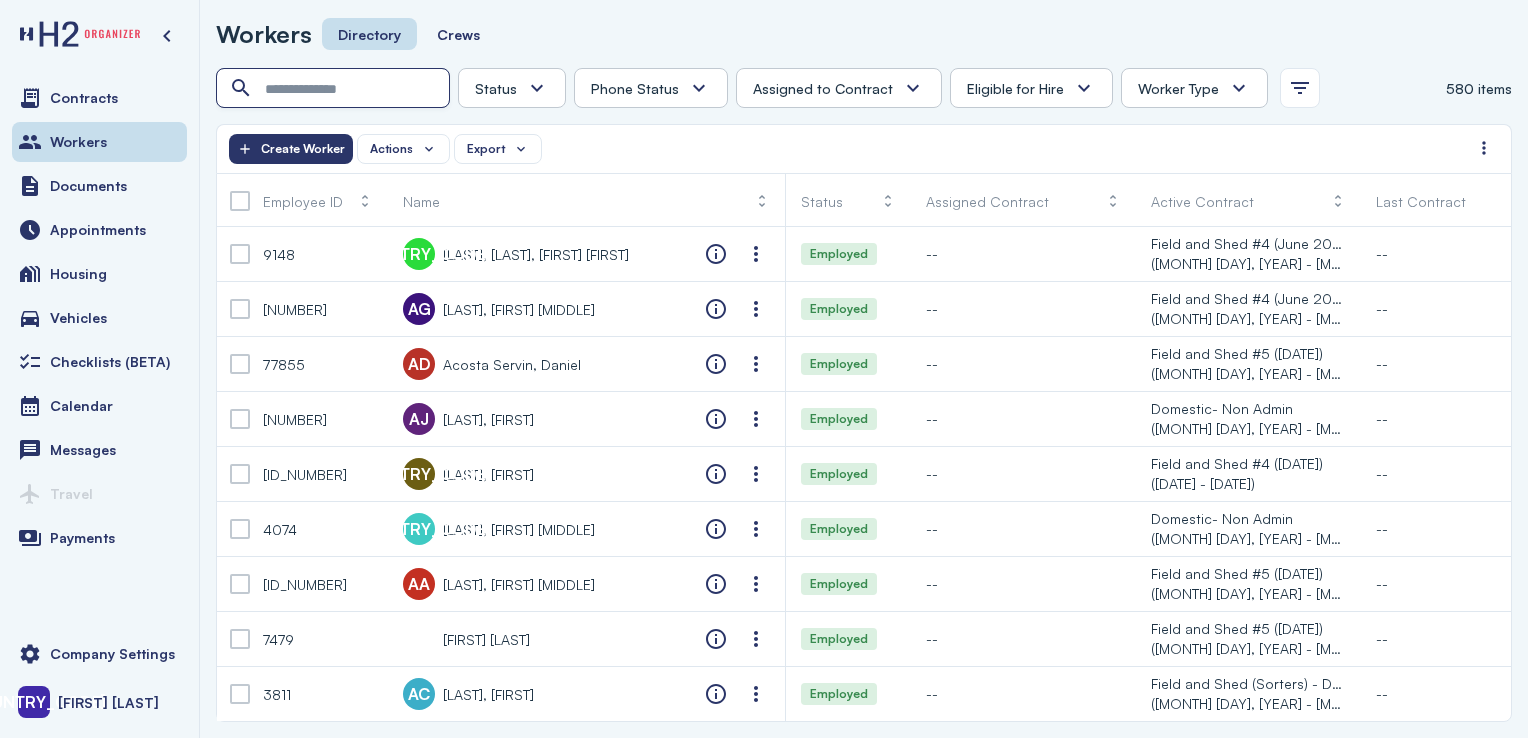click at bounding box center (335, 89) 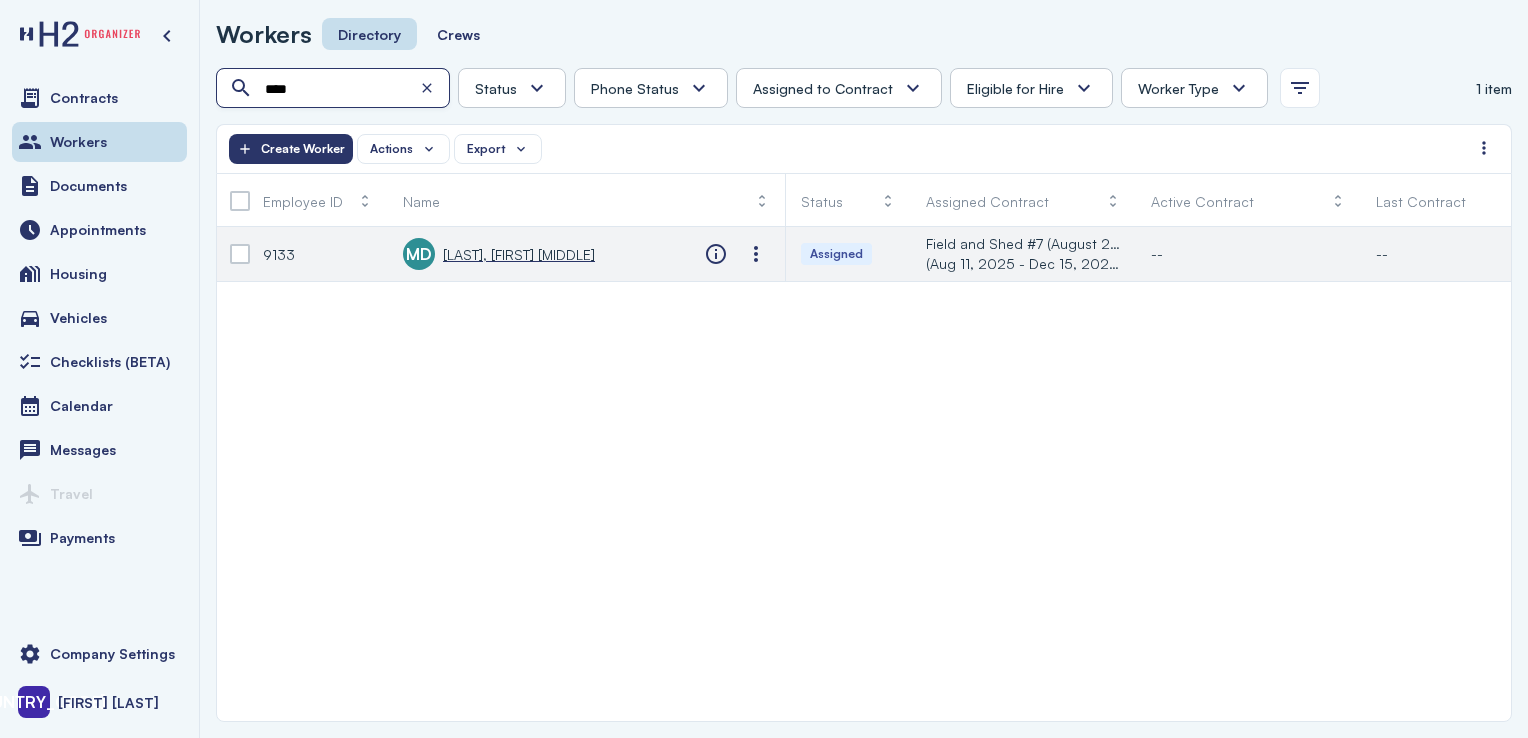 type on "****" 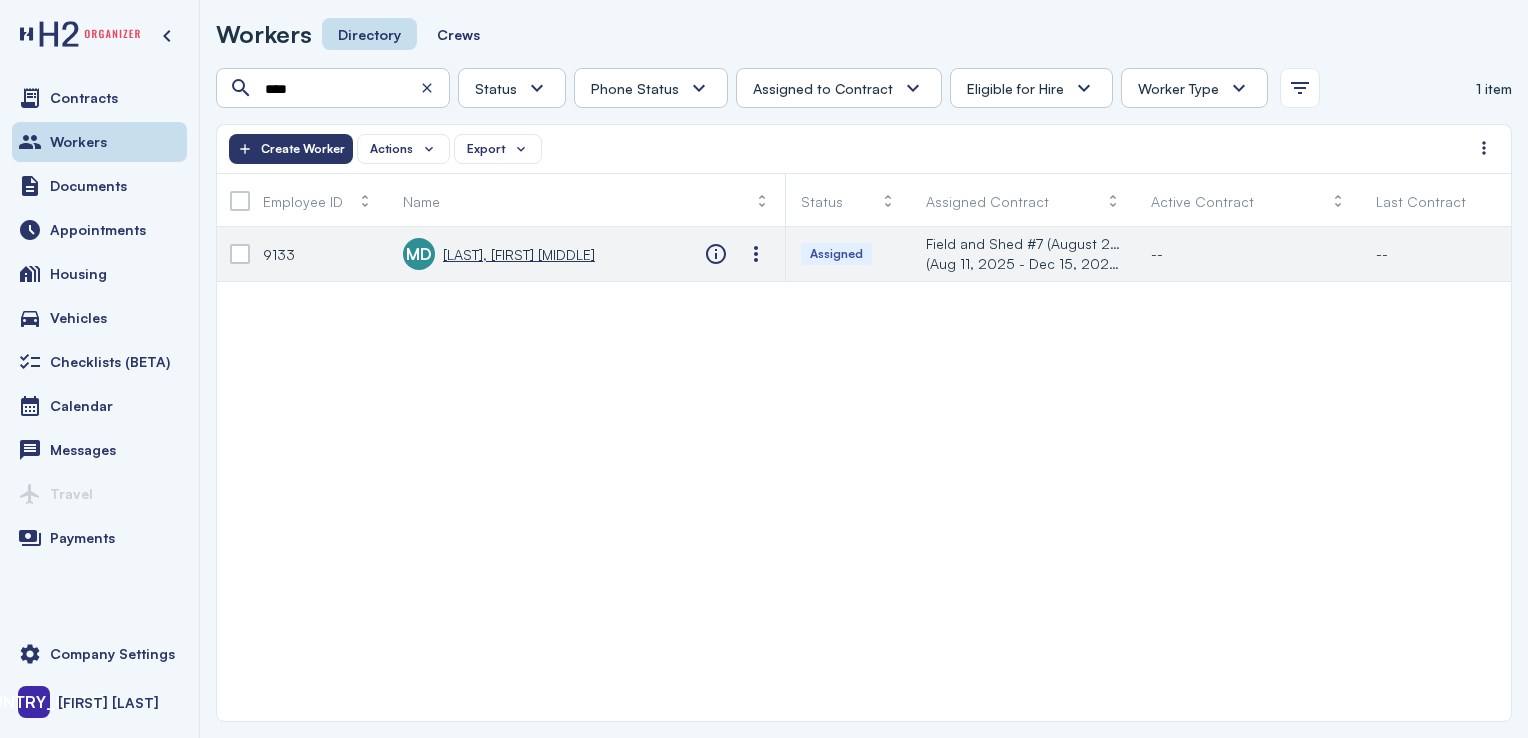 click on "[LAST], [FIRST] [MIDDLE]" at bounding box center [519, 254] 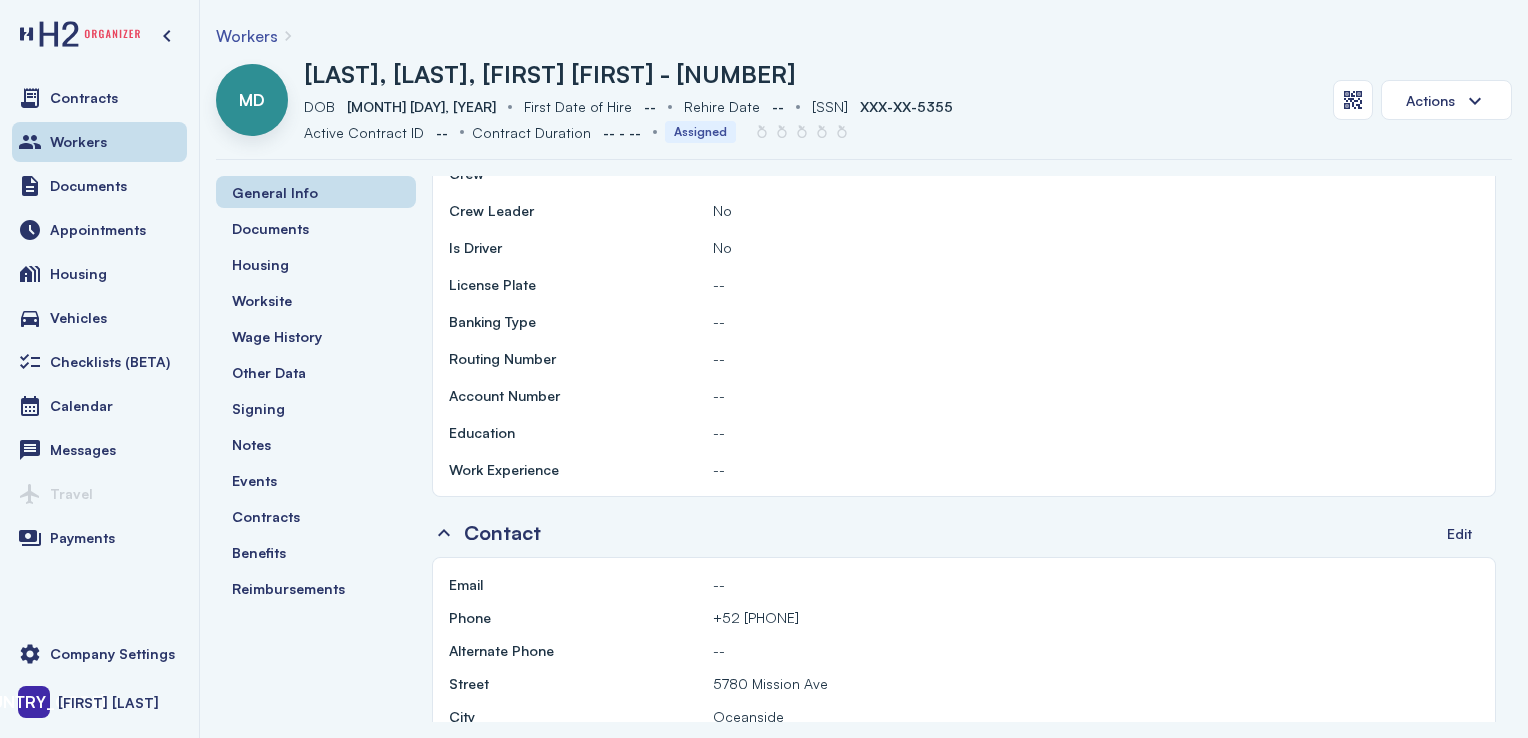 scroll, scrollTop: 909, scrollLeft: 0, axis: vertical 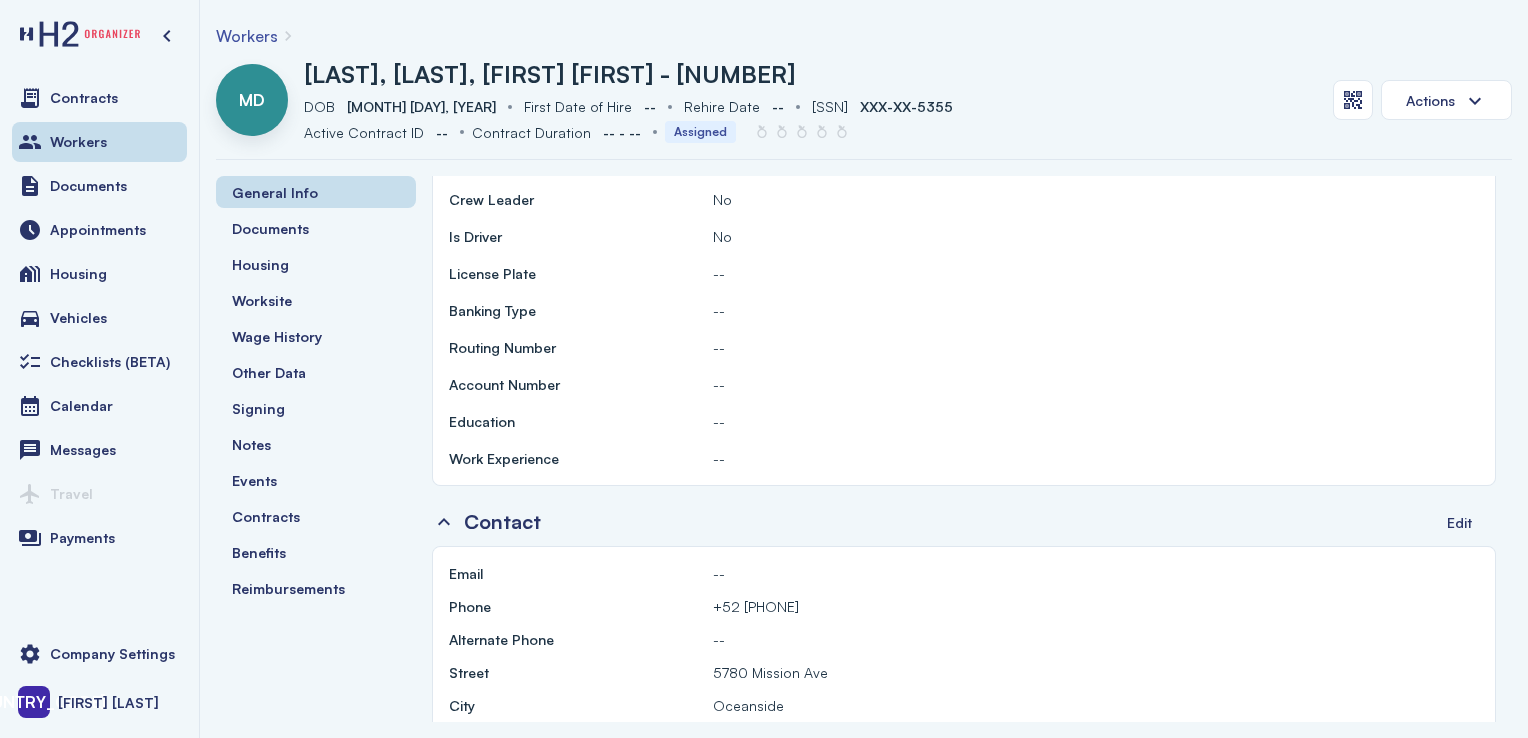 click on "Workers" at bounding box center (78, 142) 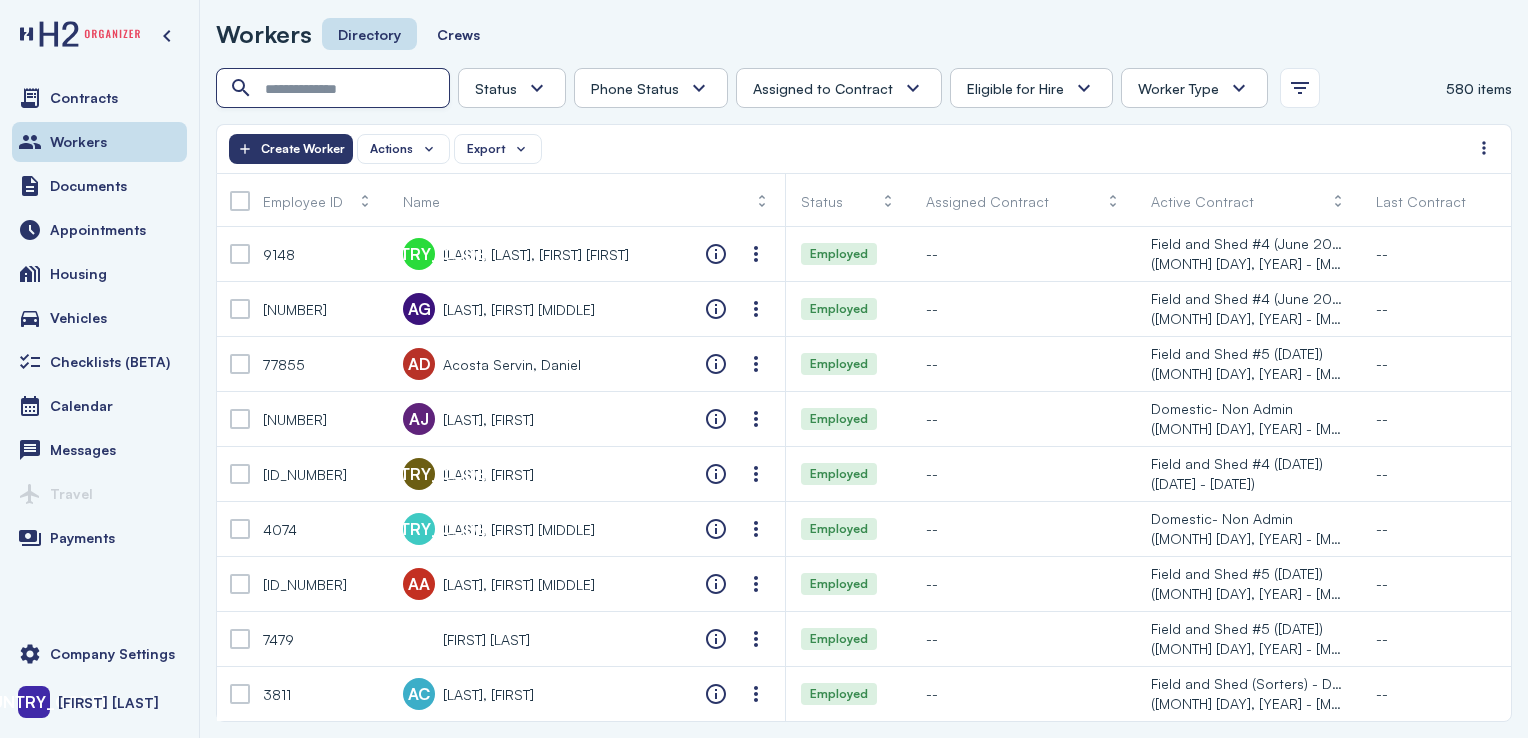 click at bounding box center (335, 89) 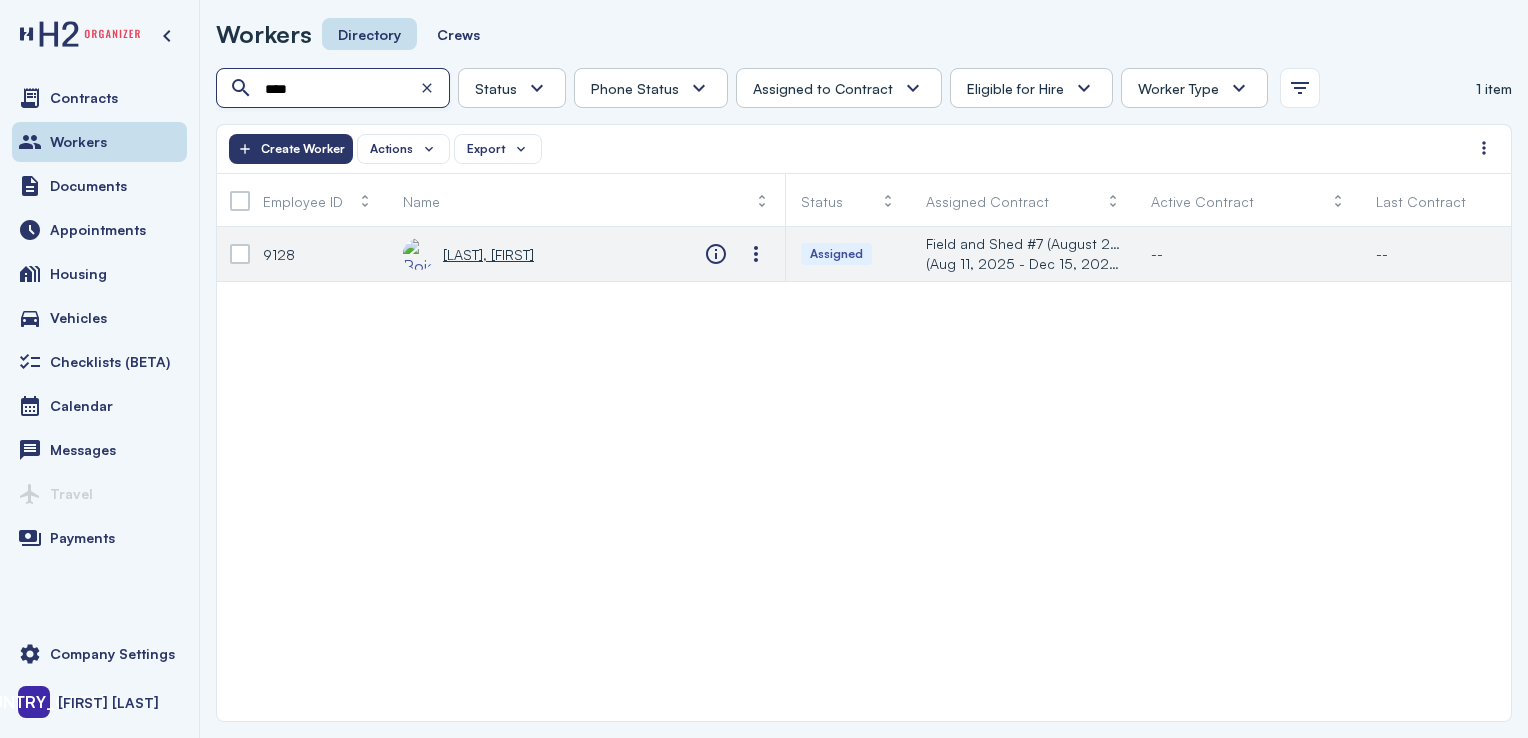 type on "****" 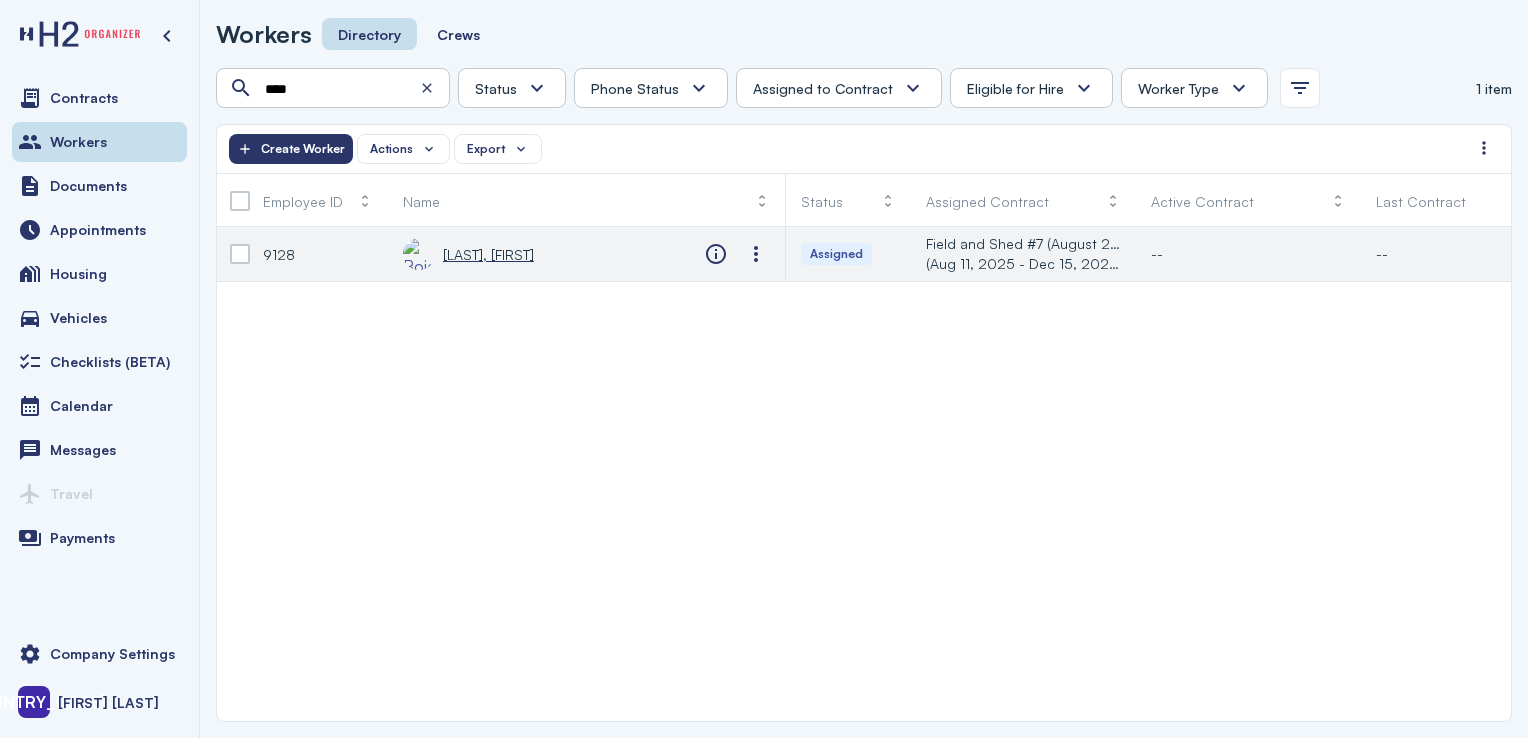 click on "[LAST], [FIRST]" at bounding box center (488, 254) 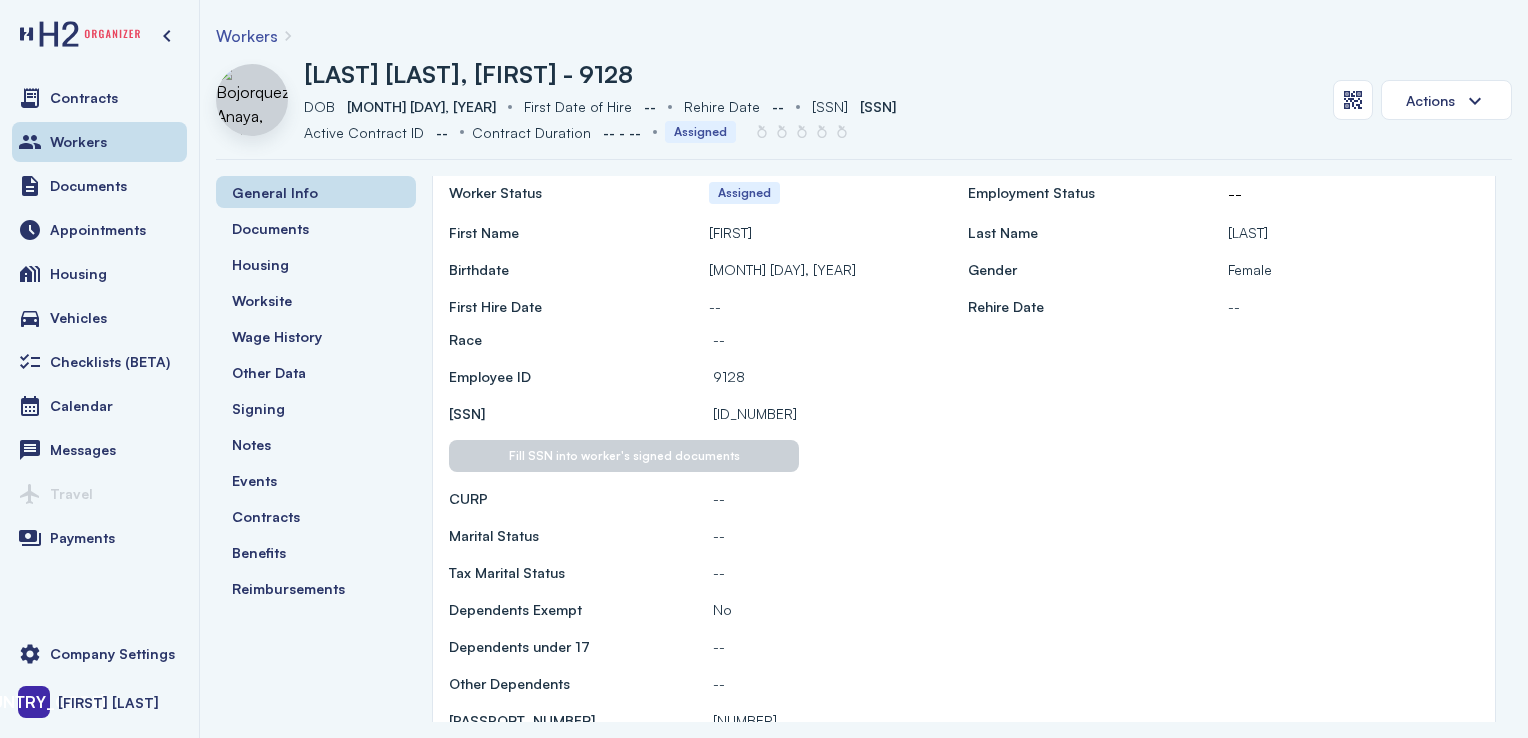 scroll, scrollTop: 0, scrollLeft: 0, axis: both 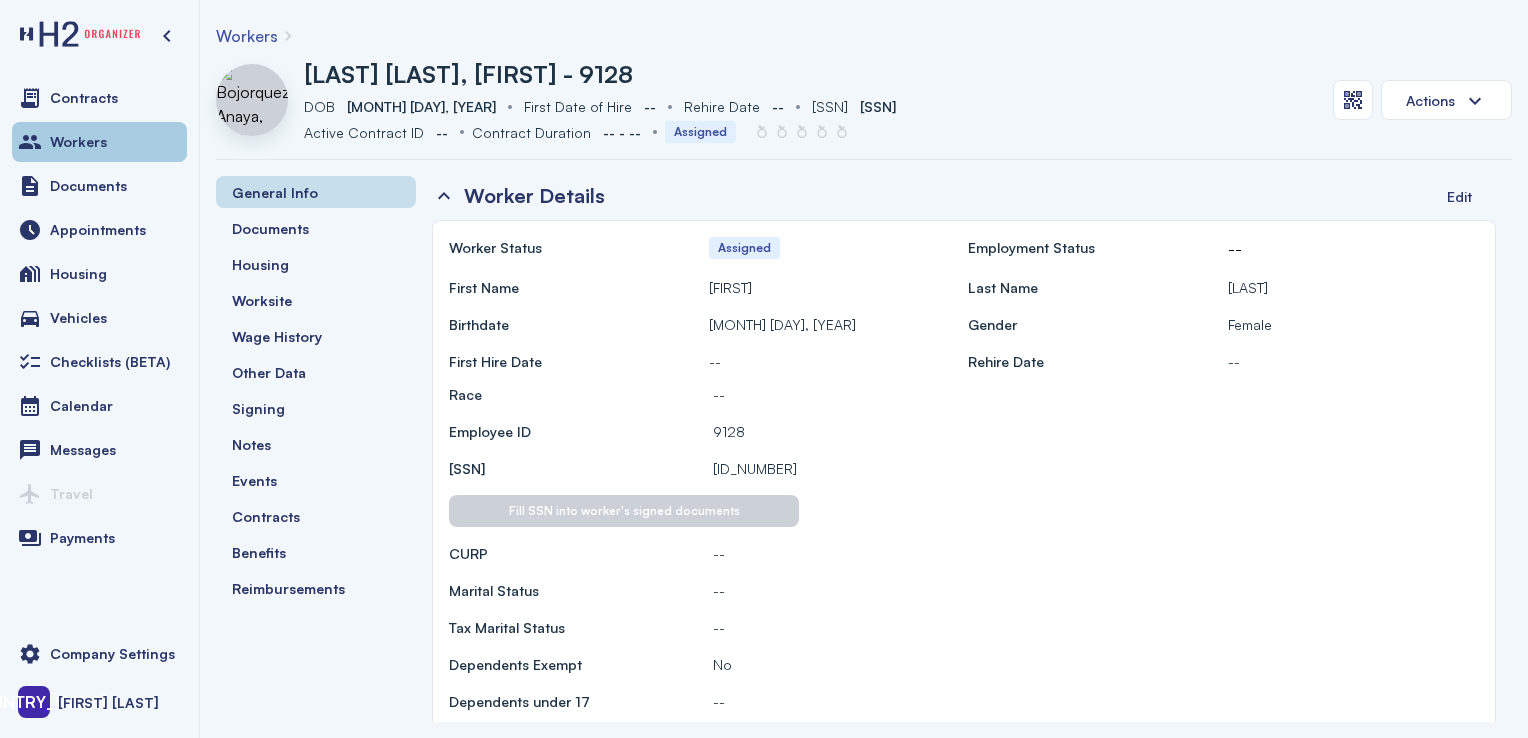 click on "Workers" at bounding box center (78, 142) 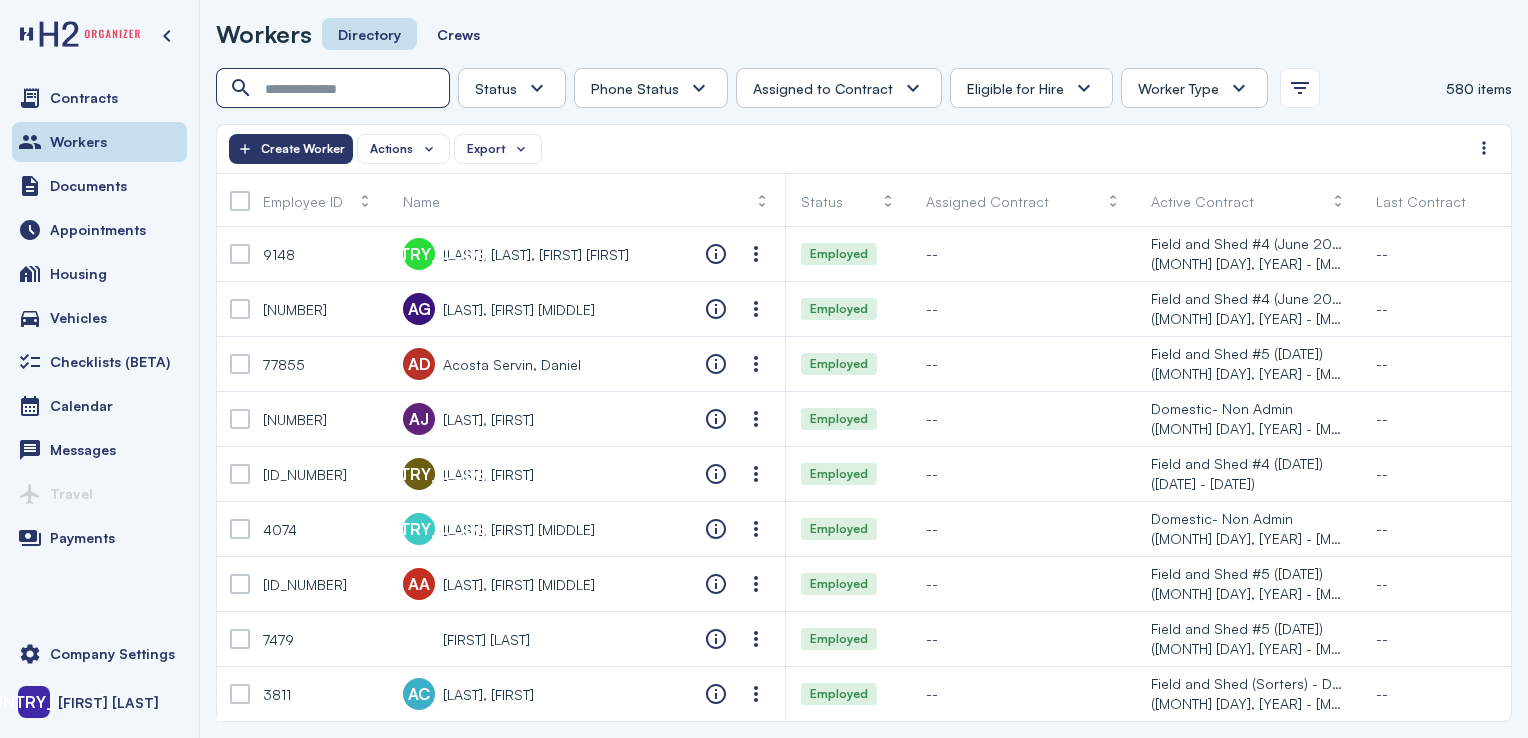 click at bounding box center (335, 89) 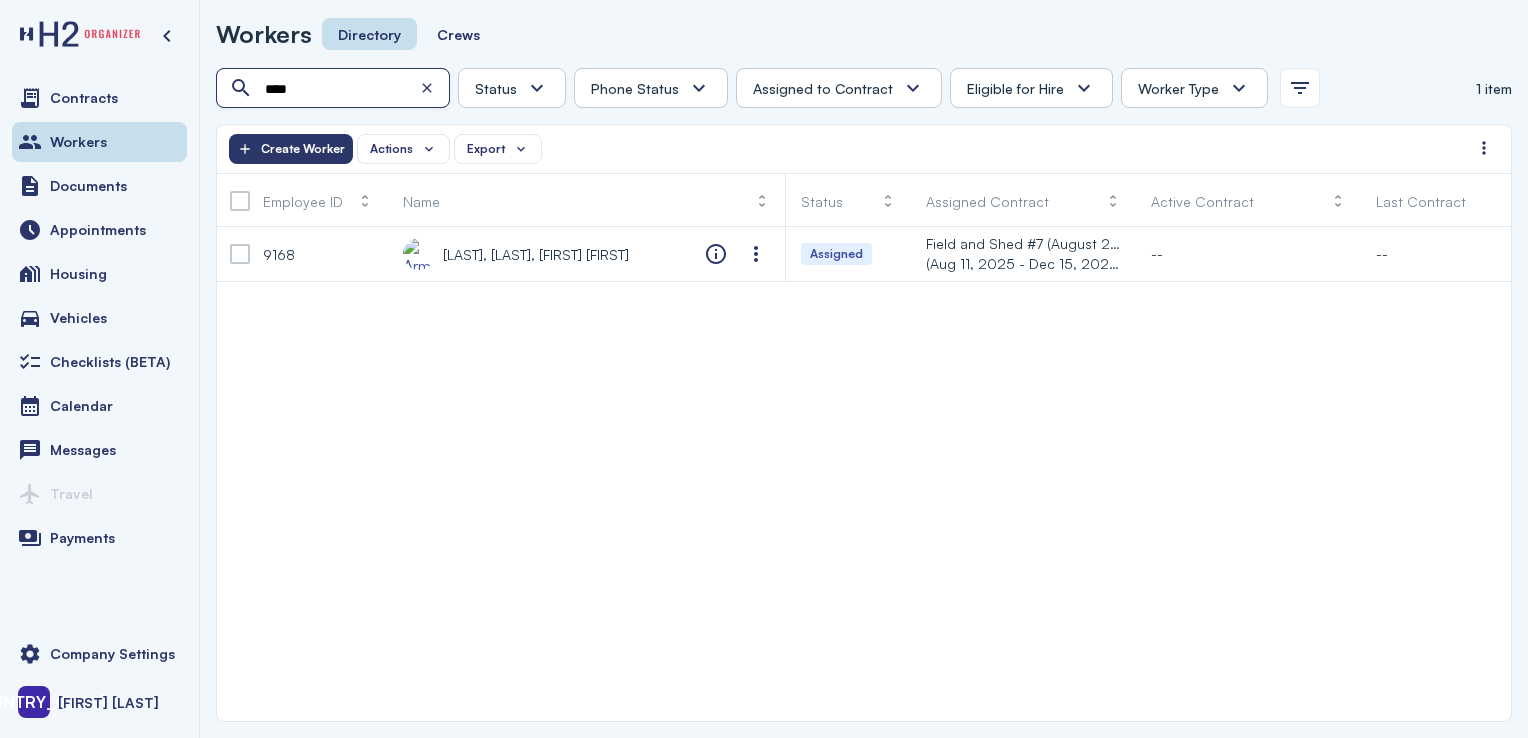 type on "****" 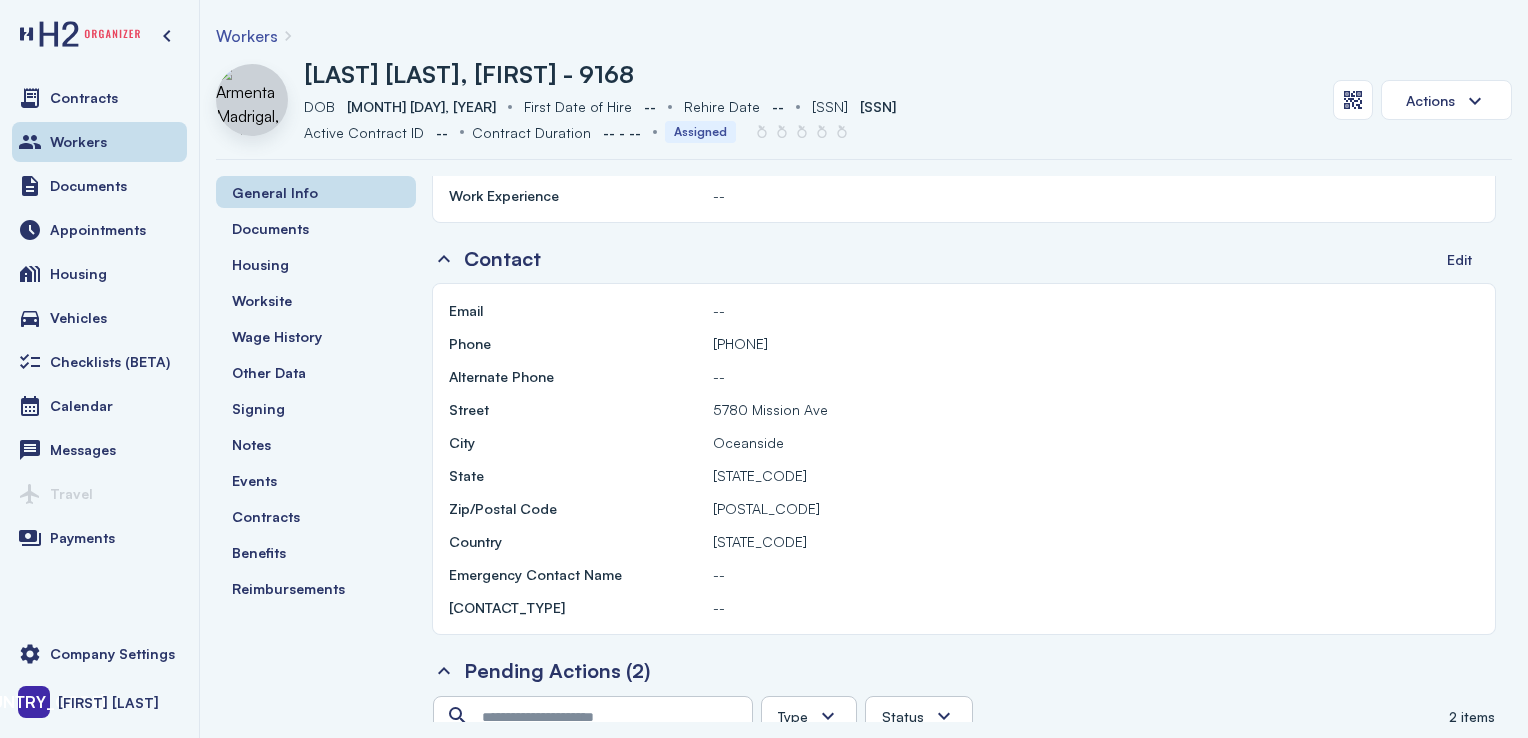scroll, scrollTop: 1177, scrollLeft: 0, axis: vertical 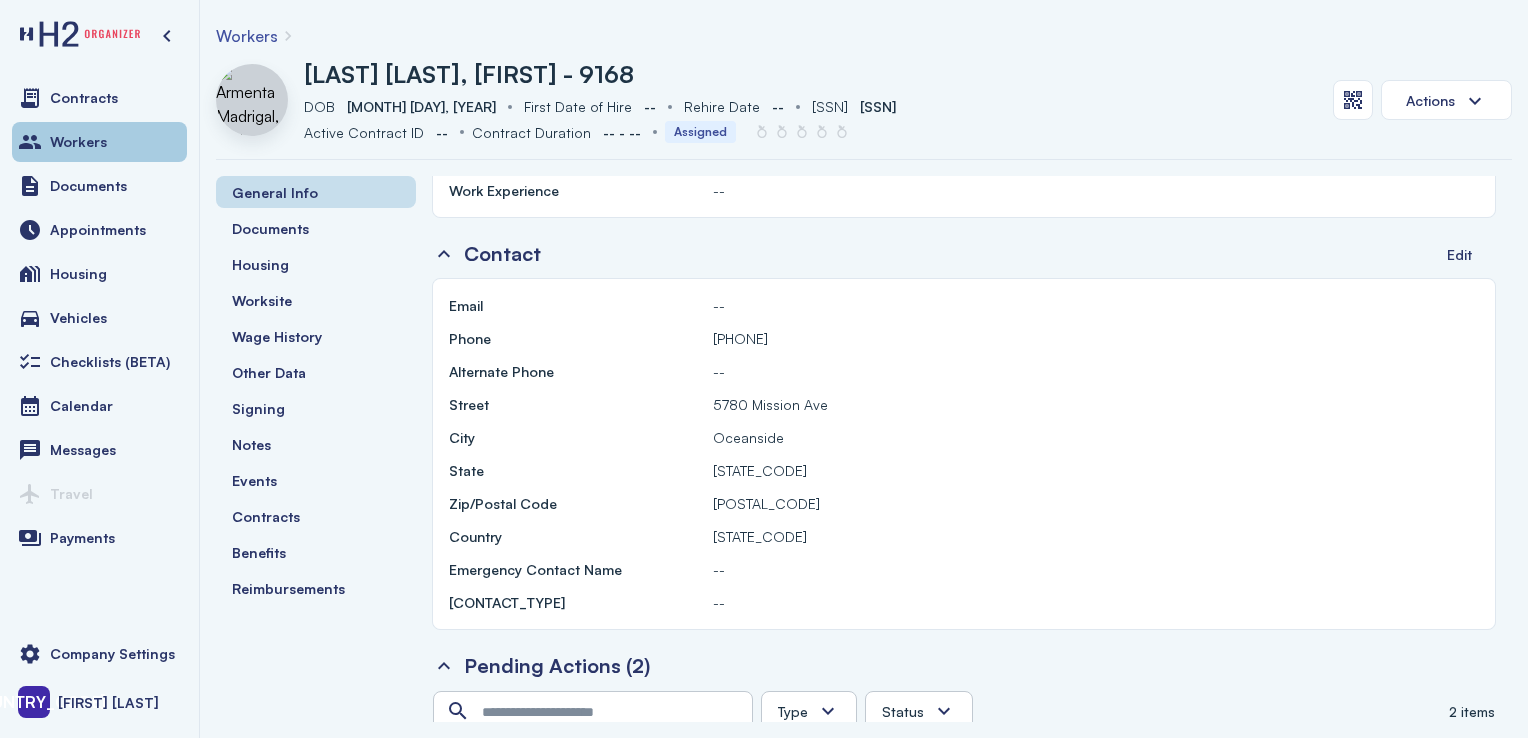 click on "Workers" at bounding box center (99, 142) 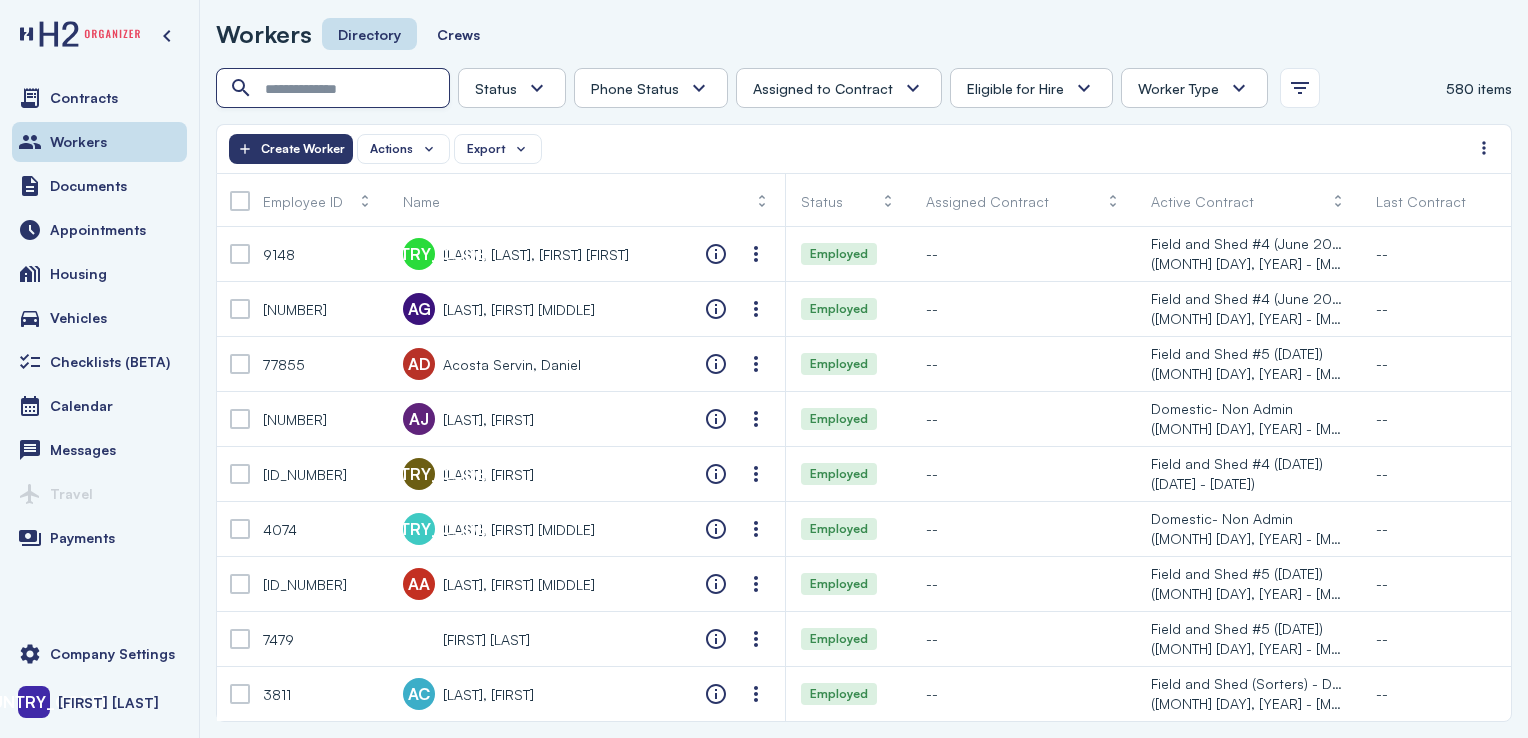 click at bounding box center (335, 89) 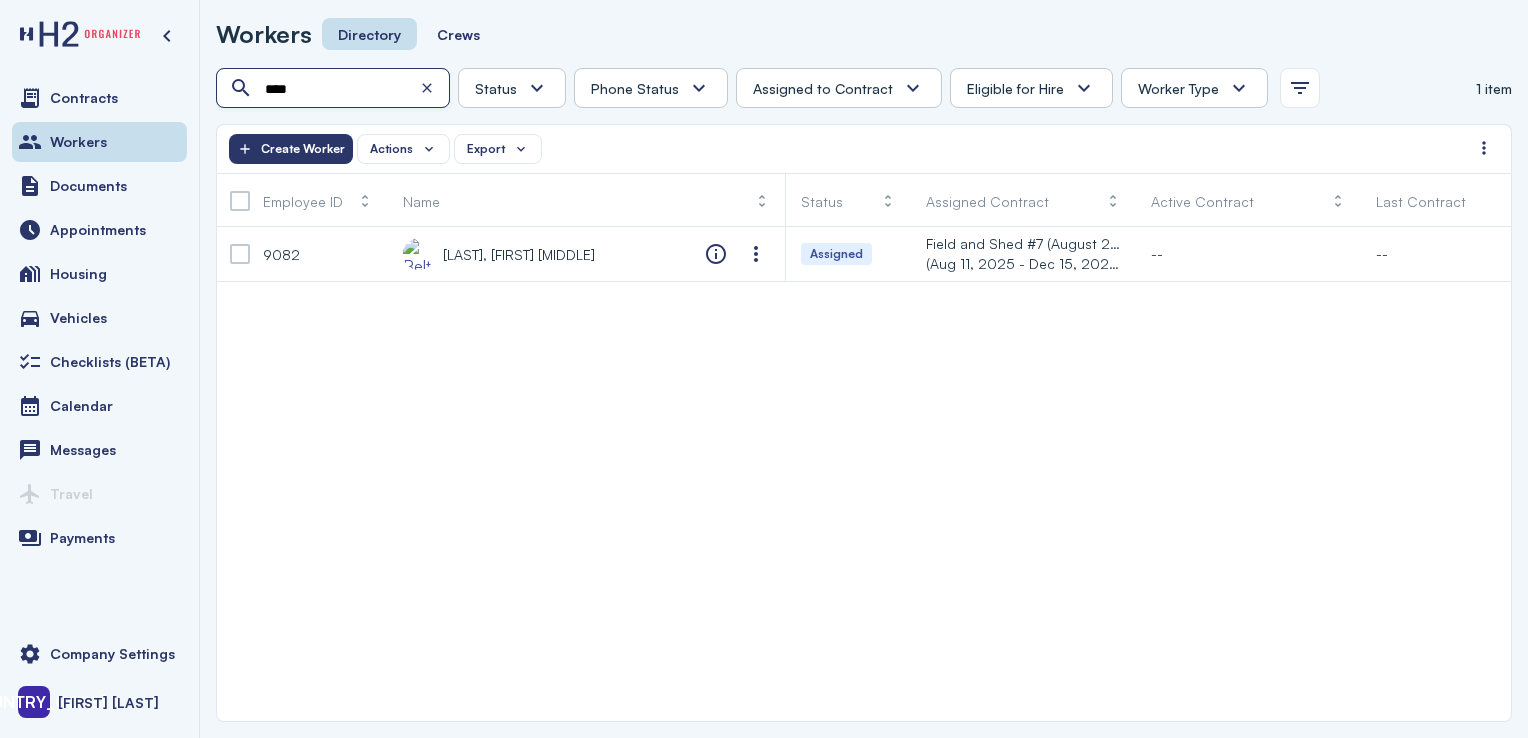 type on "****" 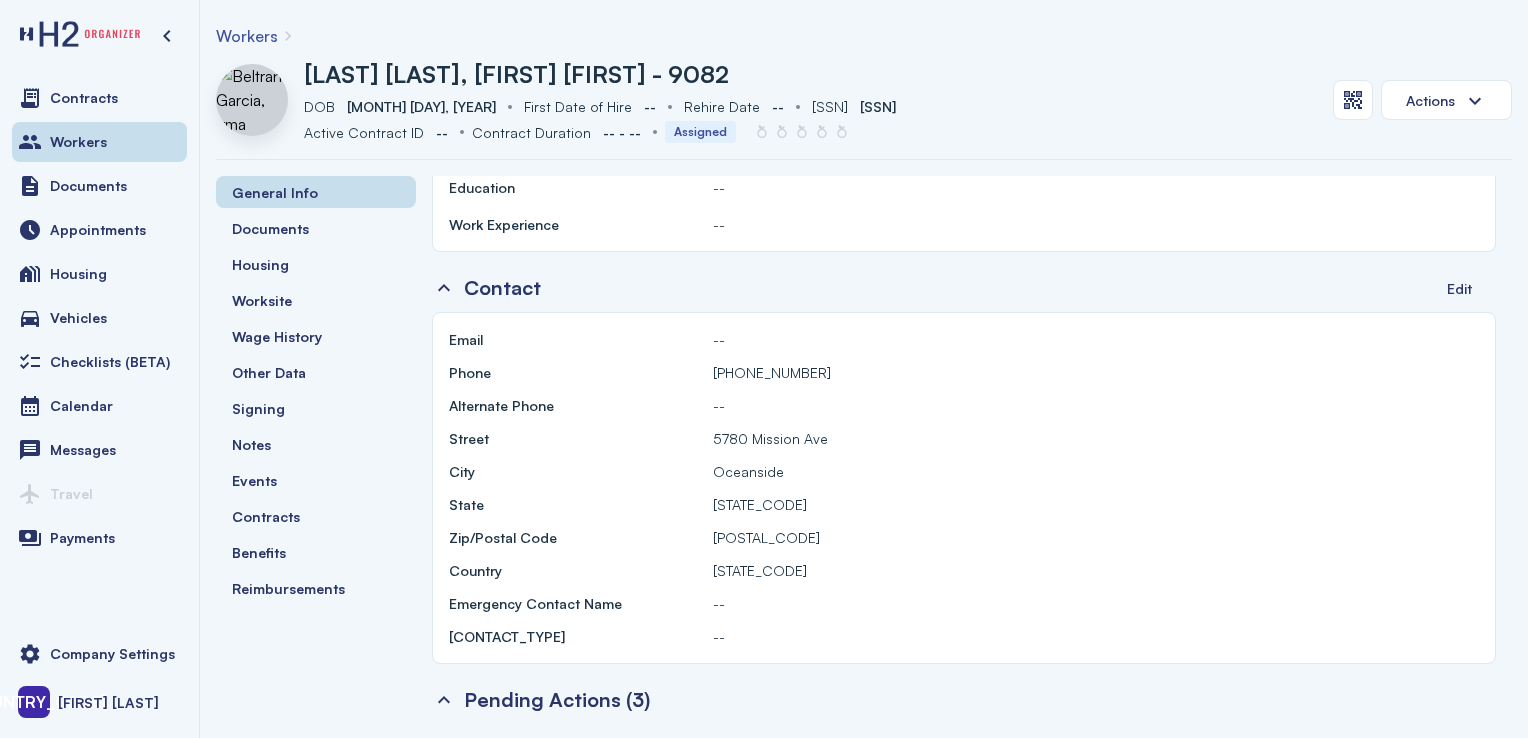 scroll, scrollTop: 1144, scrollLeft: 0, axis: vertical 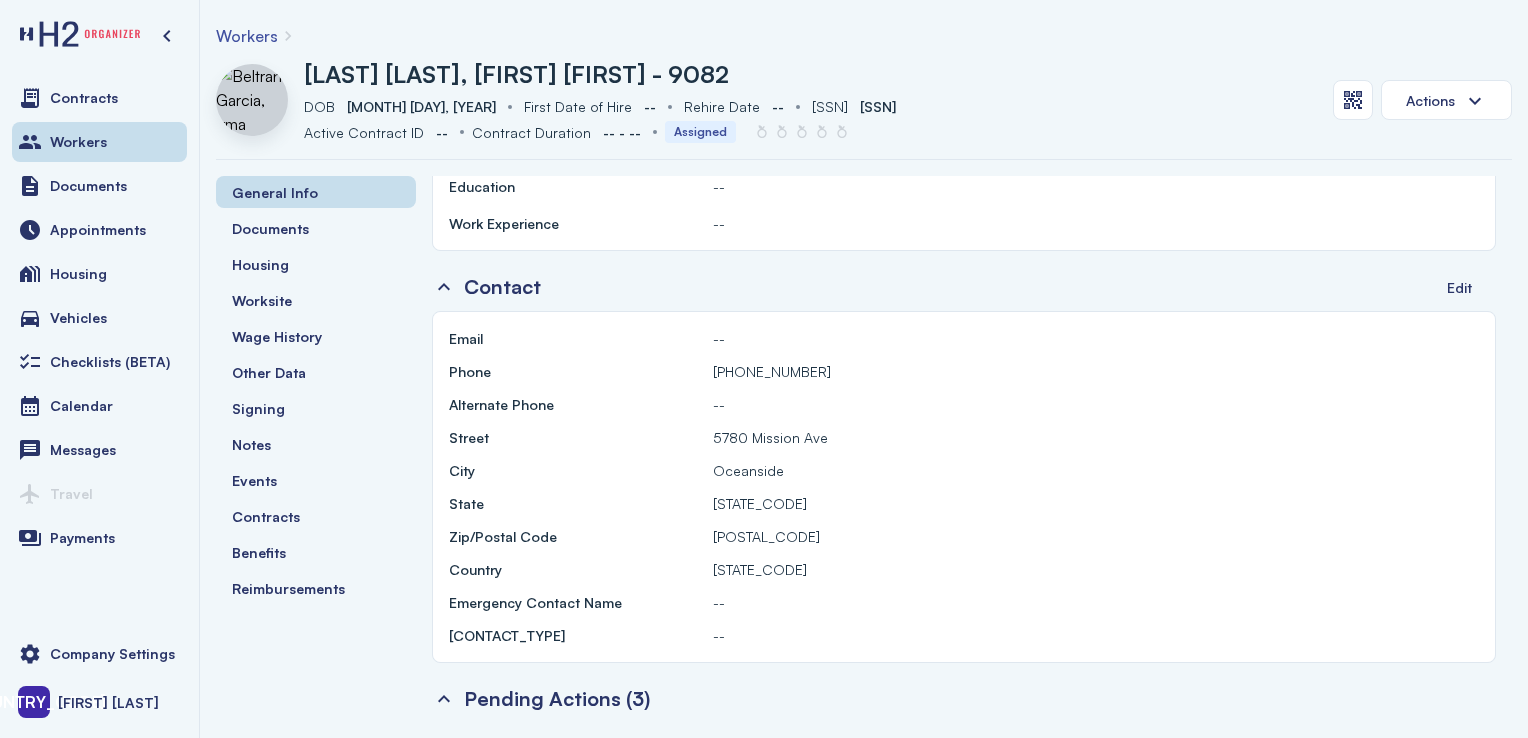 click on "Workers" at bounding box center (99, 142) 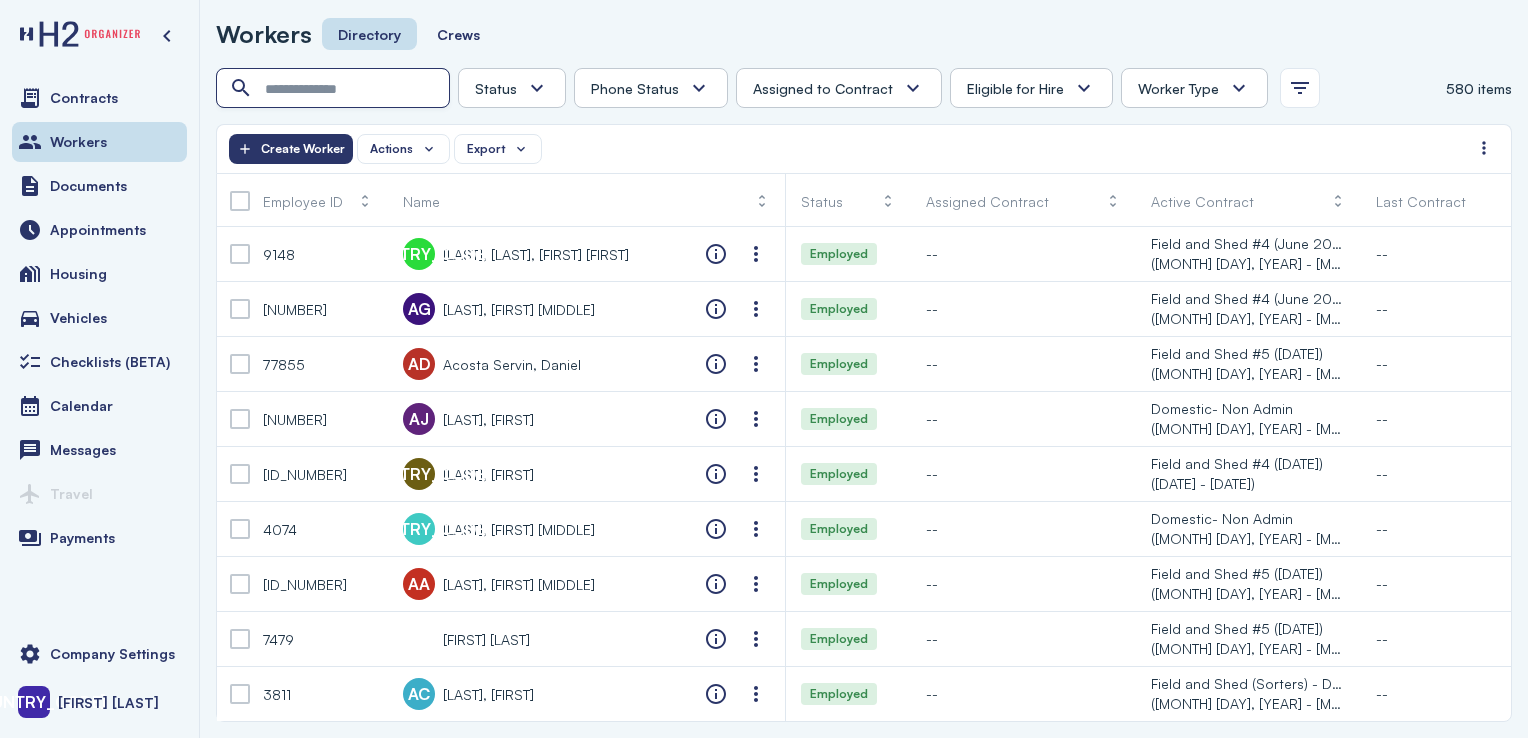 click at bounding box center (335, 89) 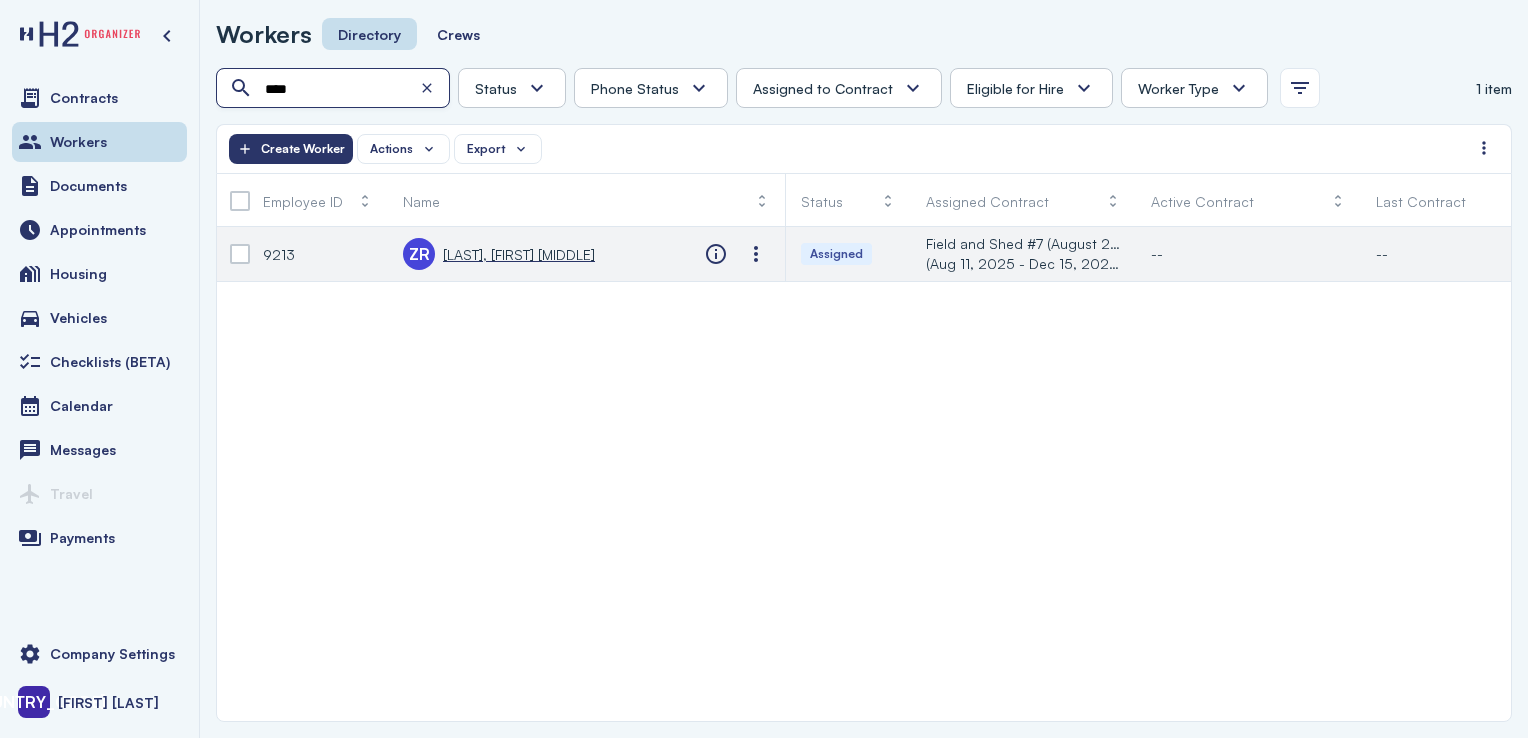 type on "****" 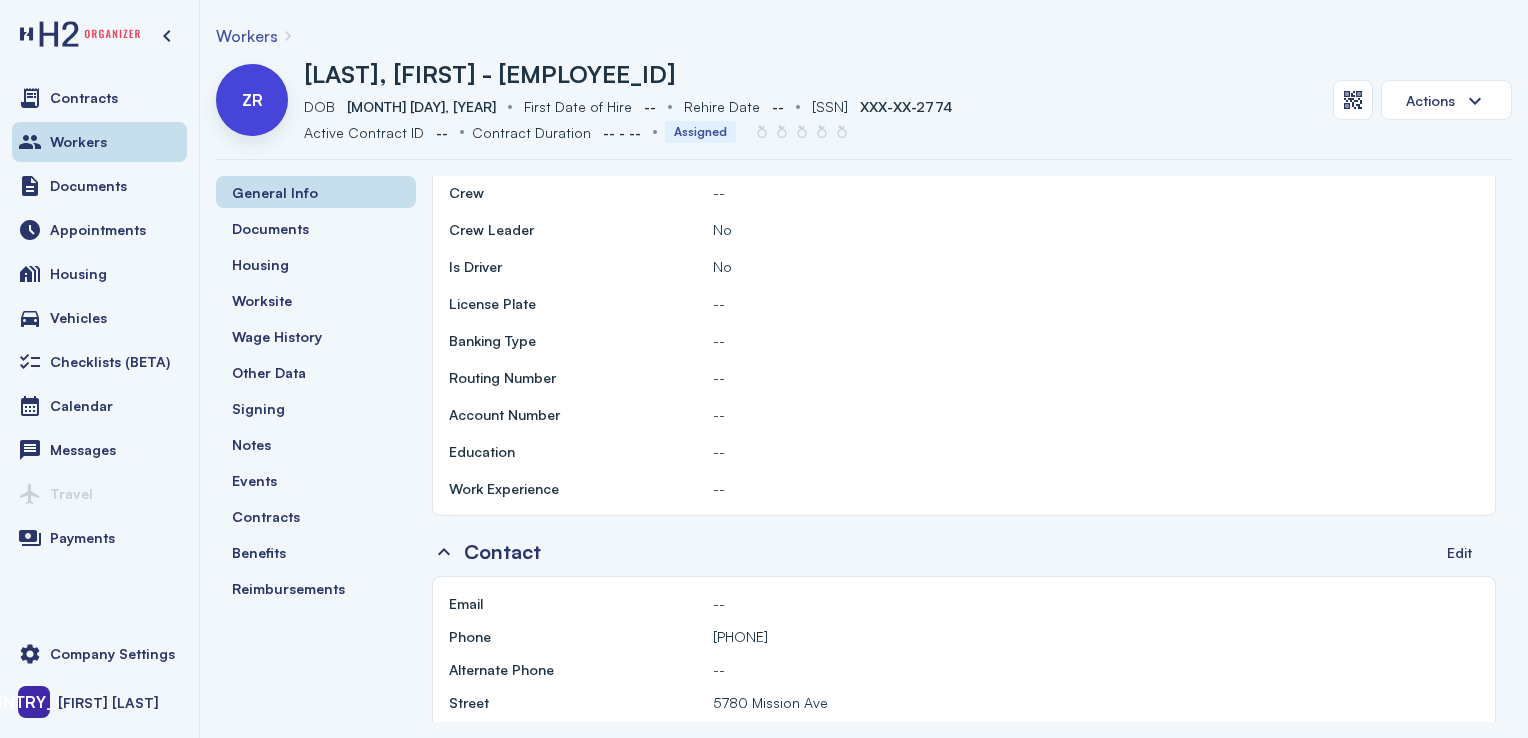 scroll, scrollTop: 908, scrollLeft: 0, axis: vertical 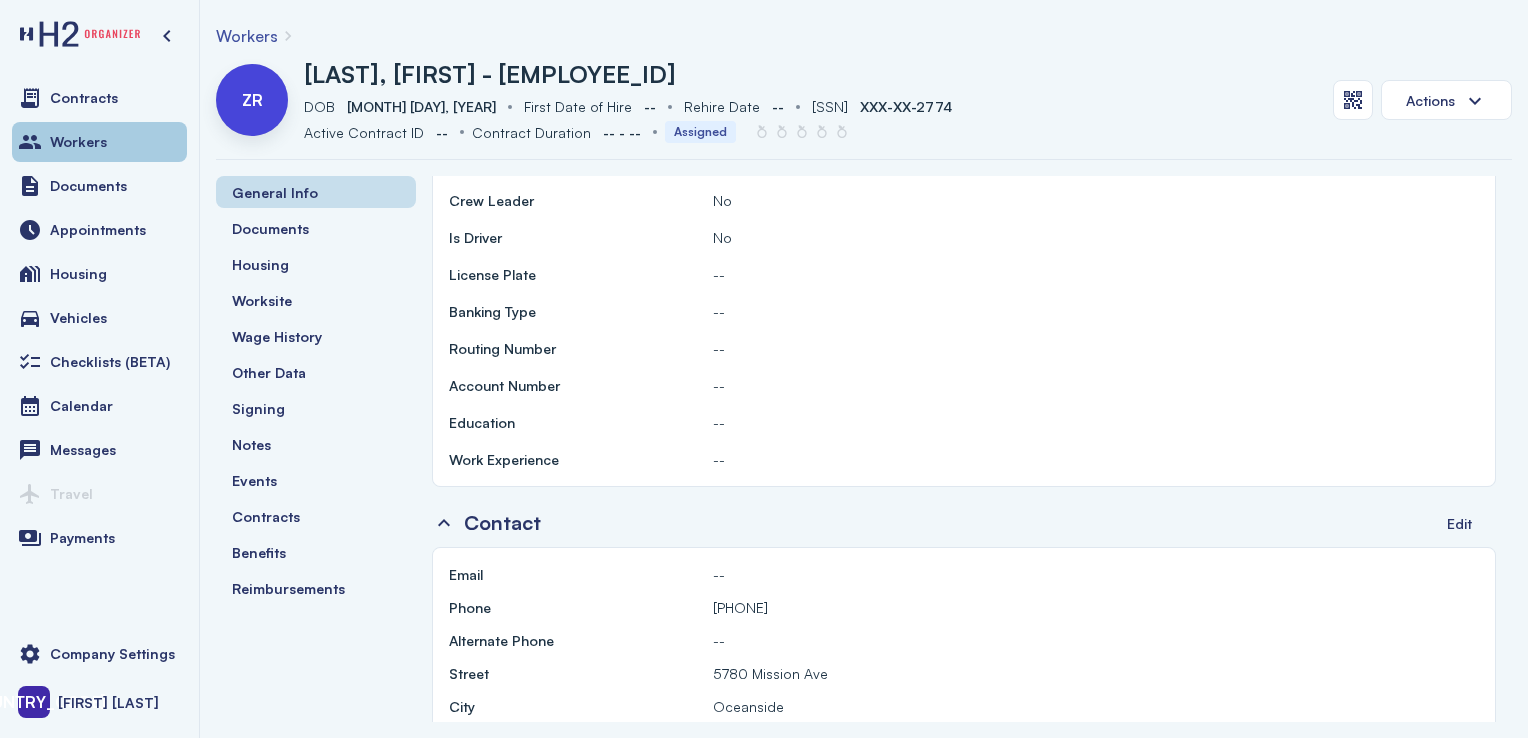 click on "Workers" at bounding box center [99, 142] 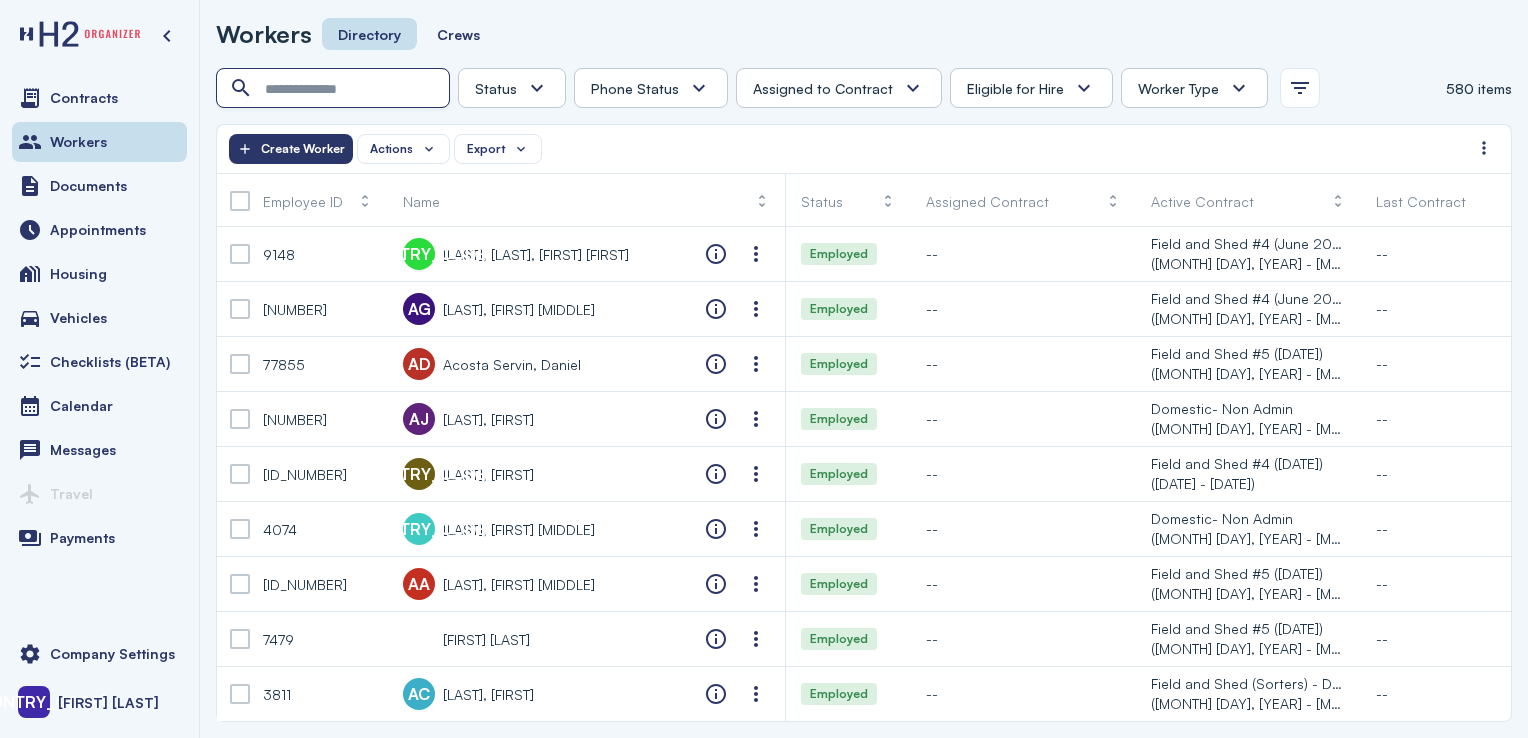 click at bounding box center (335, 89) 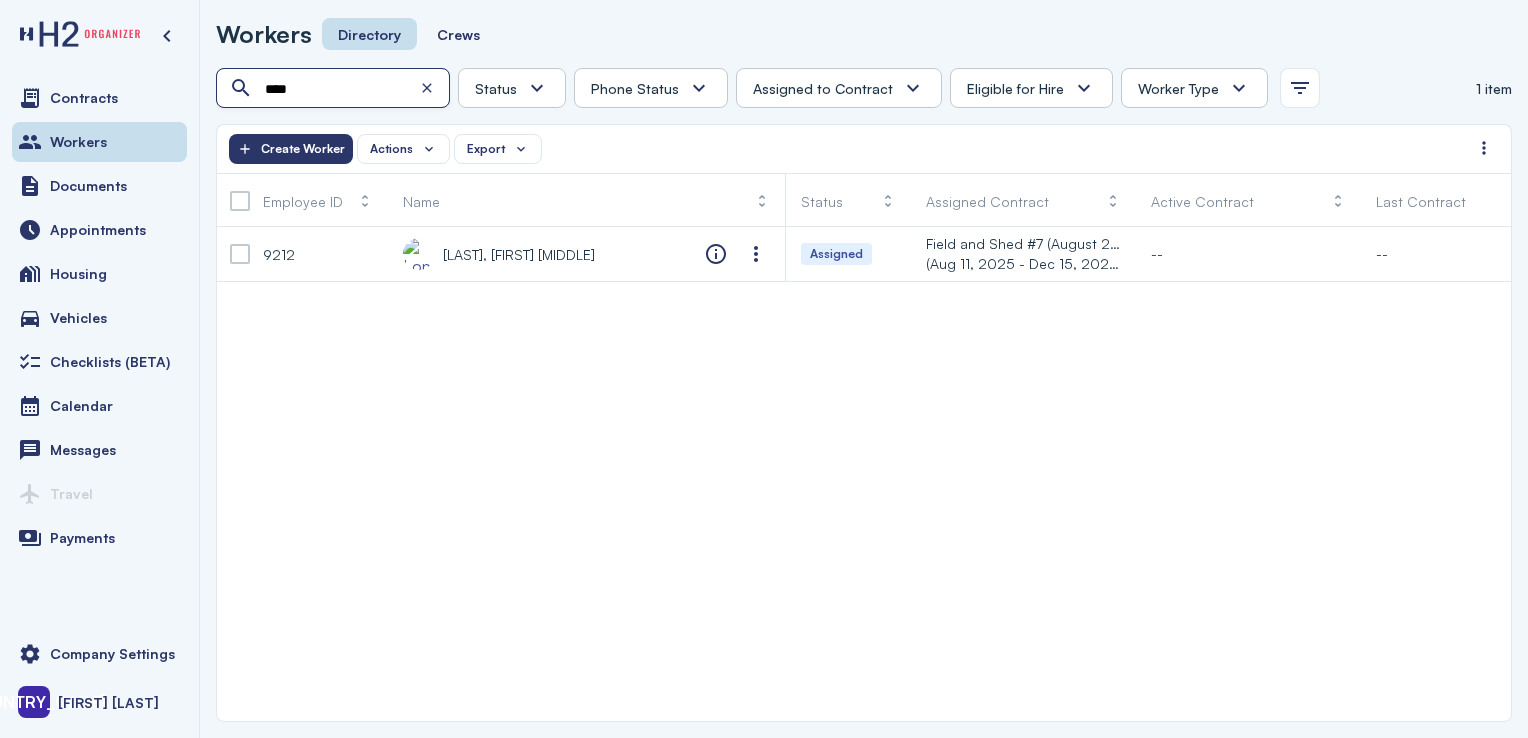 type on "****" 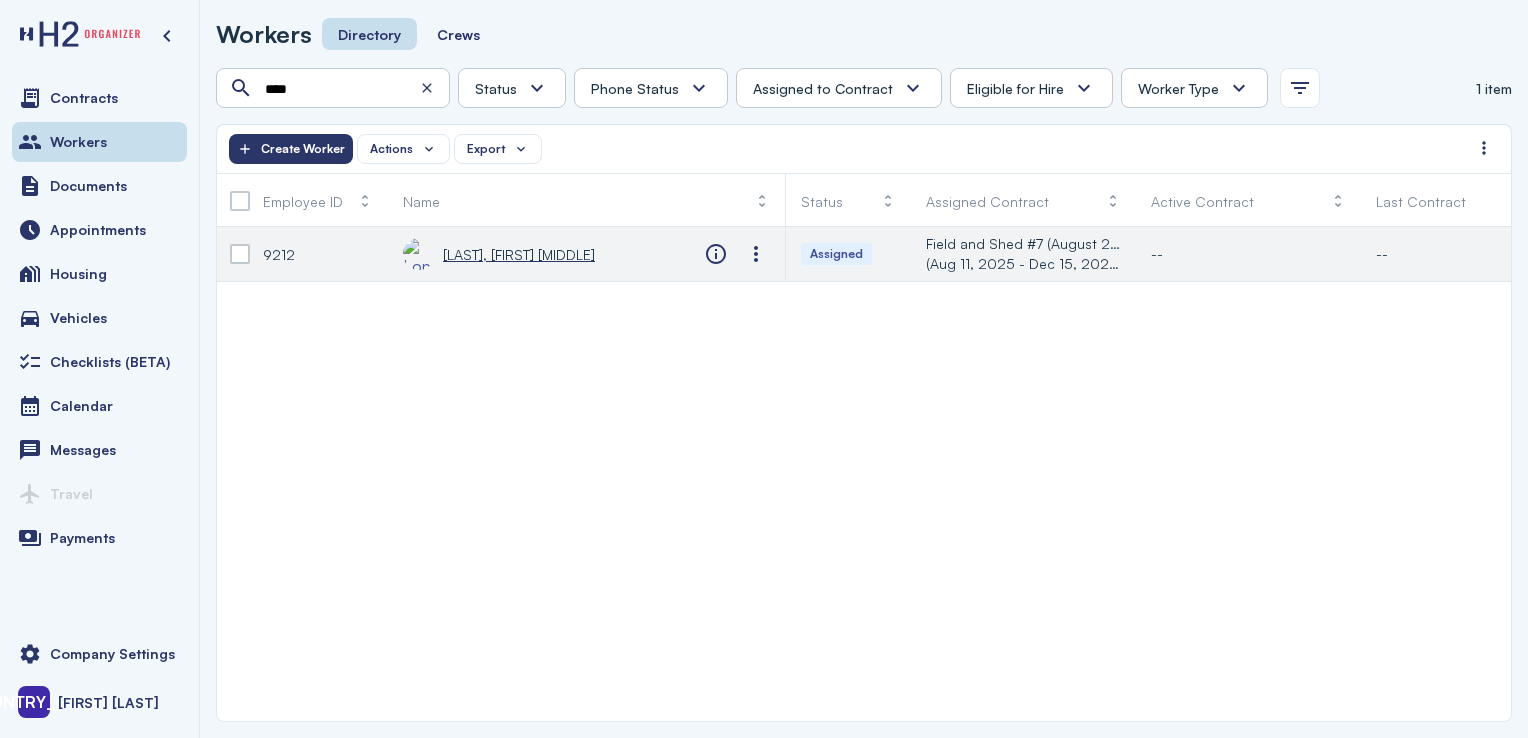 click on "[LAST], [FIRST] [MIDDLE]" at bounding box center (519, 254) 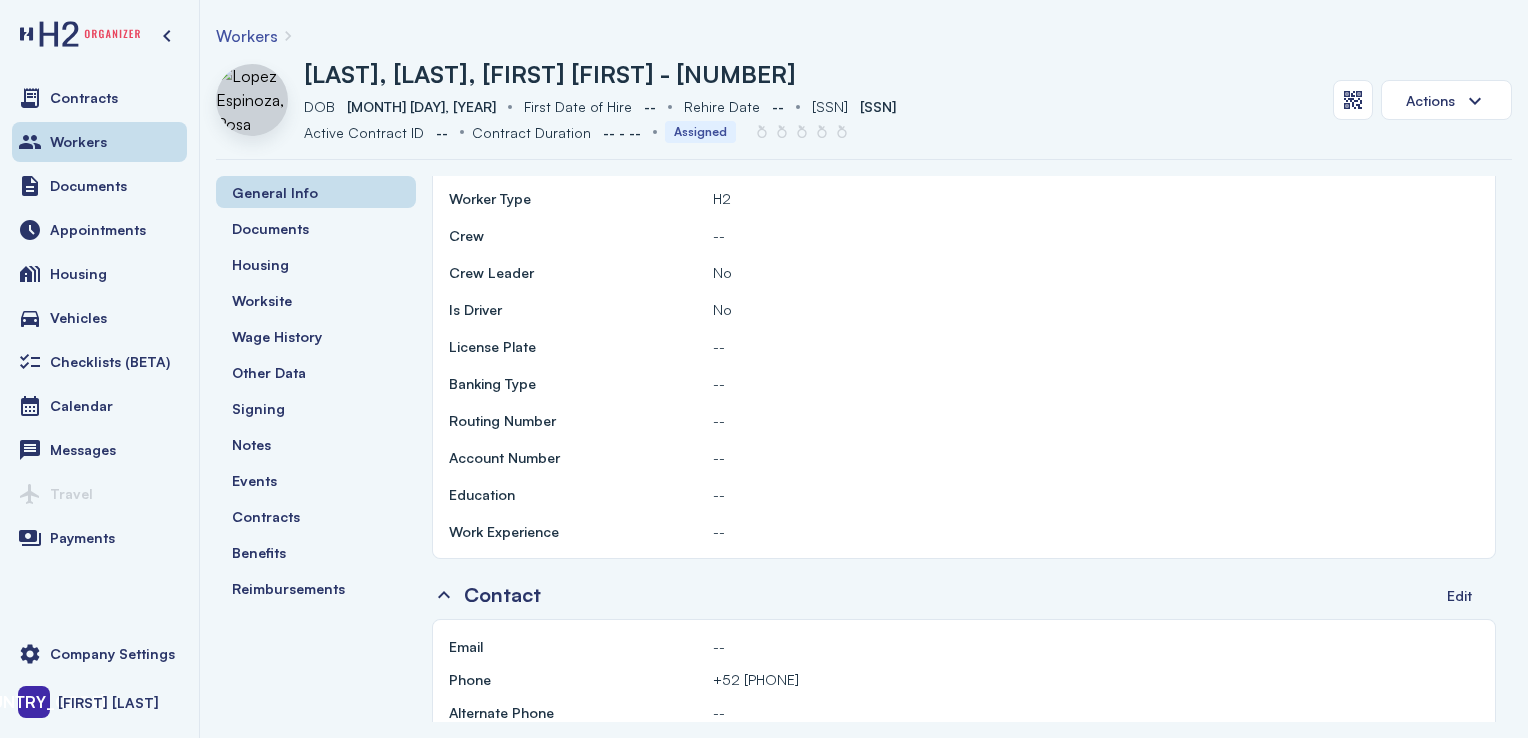 scroll, scrollTop: 959, scrollLeft: 0, axis: vertical 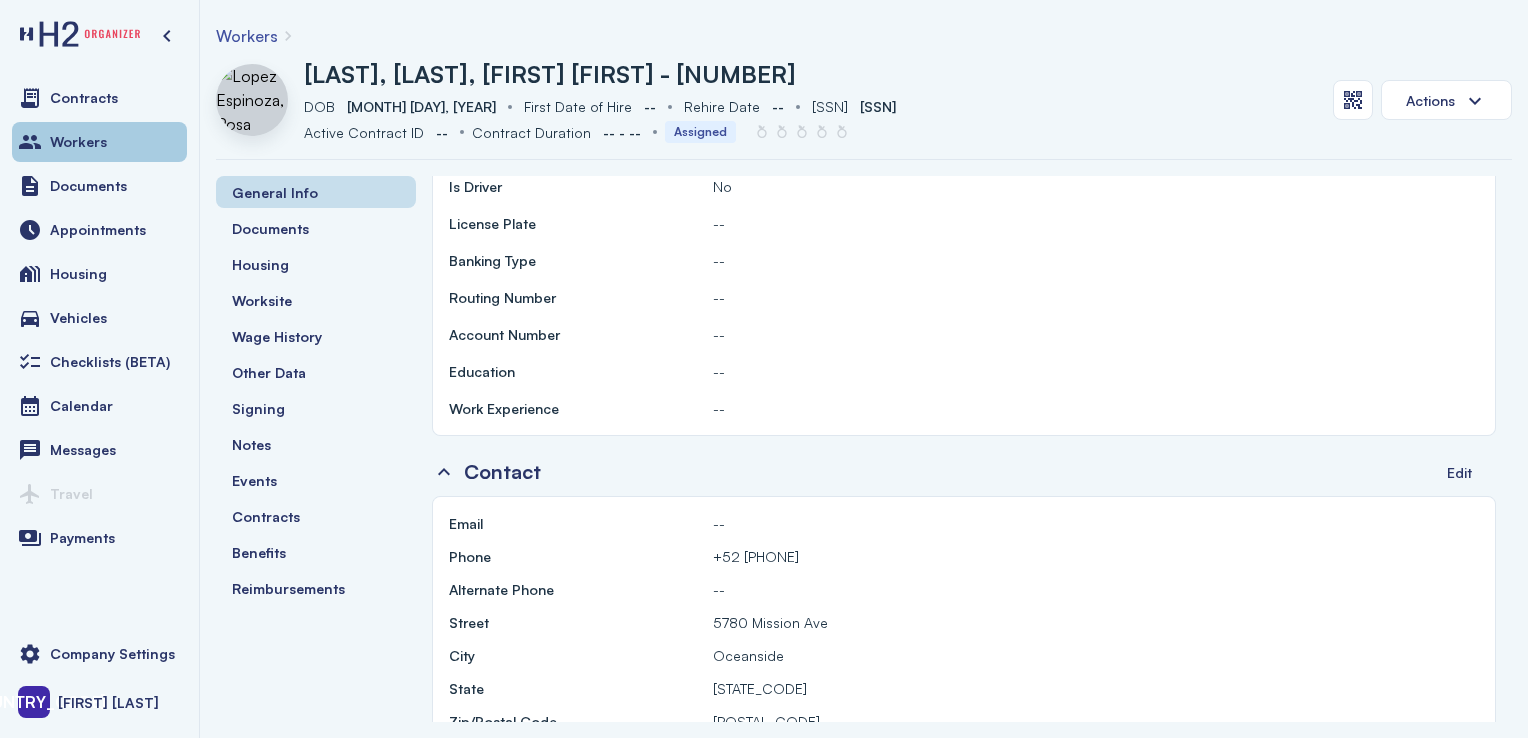 click on "Workers" at bounding box center [99, 142] 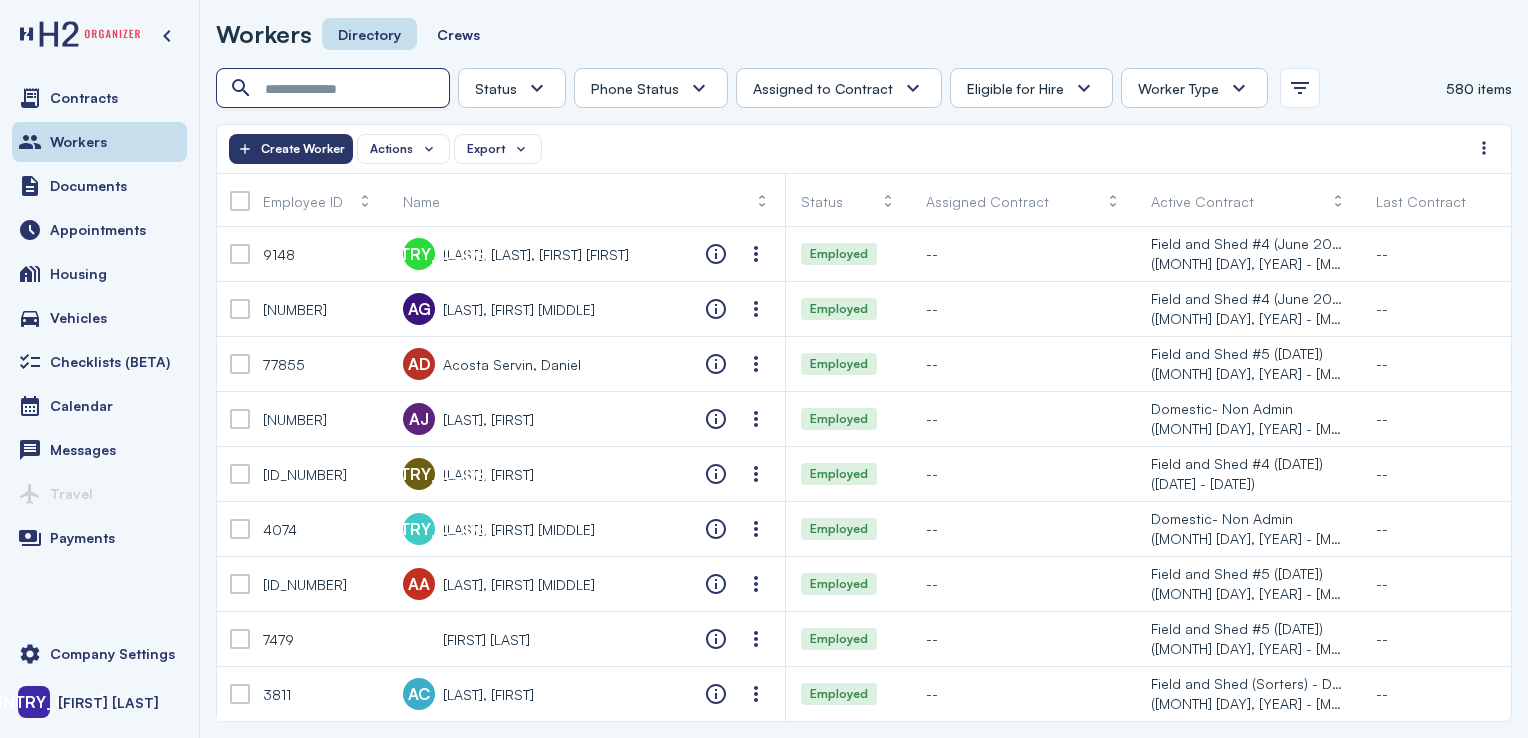 click at bounding box center (335, 89) 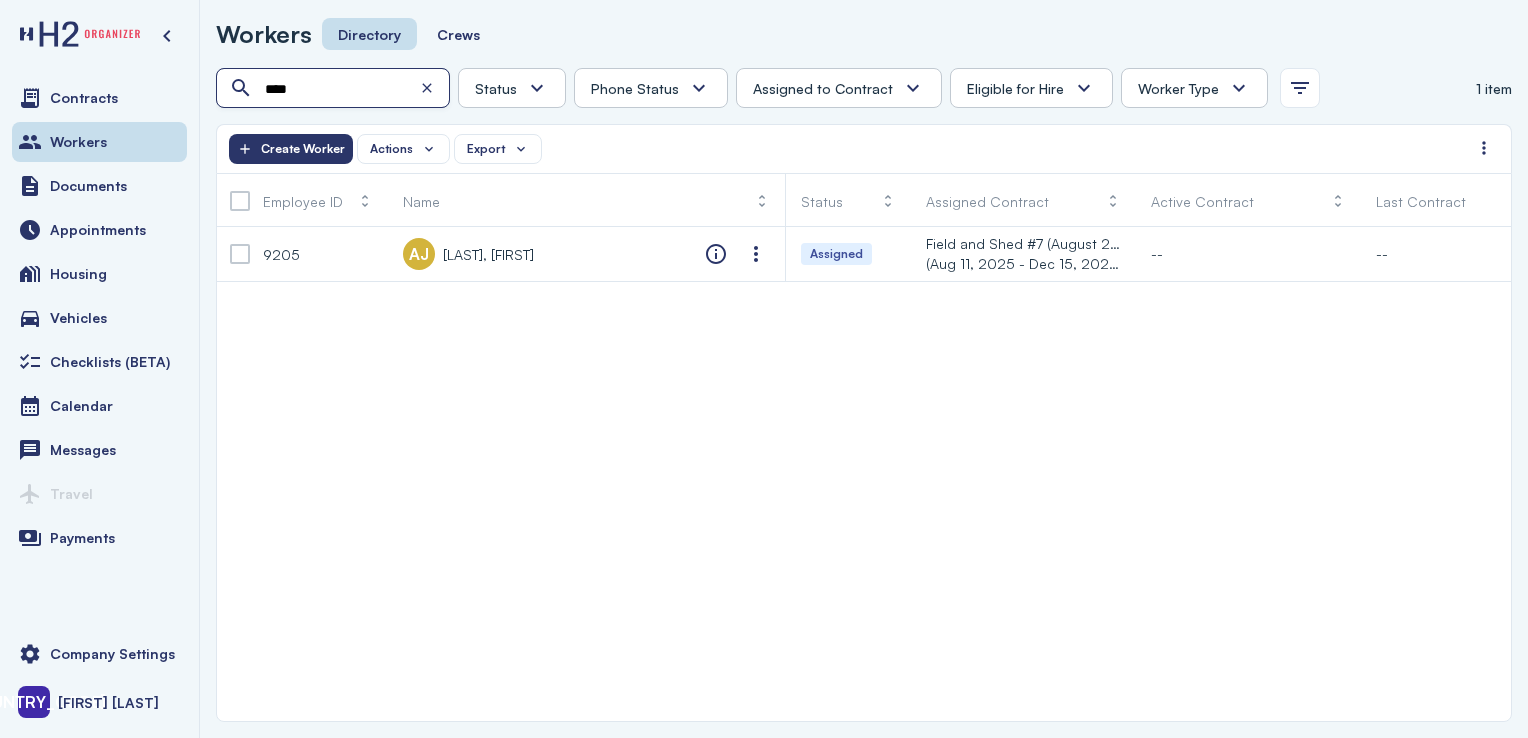 type on "****" 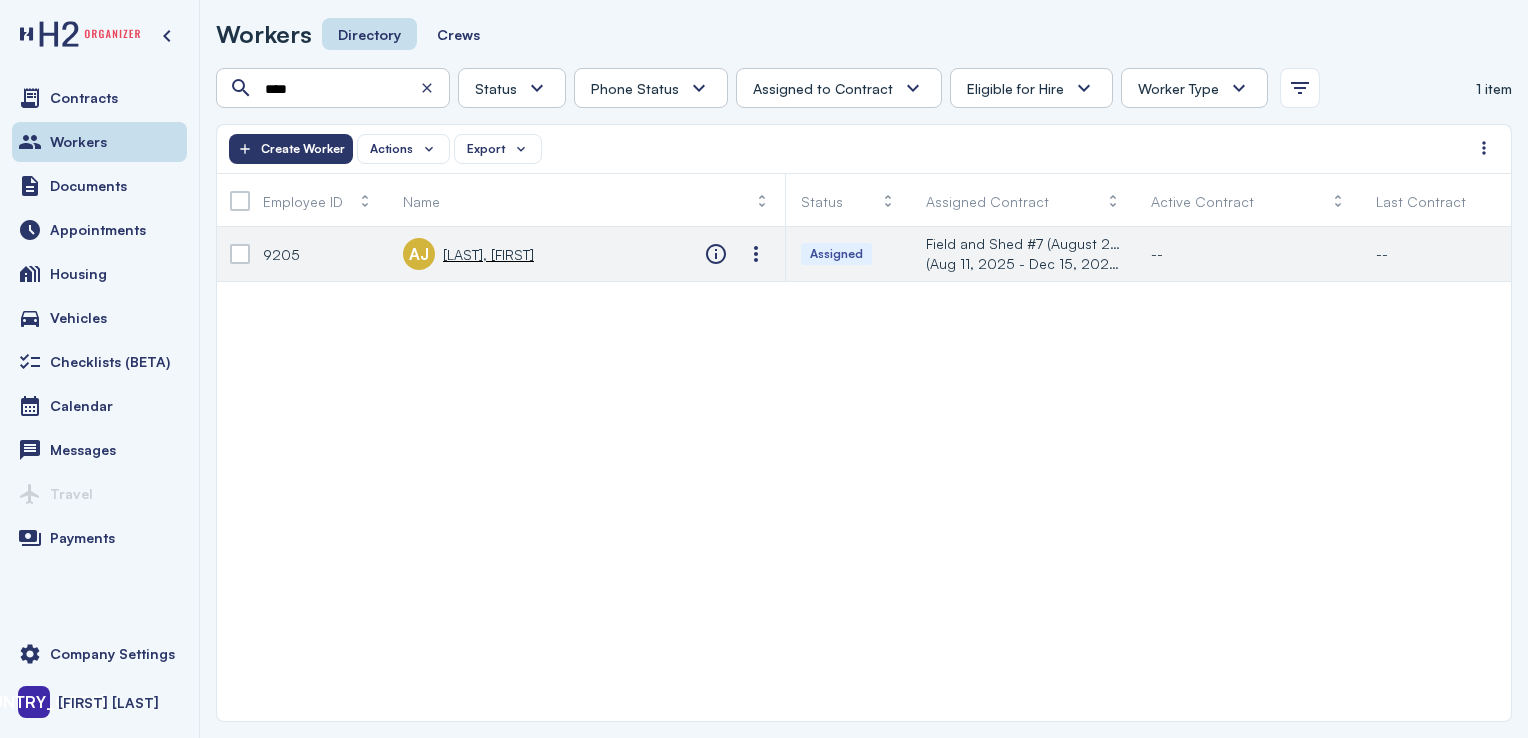 click on "[TAG] [LAST], [FIRST] [MIDDLE]" 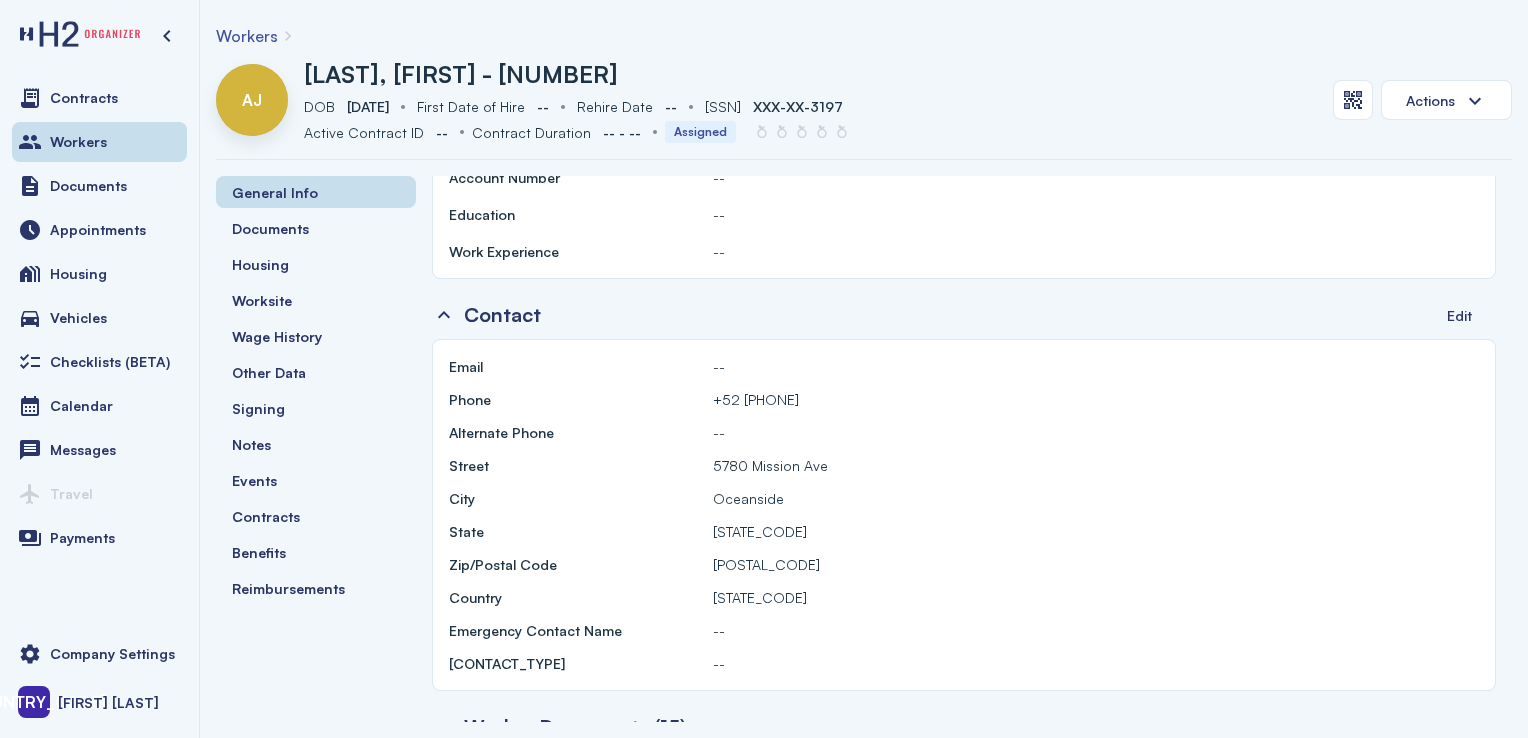 scroll, scrollTop: 1113, scrollLeft: 0, axis: vertical 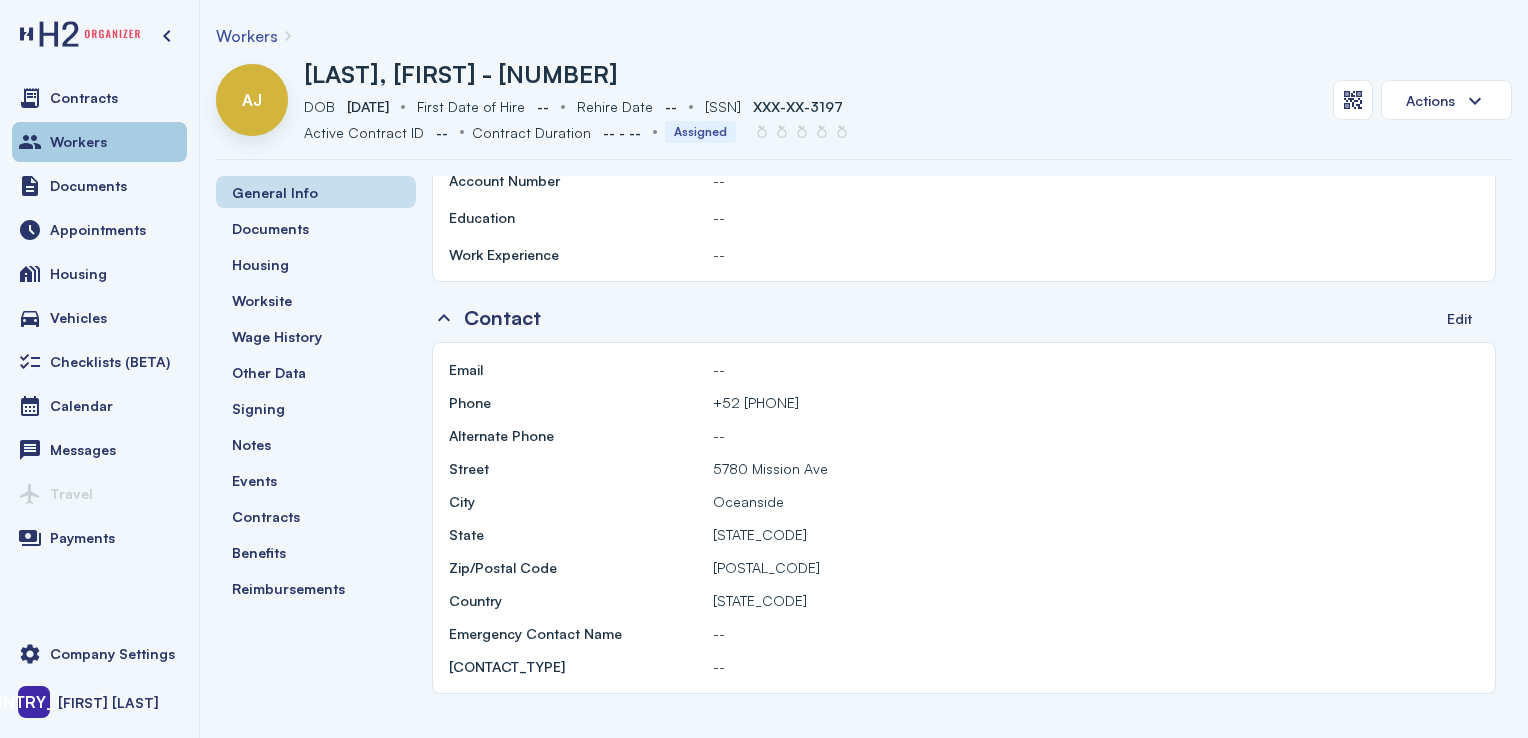 click on "Workers" at bounding box center (99, 142) 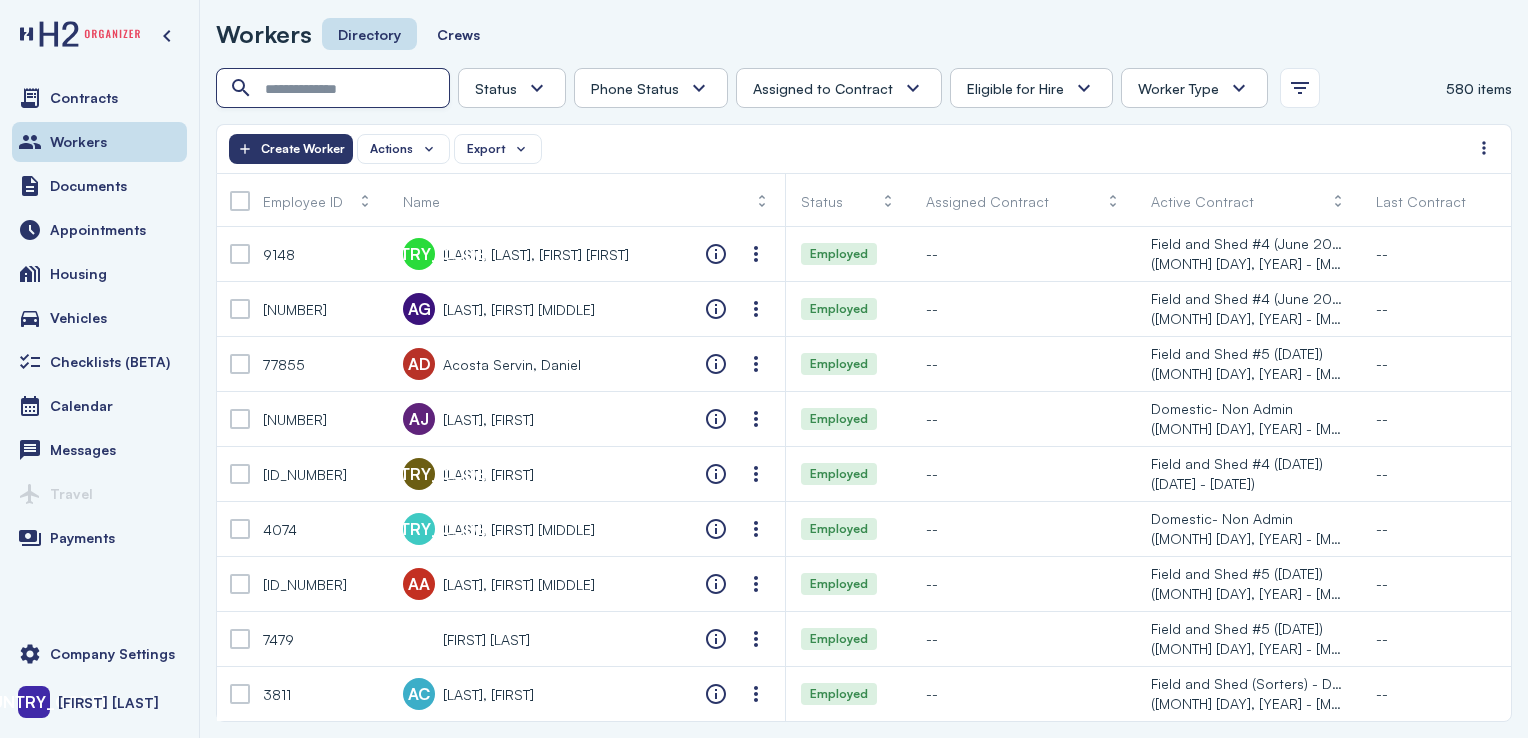 click at bounding box center [335, 89] 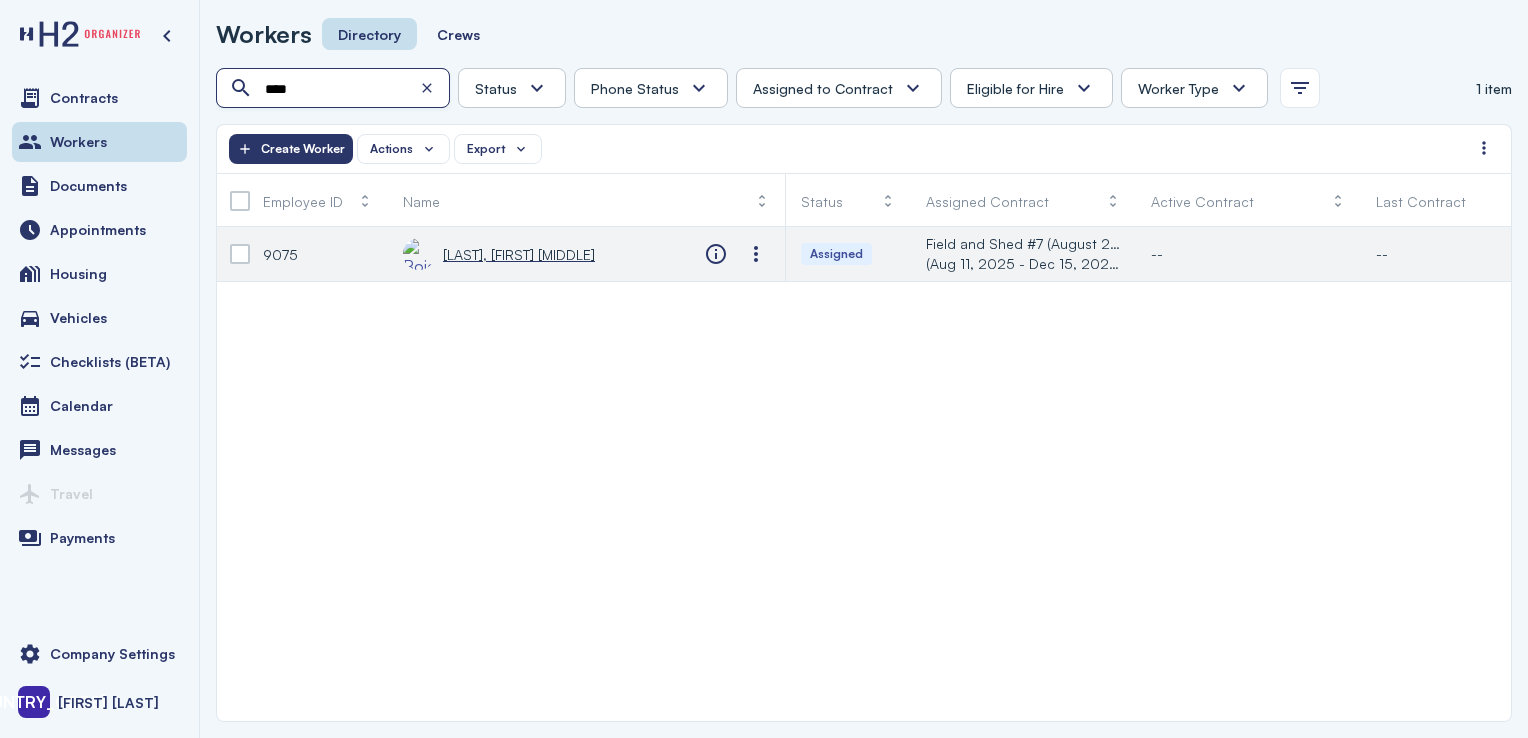 type on "****" 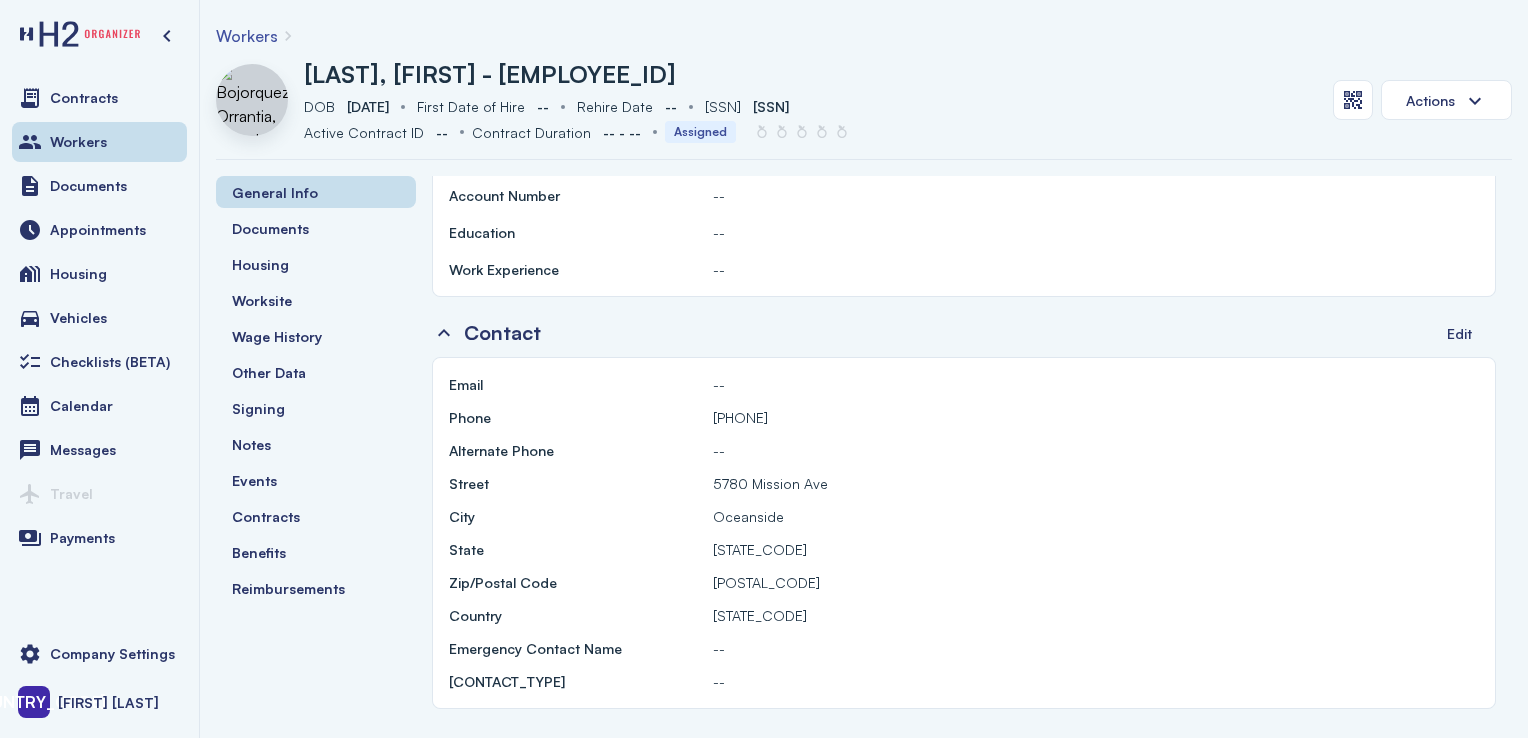 scroll, scrollTop: 1100, scrollLeft: 0, axis: vertical 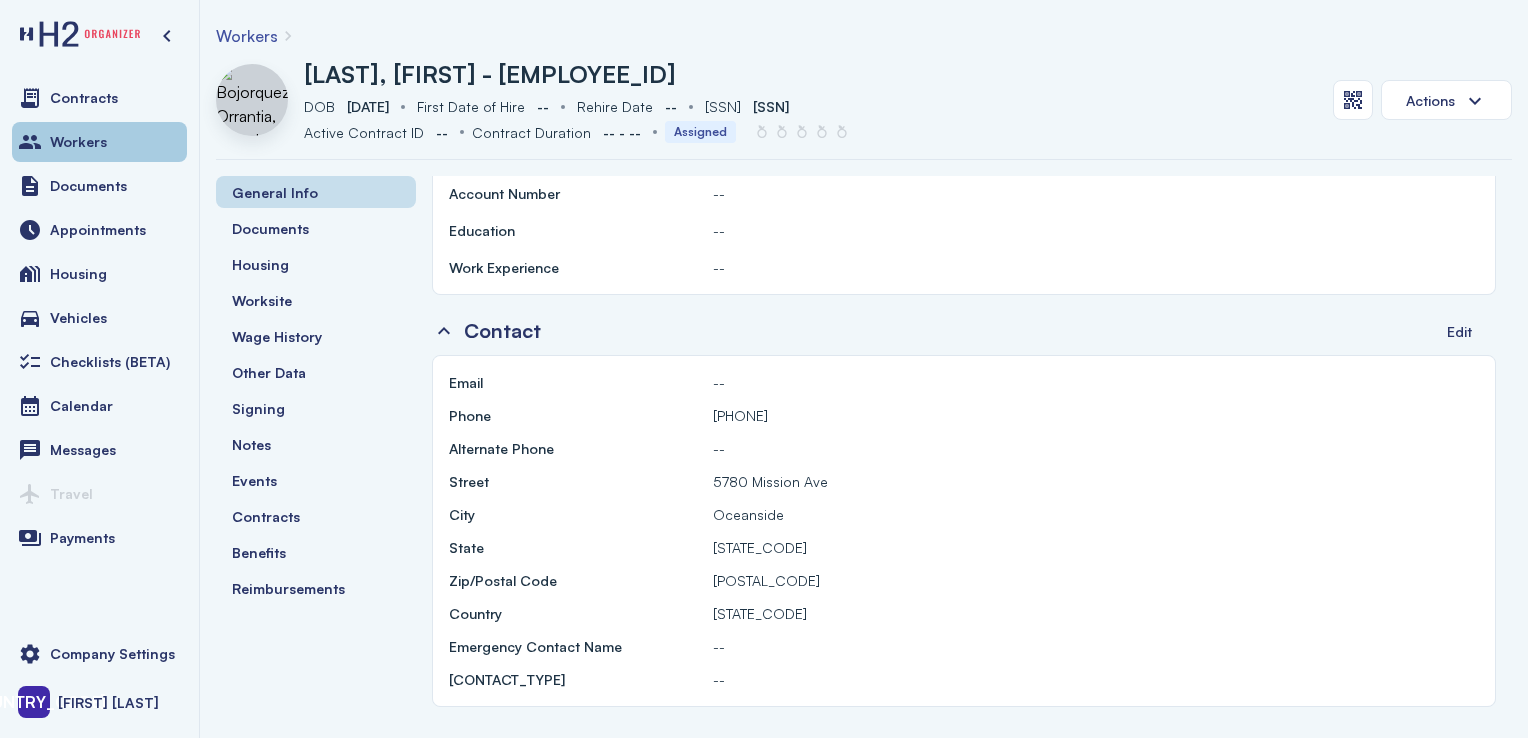 click on "Workers" at bounding box center [99, 142] 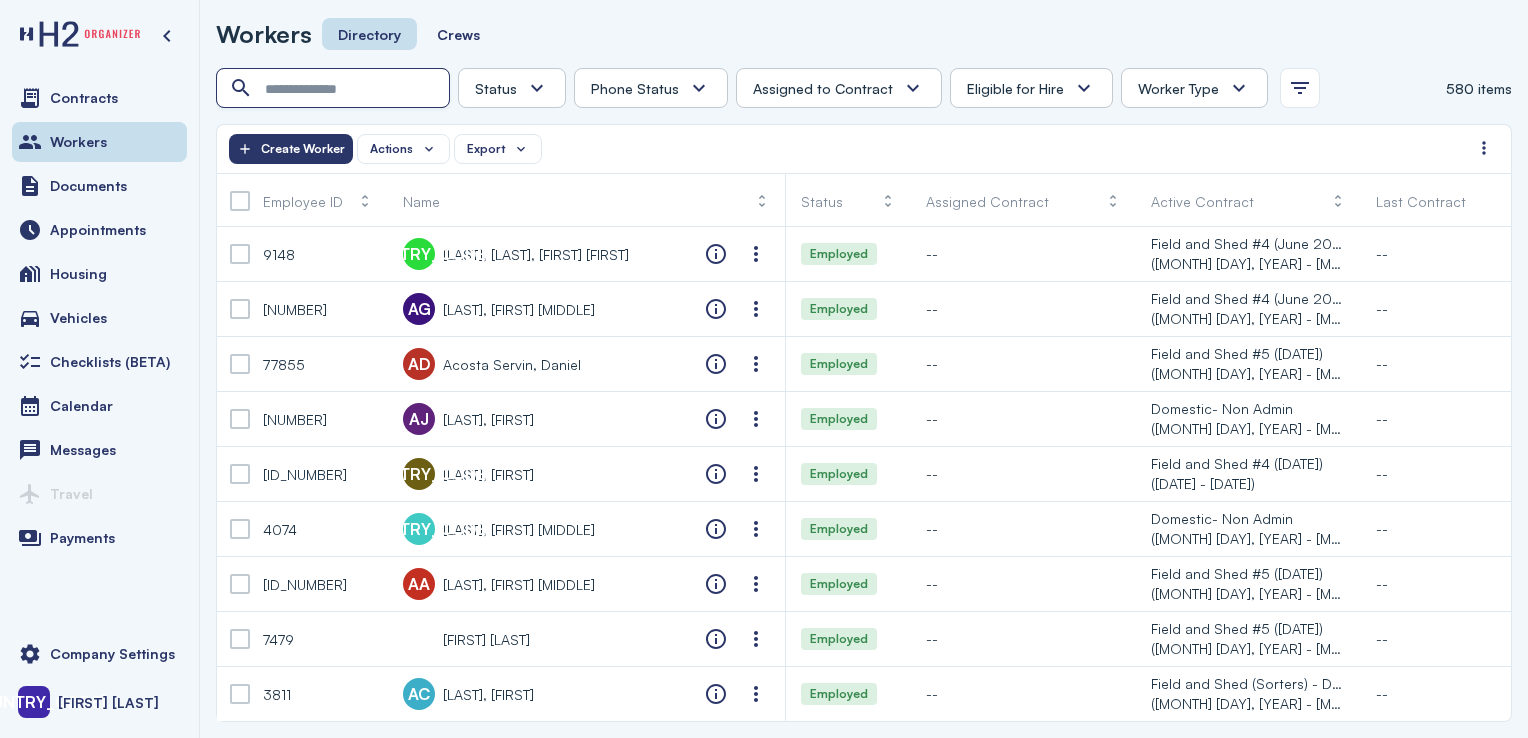 click at bounding box center [335, 89] 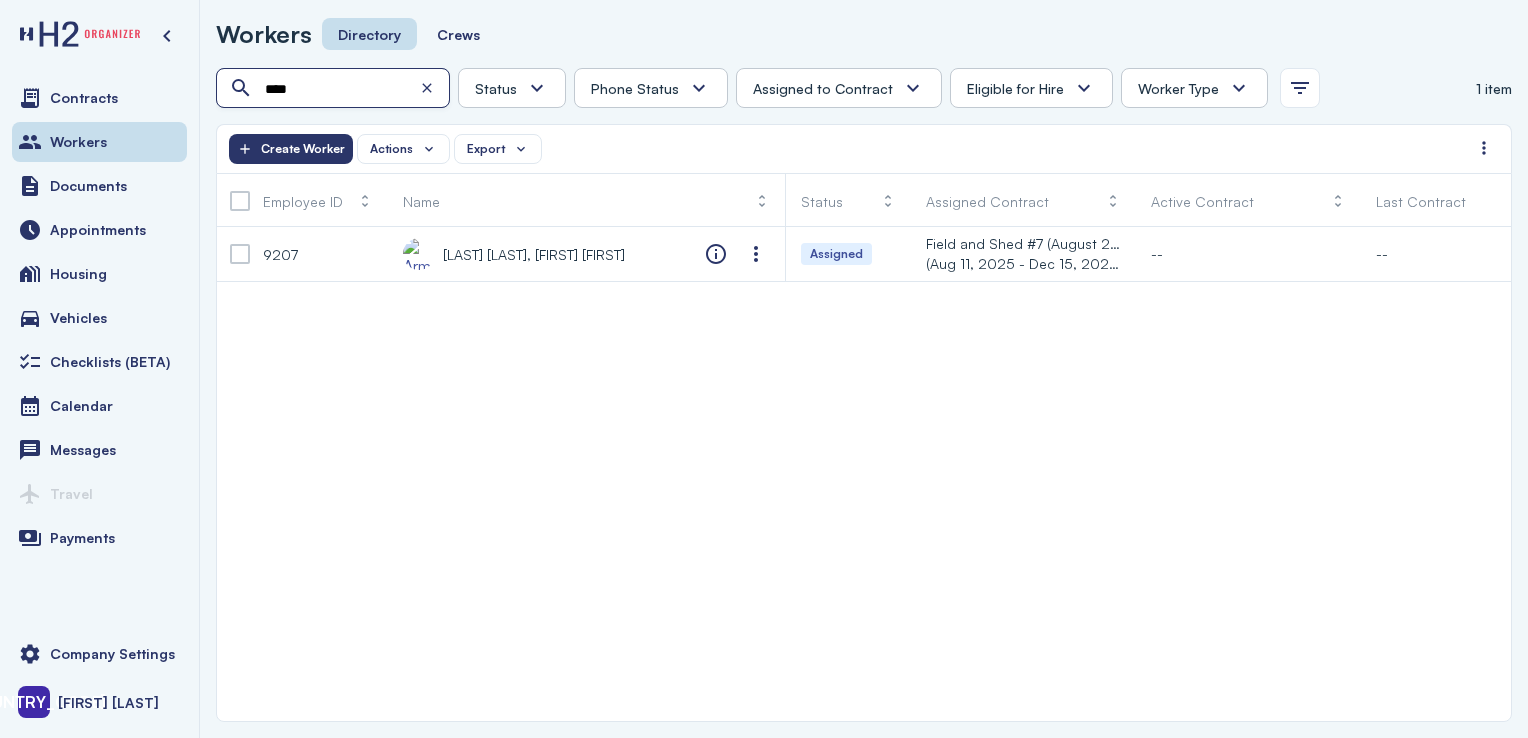 type on "****" 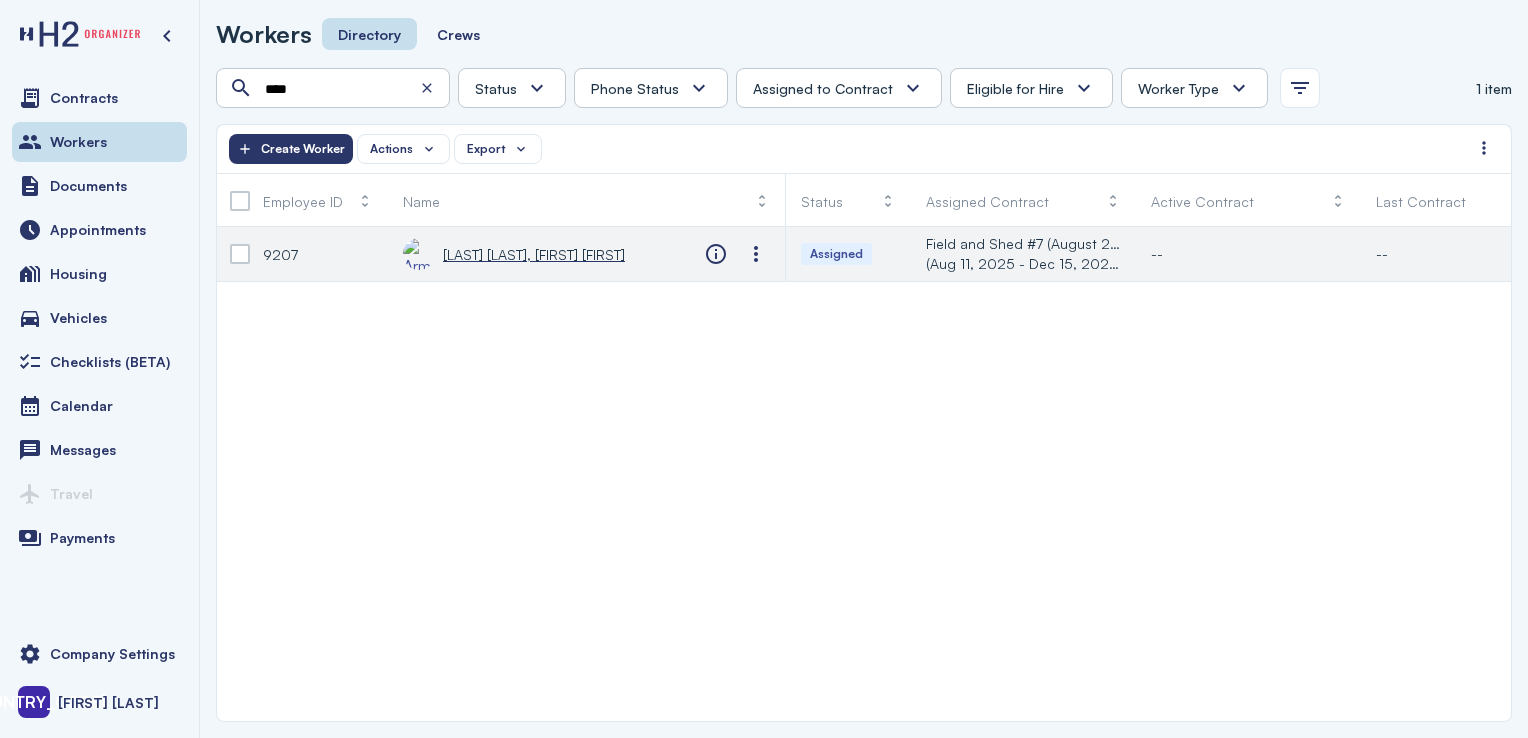 click on "[LAST] [LAST], [FIRST] [FIRST]" at bounding box center [534, 254] 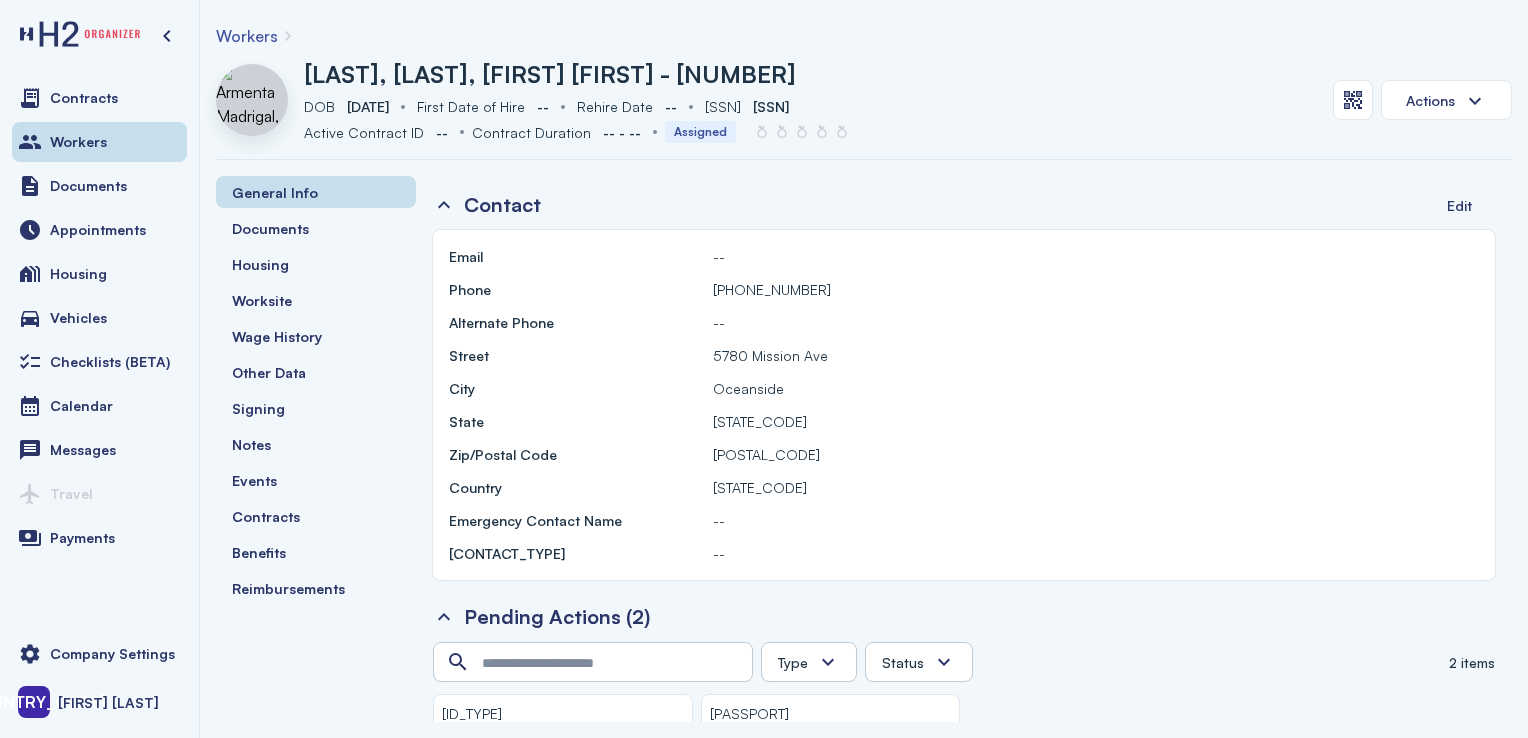 scroll, scrollTop: 1224, scrollLeft: 0, axis: vertical 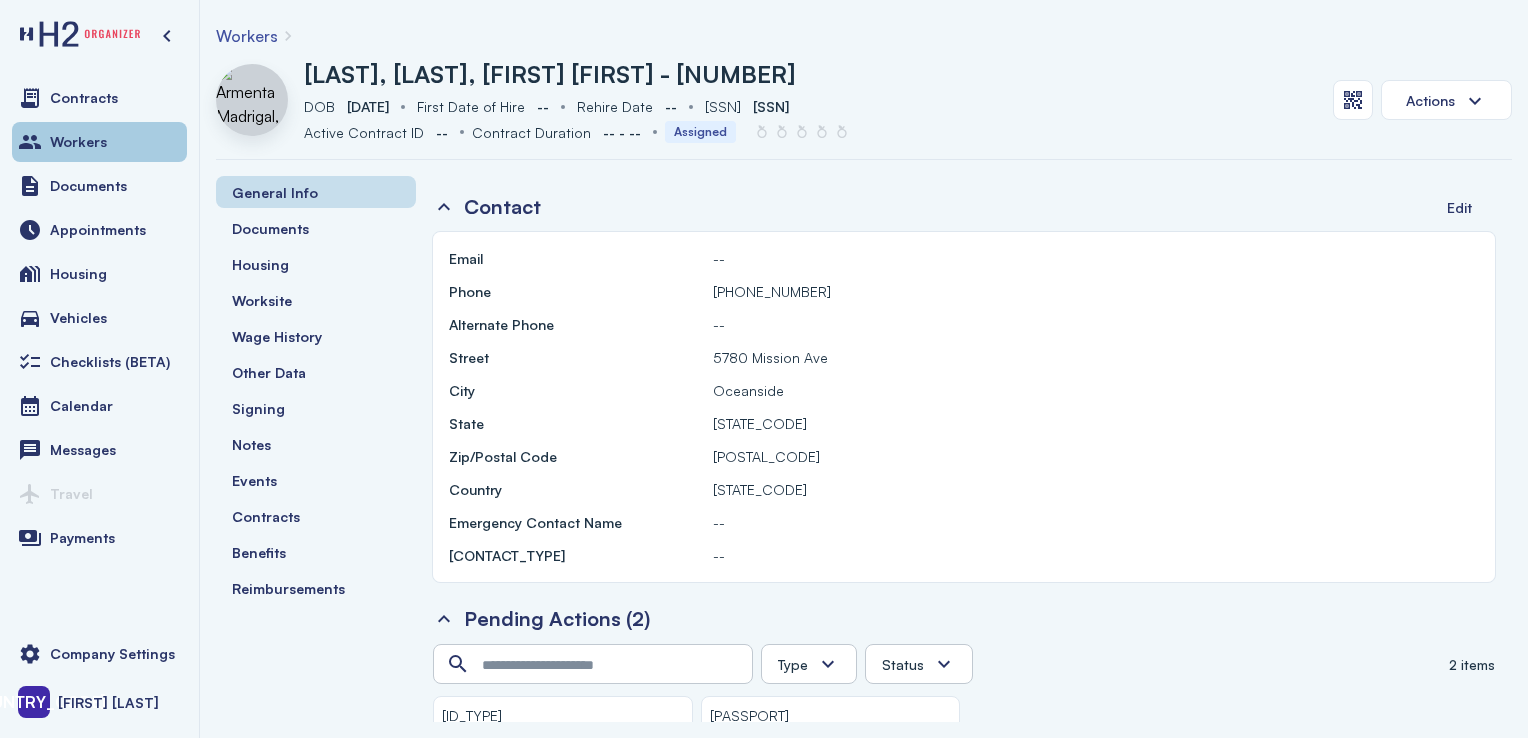 click on "Workers" at bounding box center (78, 142) 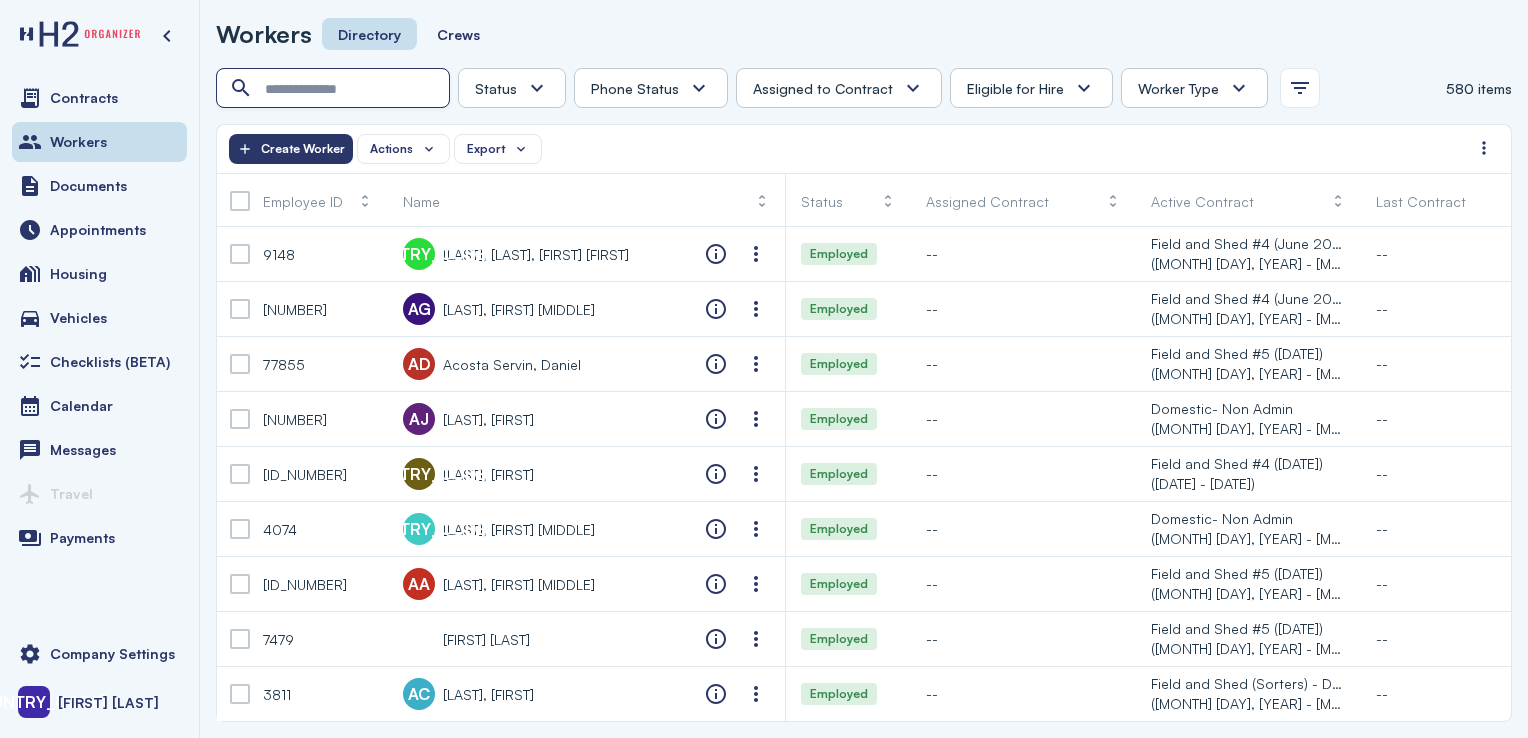 click at bounding box center [335, 89] 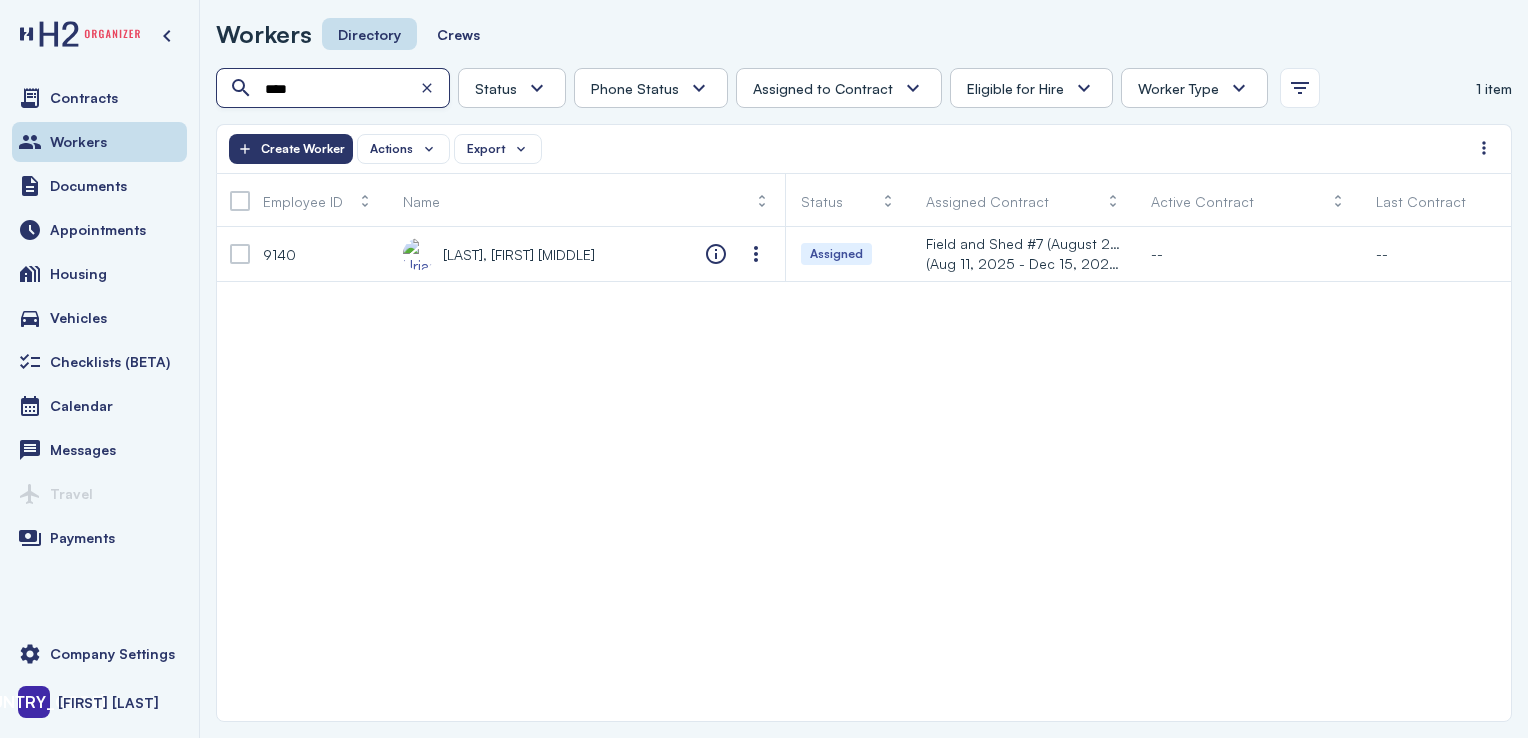 type on "****" 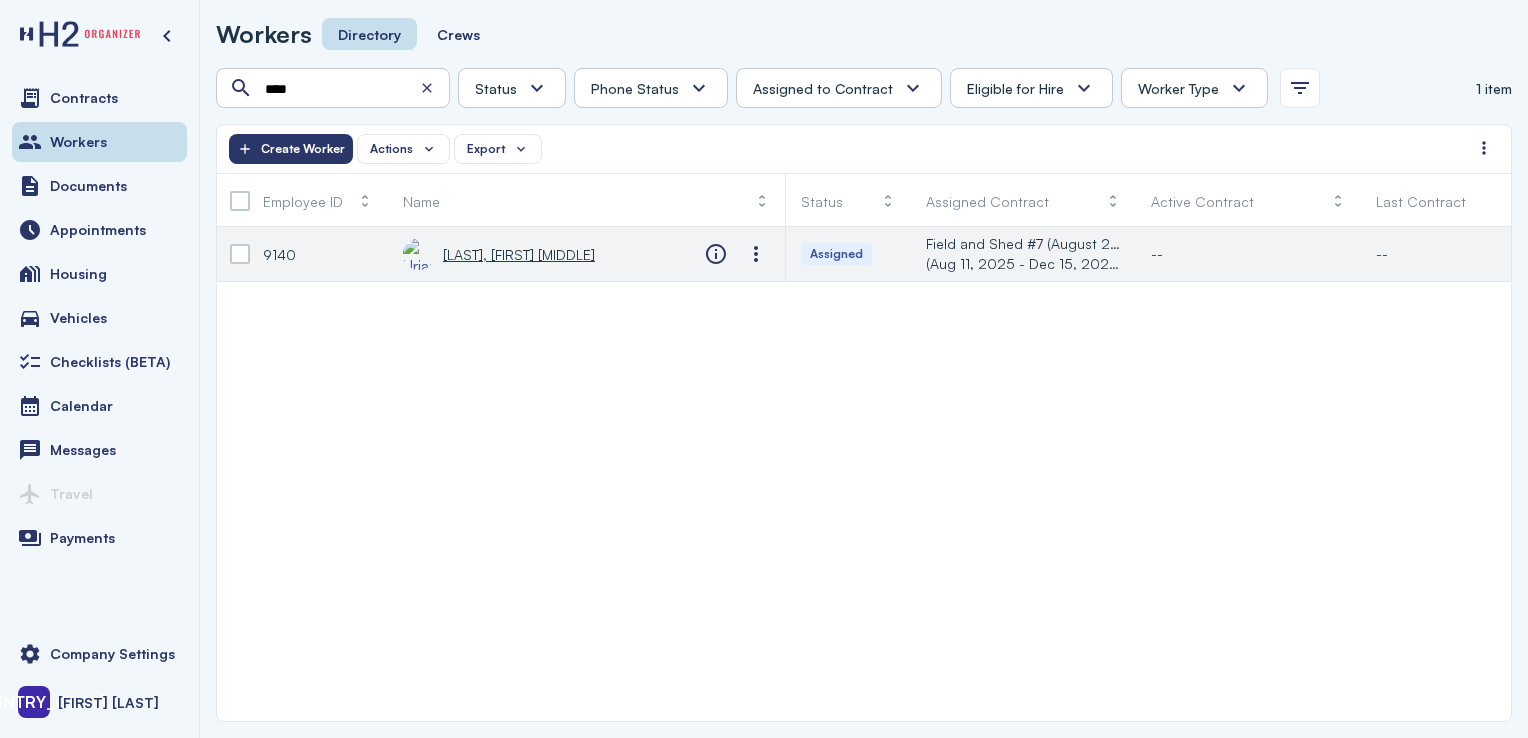 click on "[LAST], [FIRST] [MIDDLE]" at bounding box center [519, 254] 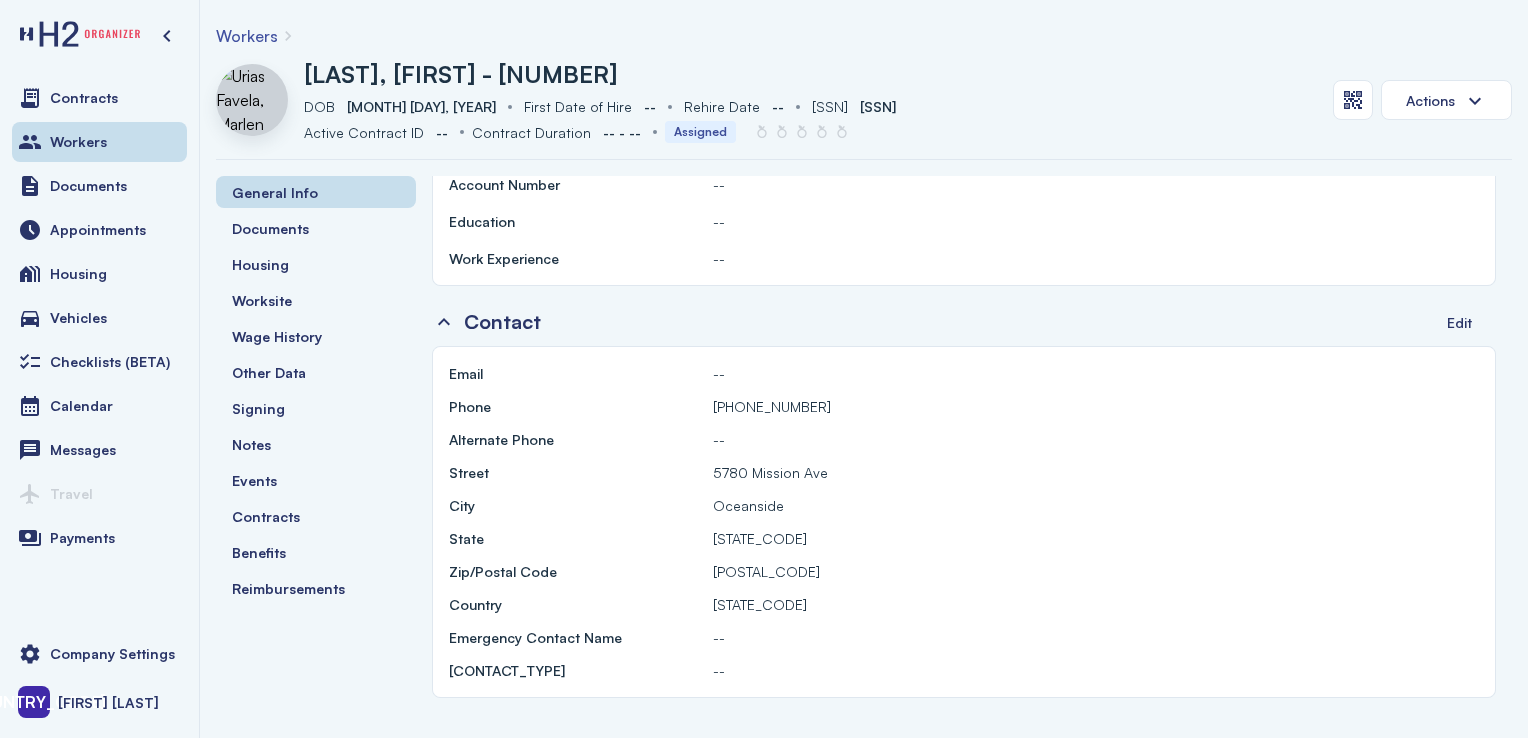 scroll, scrollTop: 1119, scrollLeft: 0, axis: vertical 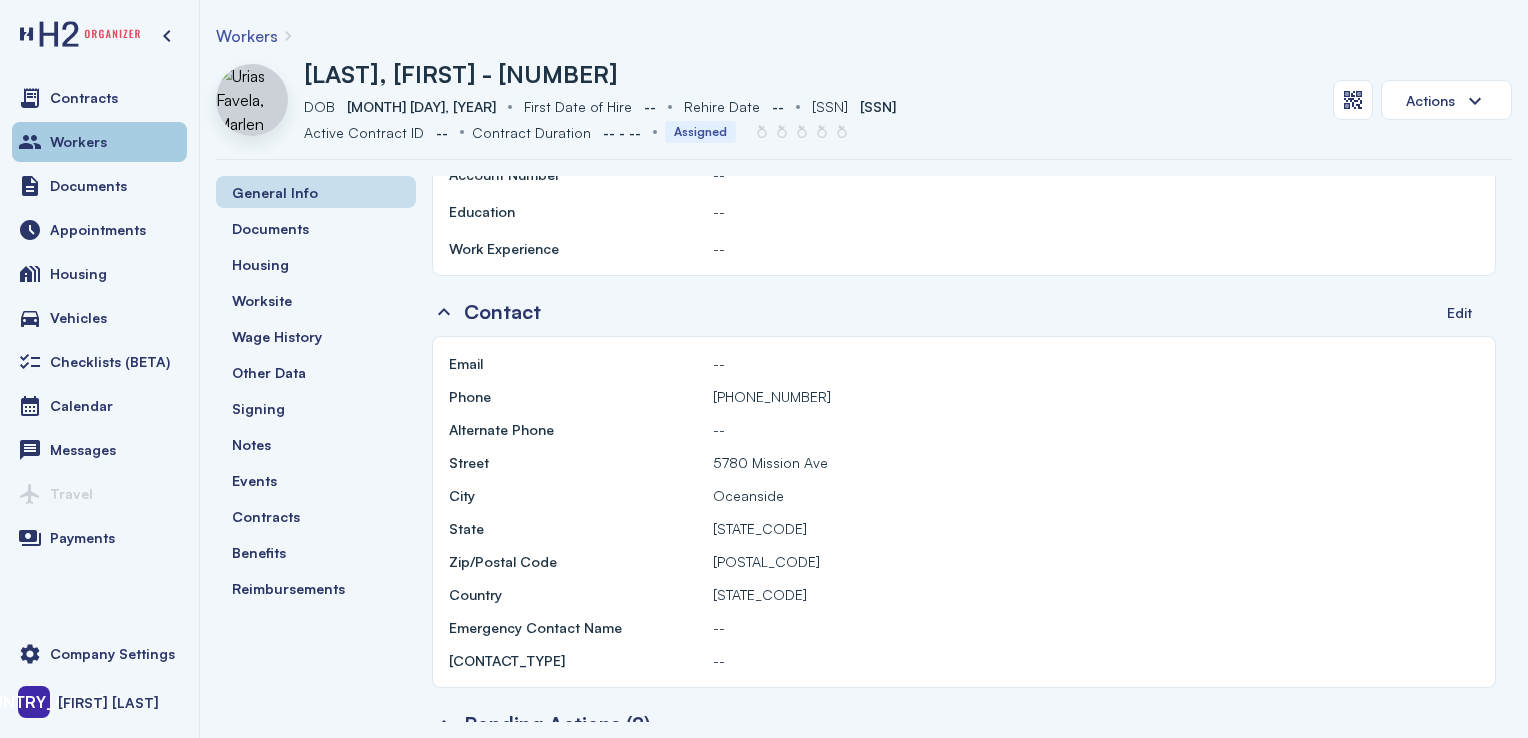 click on "Workers" at bounding box center (99, 142) 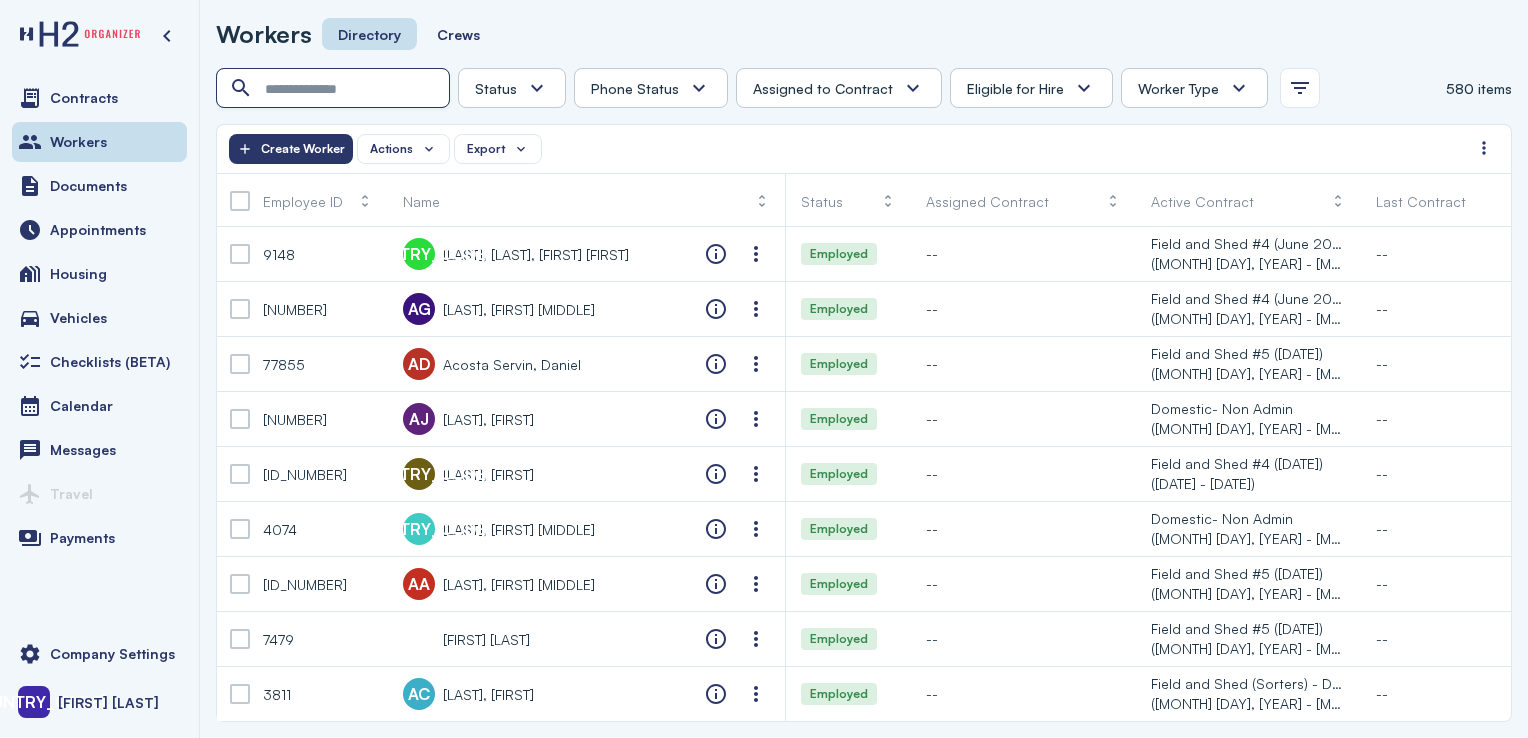 click at bounding box center (335, 89) 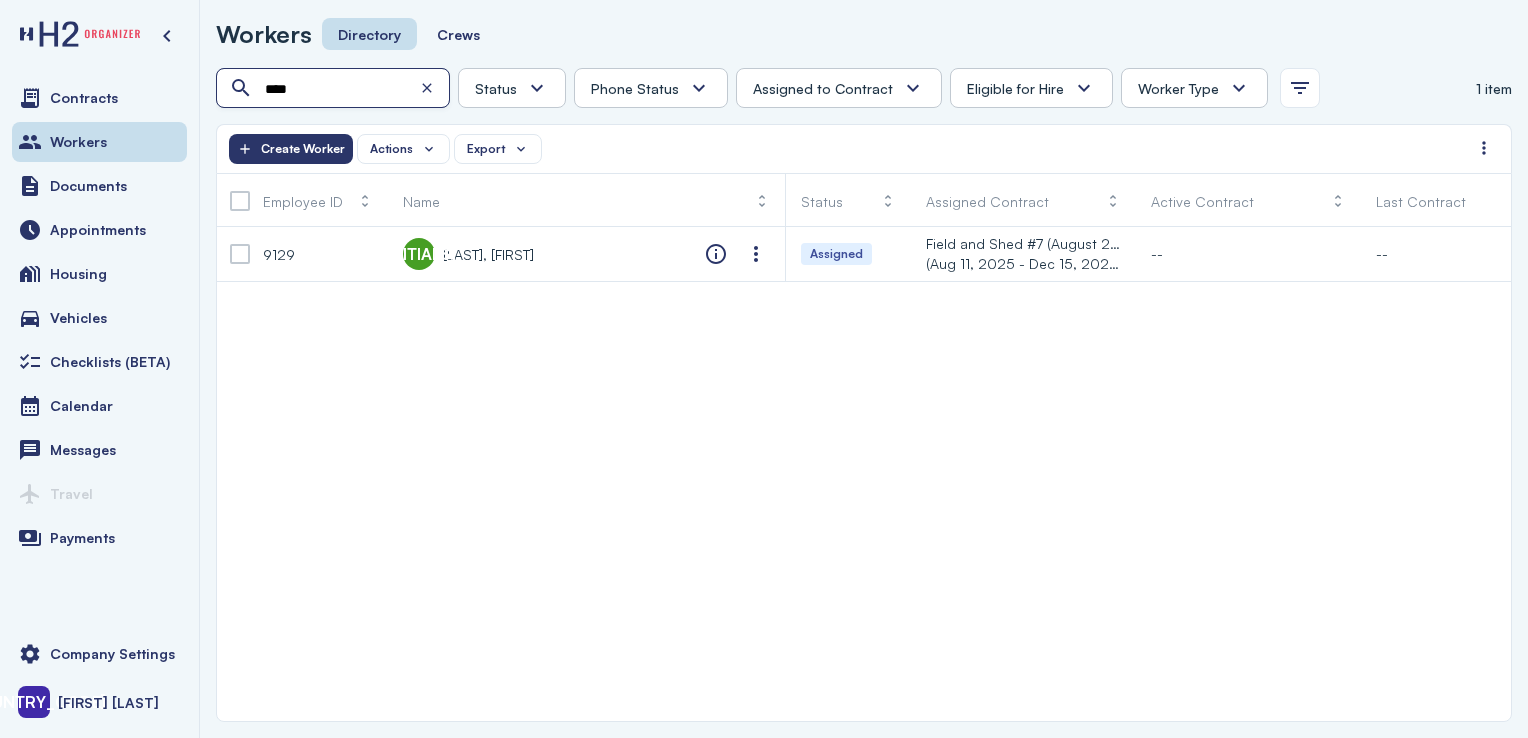 type on "****" 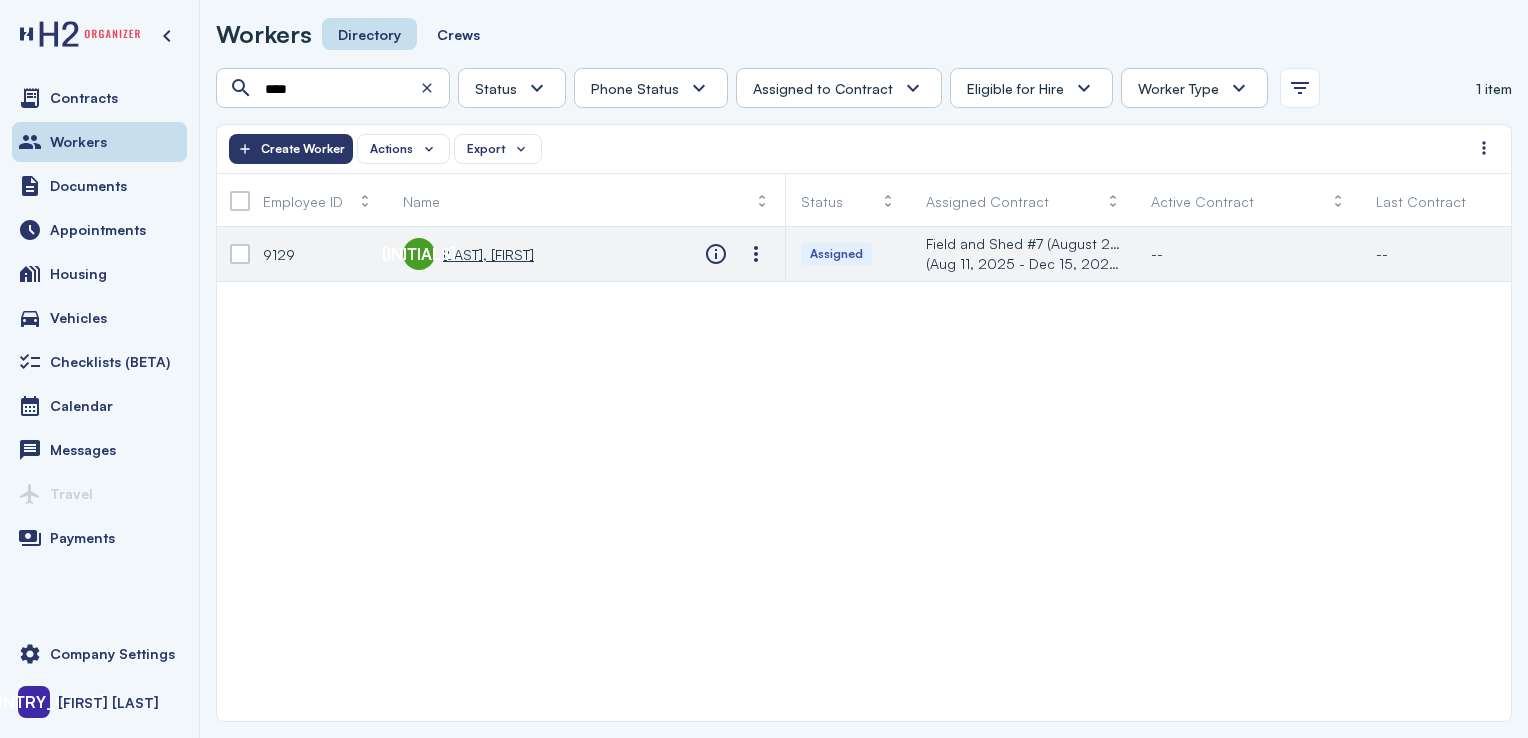 click on "[LAST], [FIRST]" at bounding box center (488, 254) 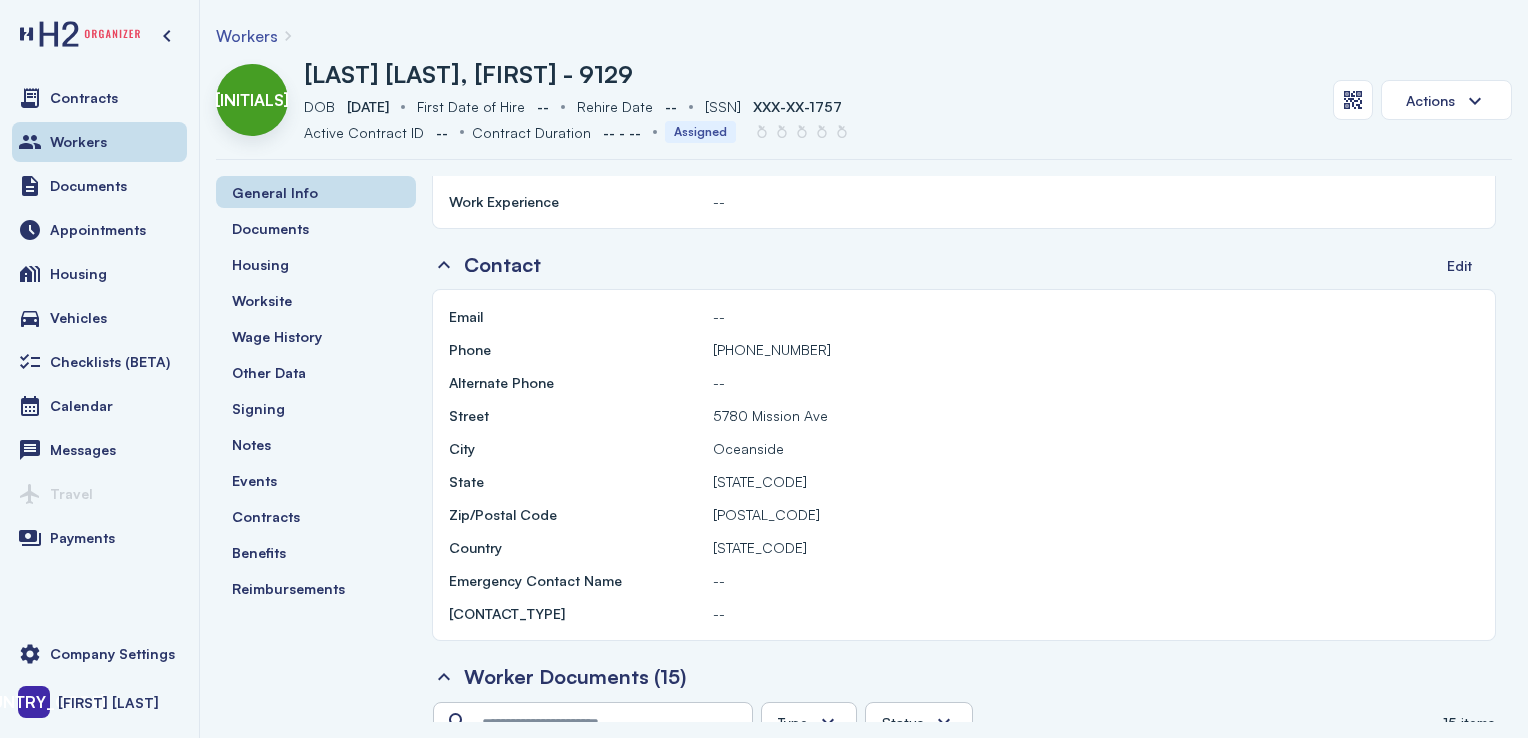 scroll, scrollTop: 1163, scrollLeft: 0, axis: vertical 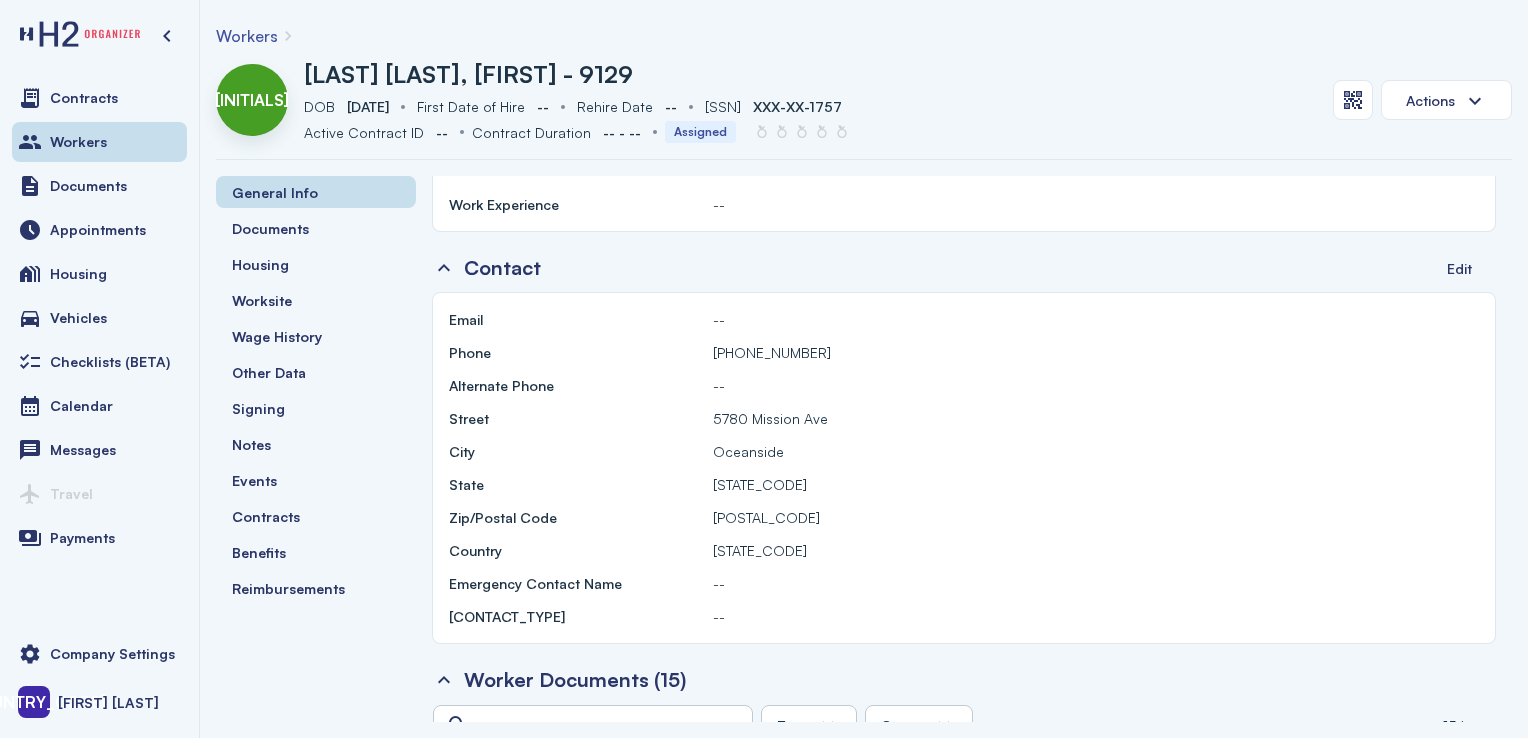 click on "Workers" at bounding box center (99, 142) 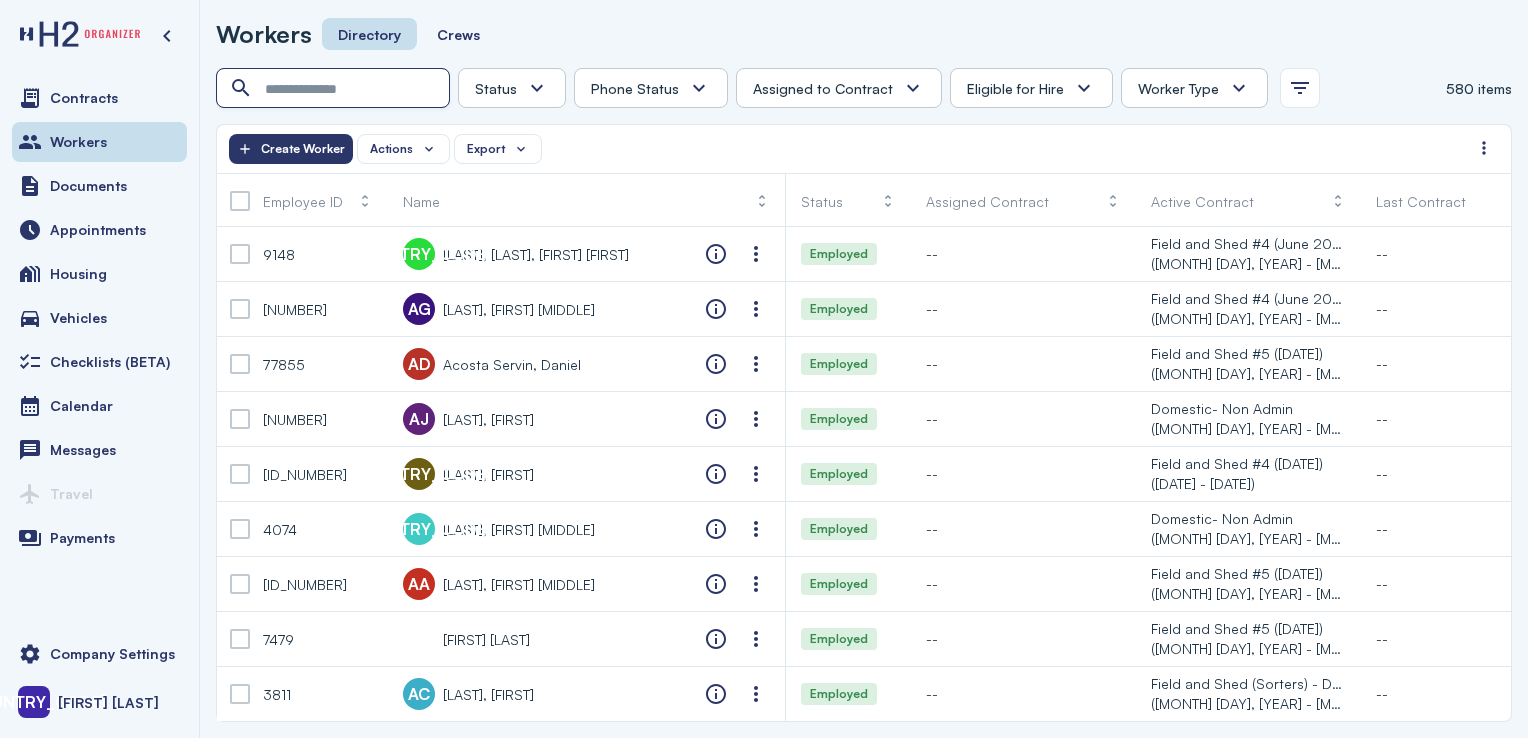 click at bounding box center [335, 89] 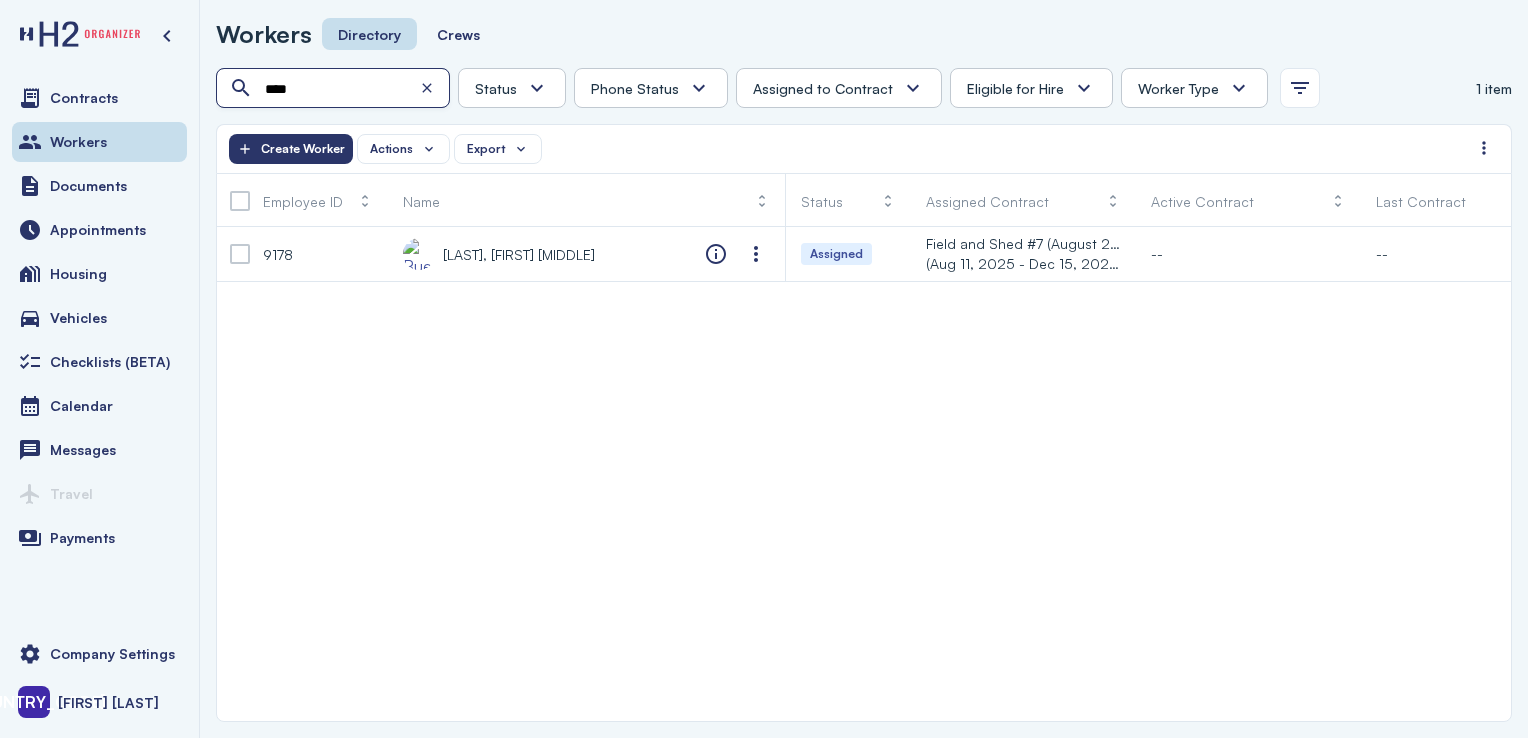 type on "****" 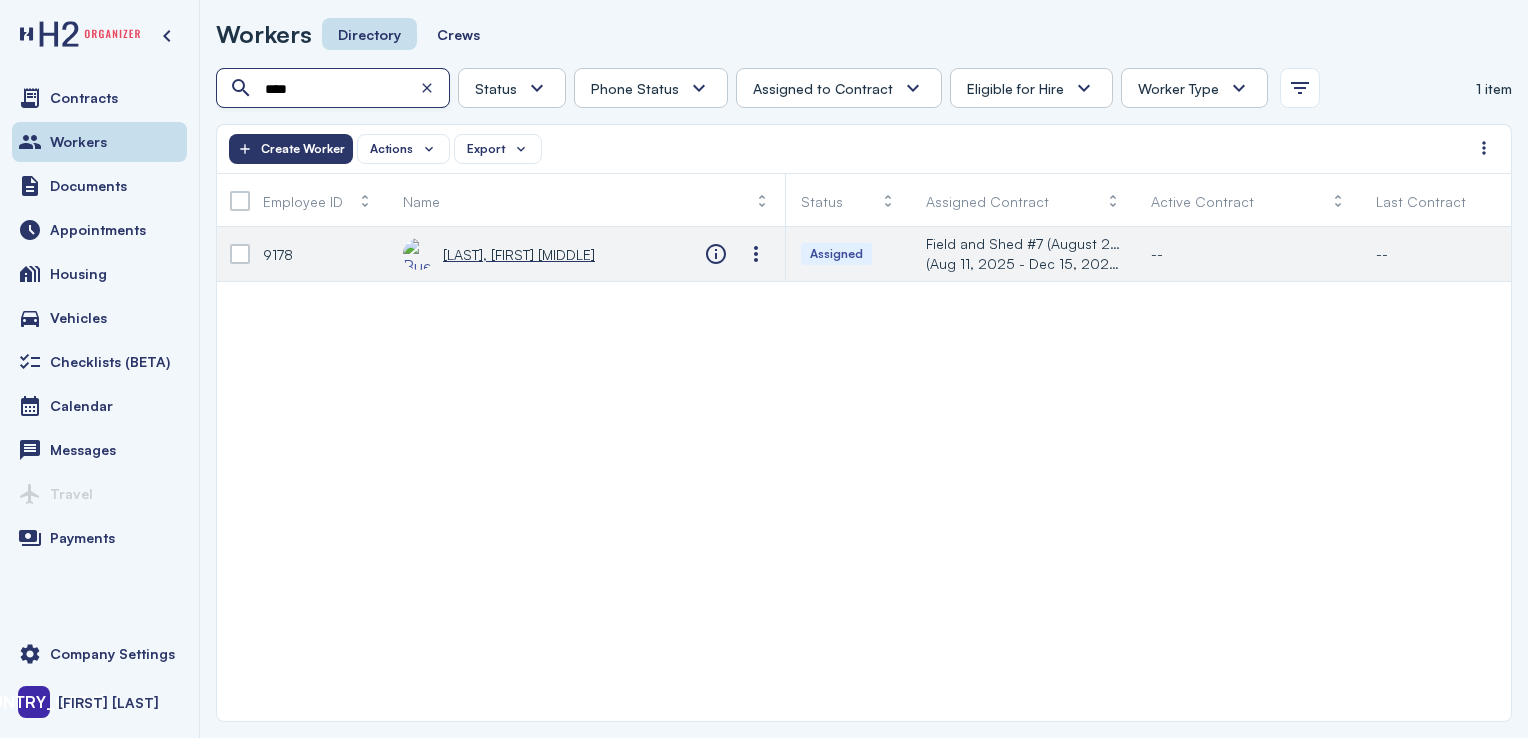 click on "[LAST], [FIRST] [MIDDLE]" at bounding box center (519, 254) 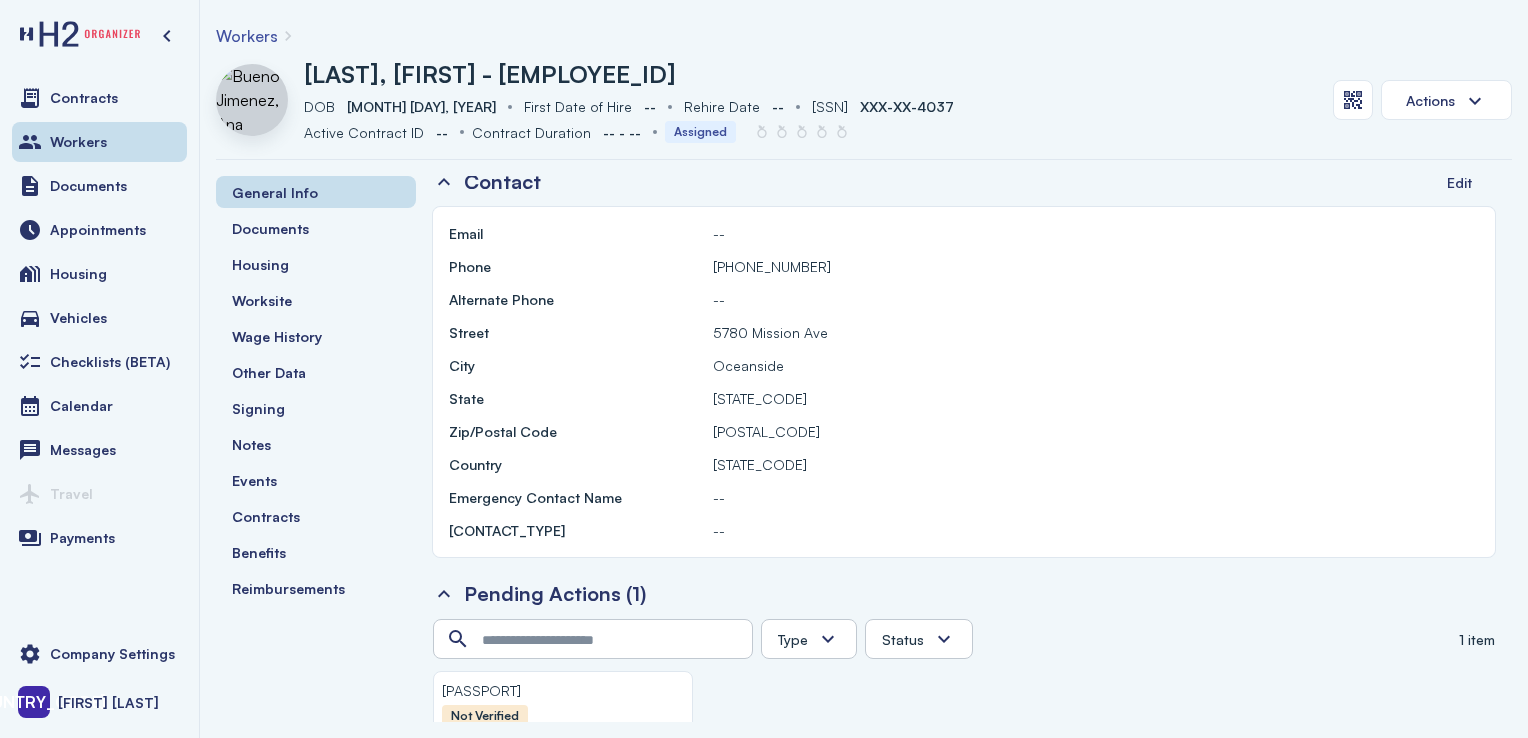 scroll, scrollTop: 1243, scrollLeft: 0, axis: vertical 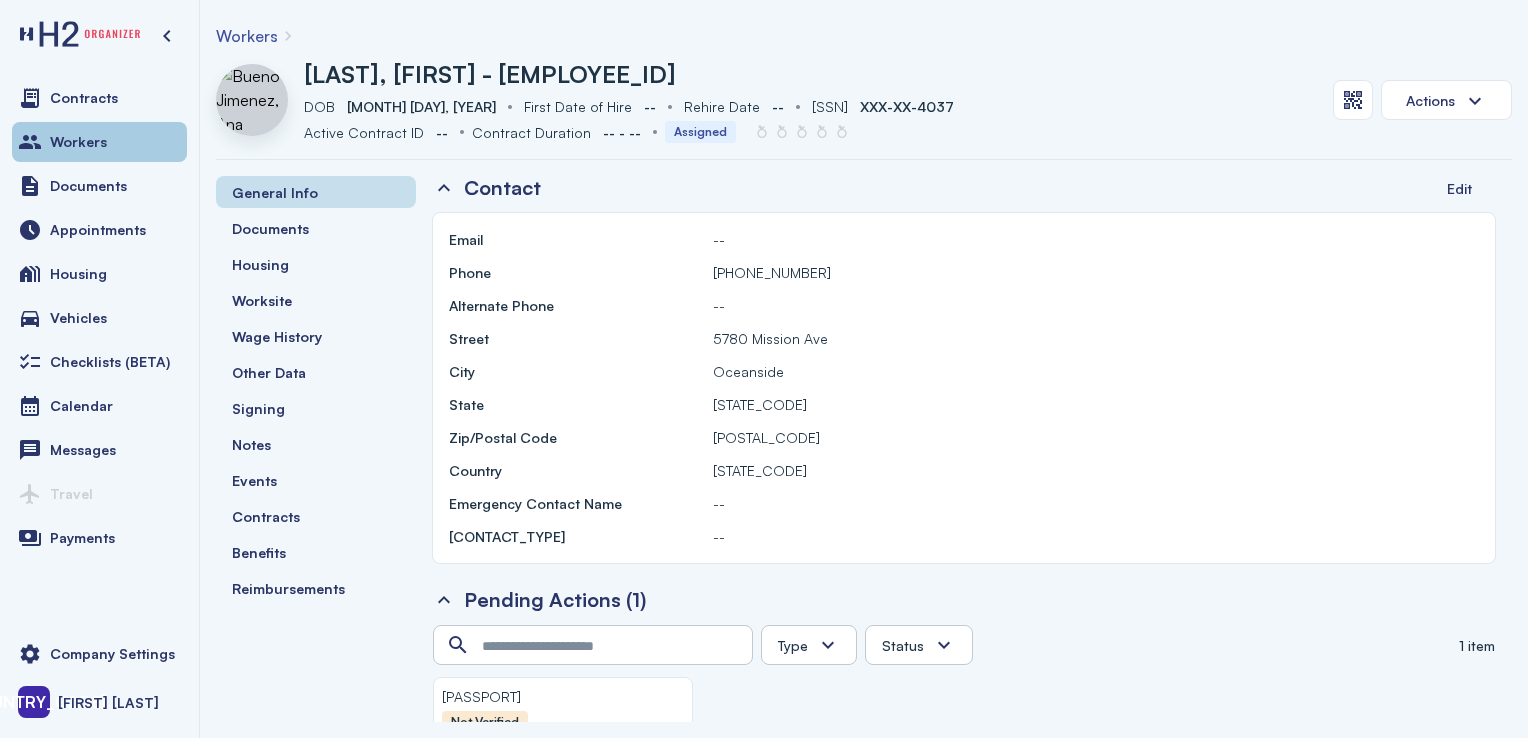 click on "Workers" at bounding box center [99, 142] 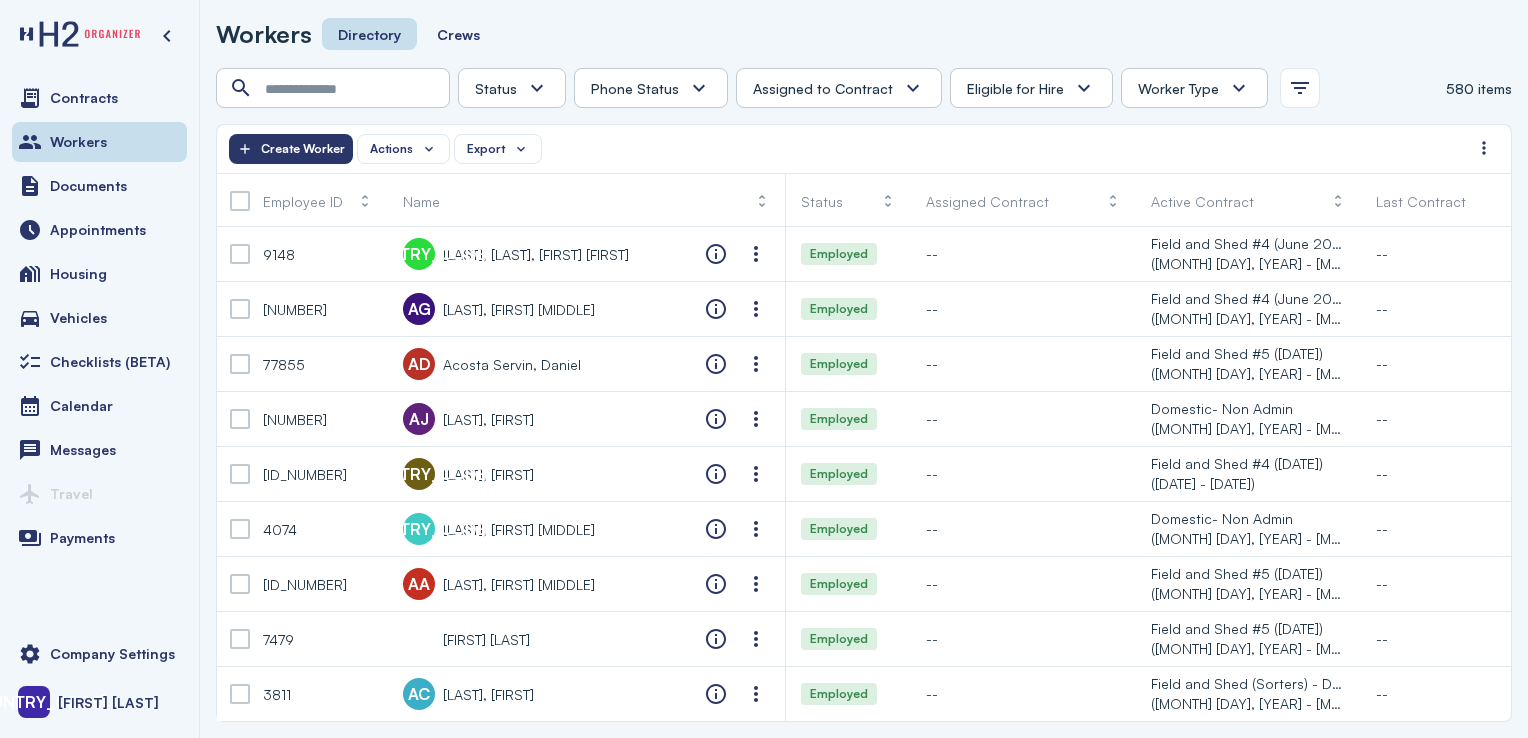 click on "Employee ID     Name       Status     Assigned Contract     Active Contract     Last Contract     Crew     Tags     Eligible for Hire     Benefits Eligible     Benefits Submitted     Benefits Eligibility Date     401k Eligible     401k Submitted     401k Eligibility Date     Worker Type     Phone Status                 [NUMBER] [INITIALS]       [LAST], [FIRST]             Employed   --   --   --     -- --     -- --     -- --     H2     Unknown         Unknown Pending Failed Verified             [NUMBER] [INITIALS]       [LAST], [FIRST]             Employed   --       -- --     -- --     -- --     H2" at bounding box center [864, 395] 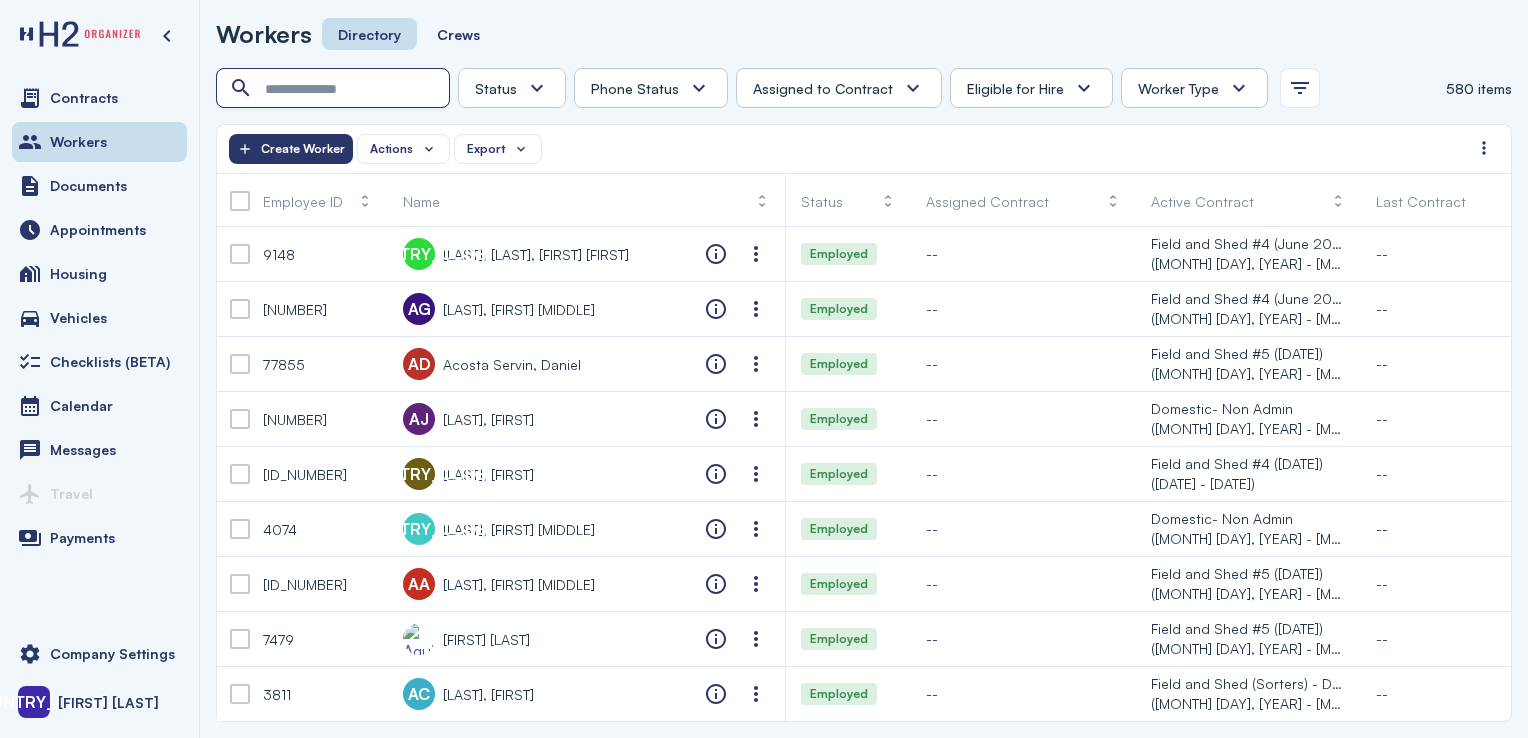 click at bounding box center [335, 89] 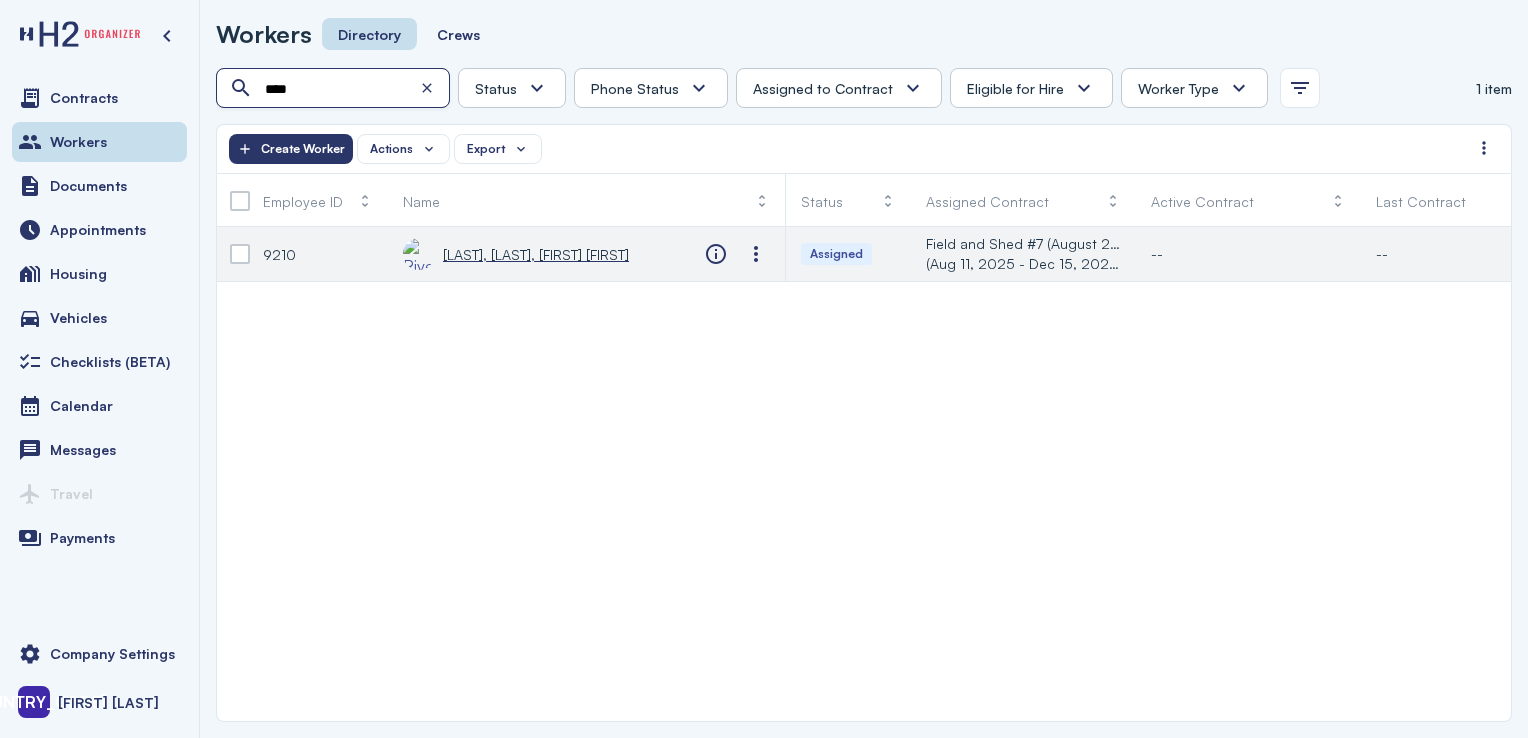 type on "****" 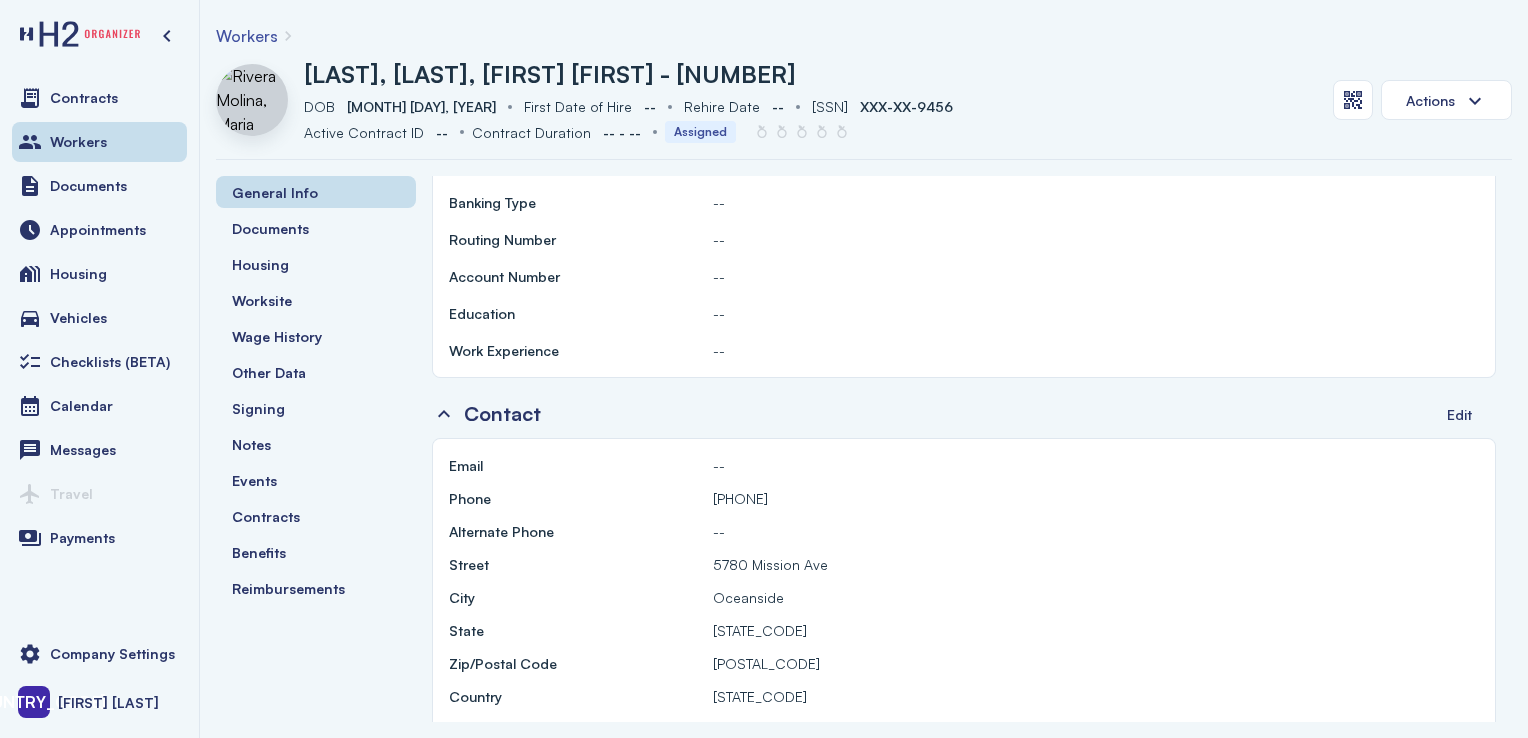 scroll, scrollTop: 1019, scrollLeft: 0, axis: vertical 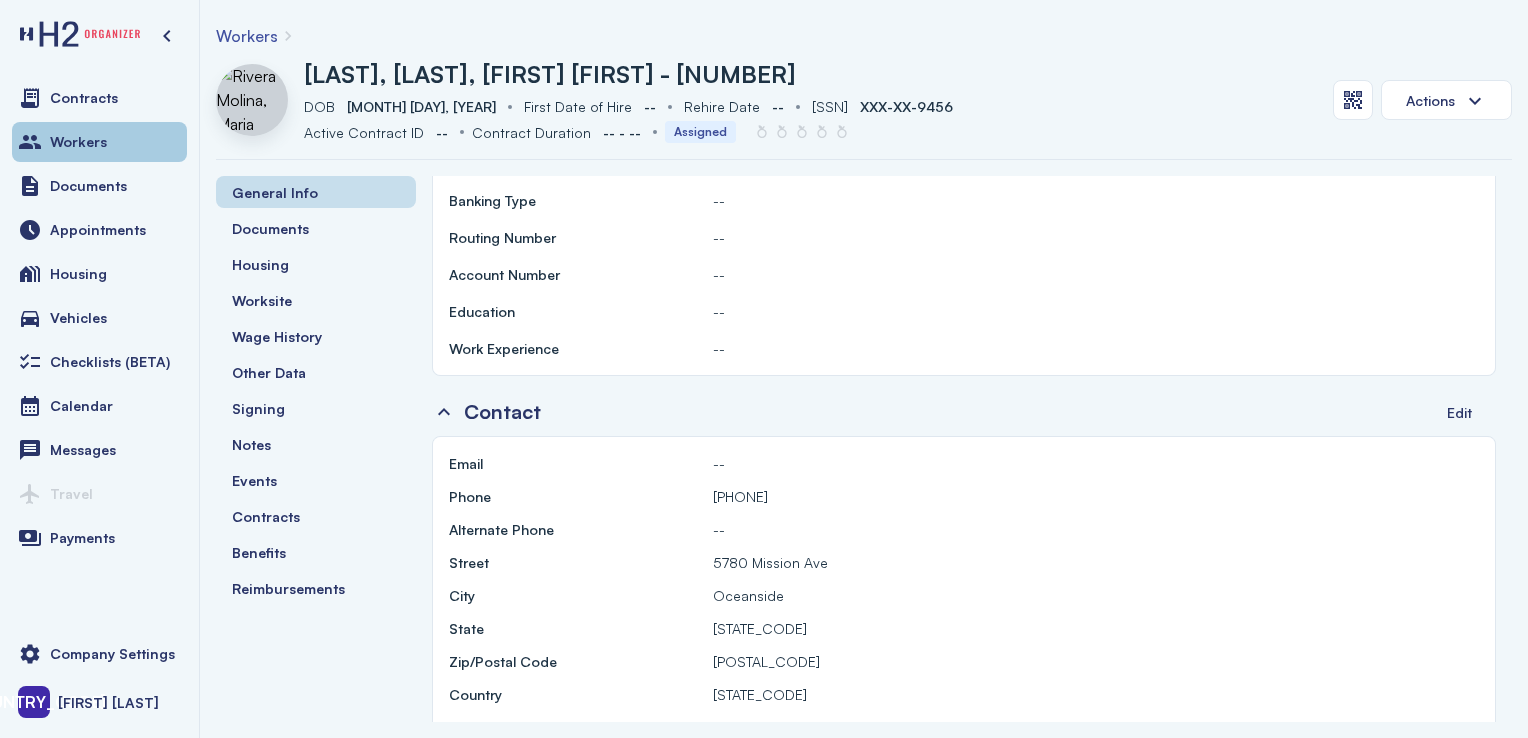 click on "Workers" at bounding box center [99, 142] 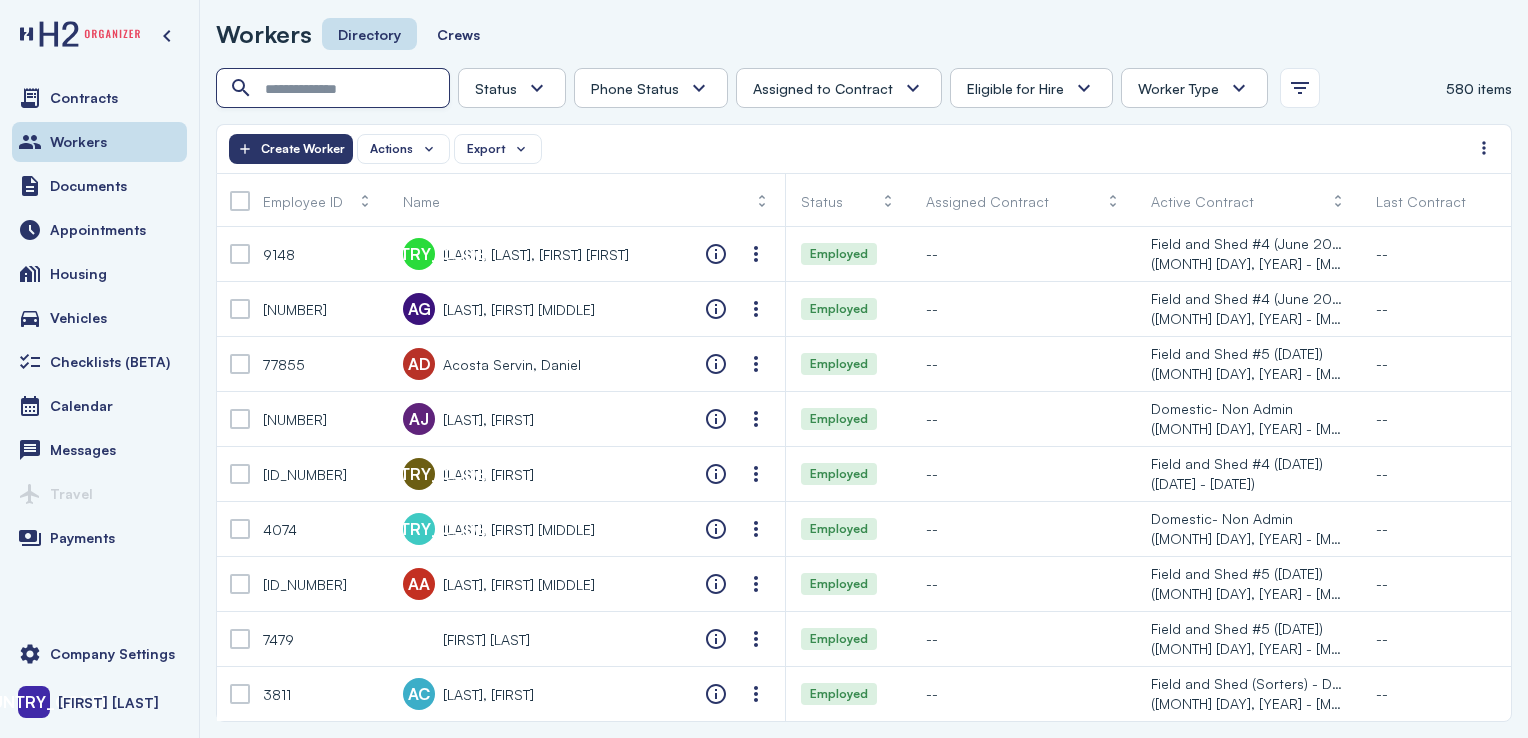 click at bounding box center (335, 89) 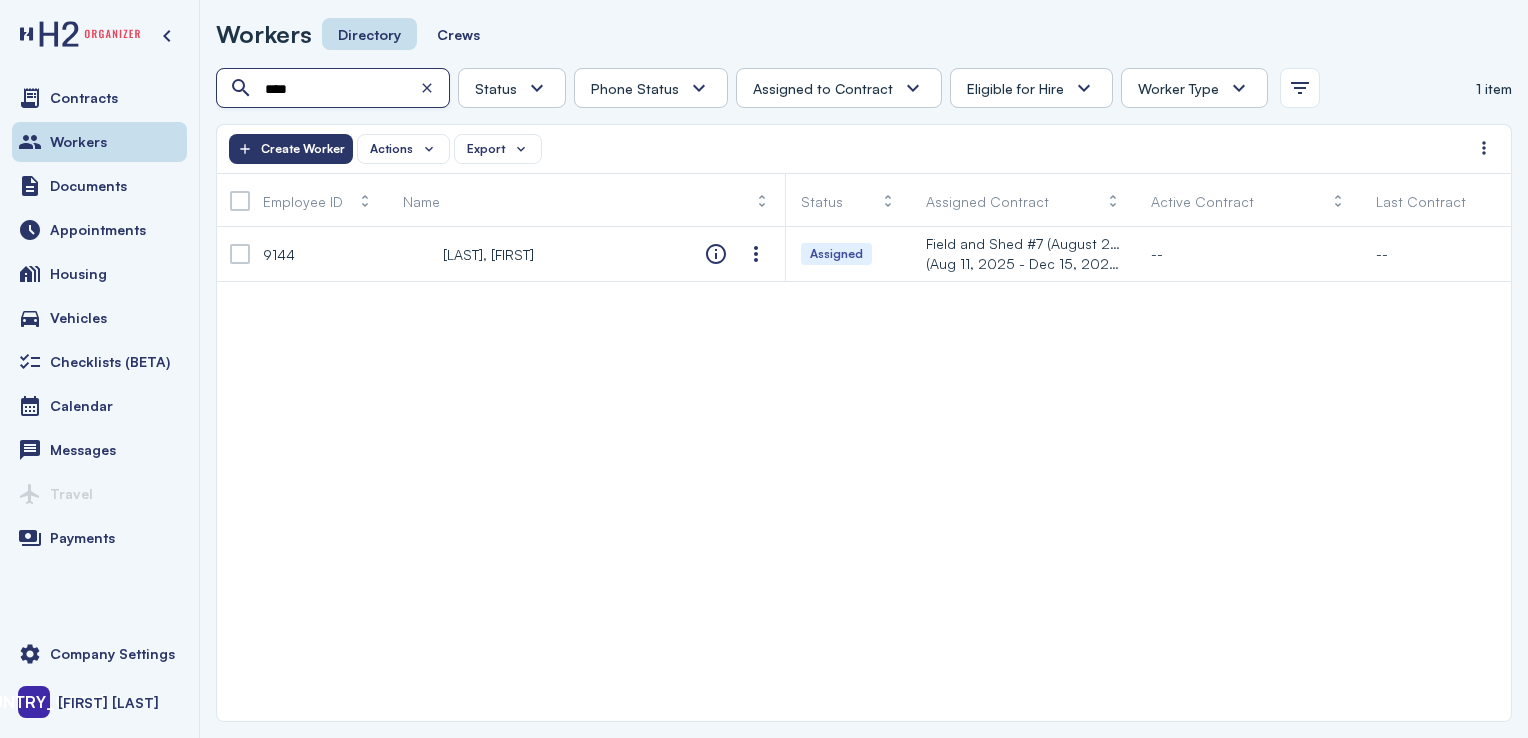 type on "****" 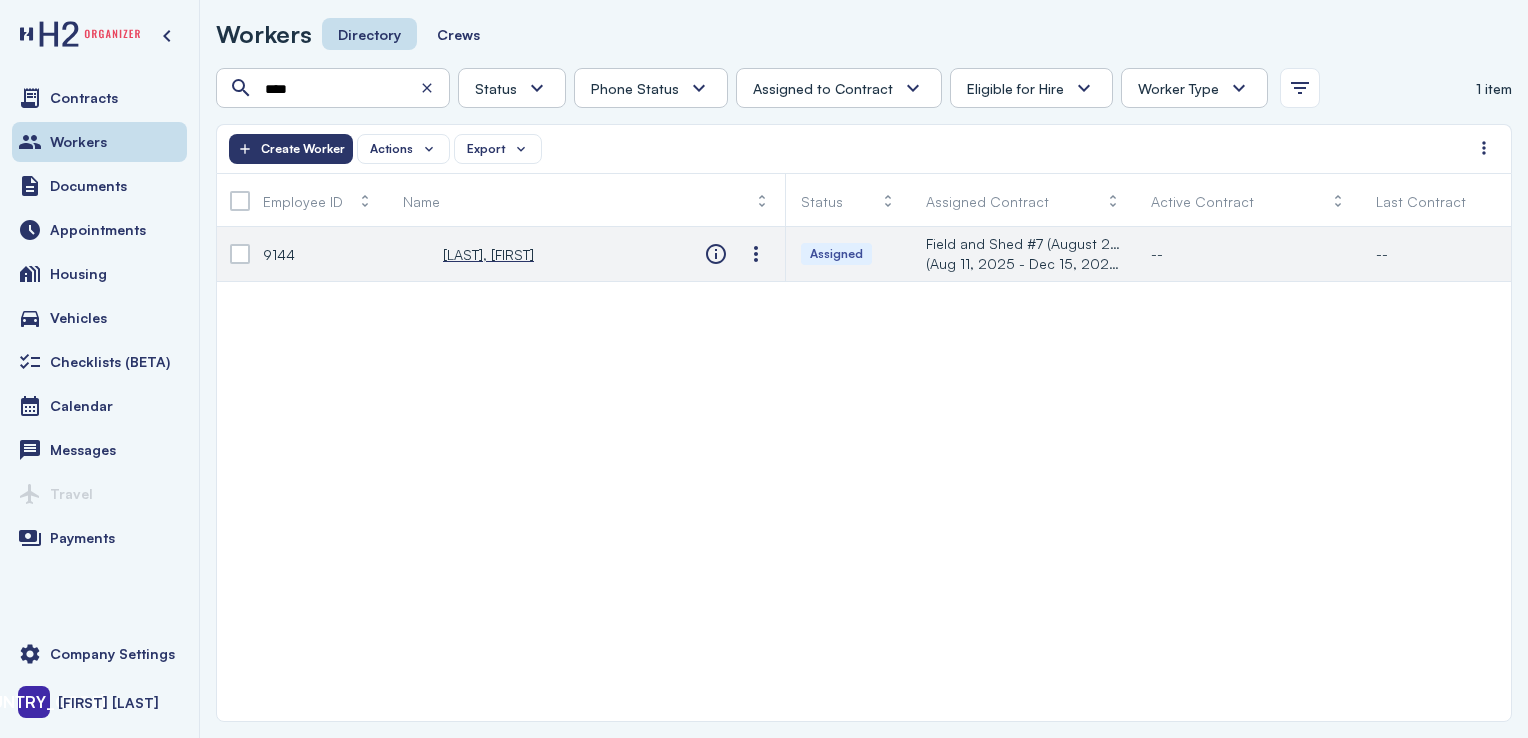 click on "[LAST], [FIRST]" at bounding box center [488, 254] 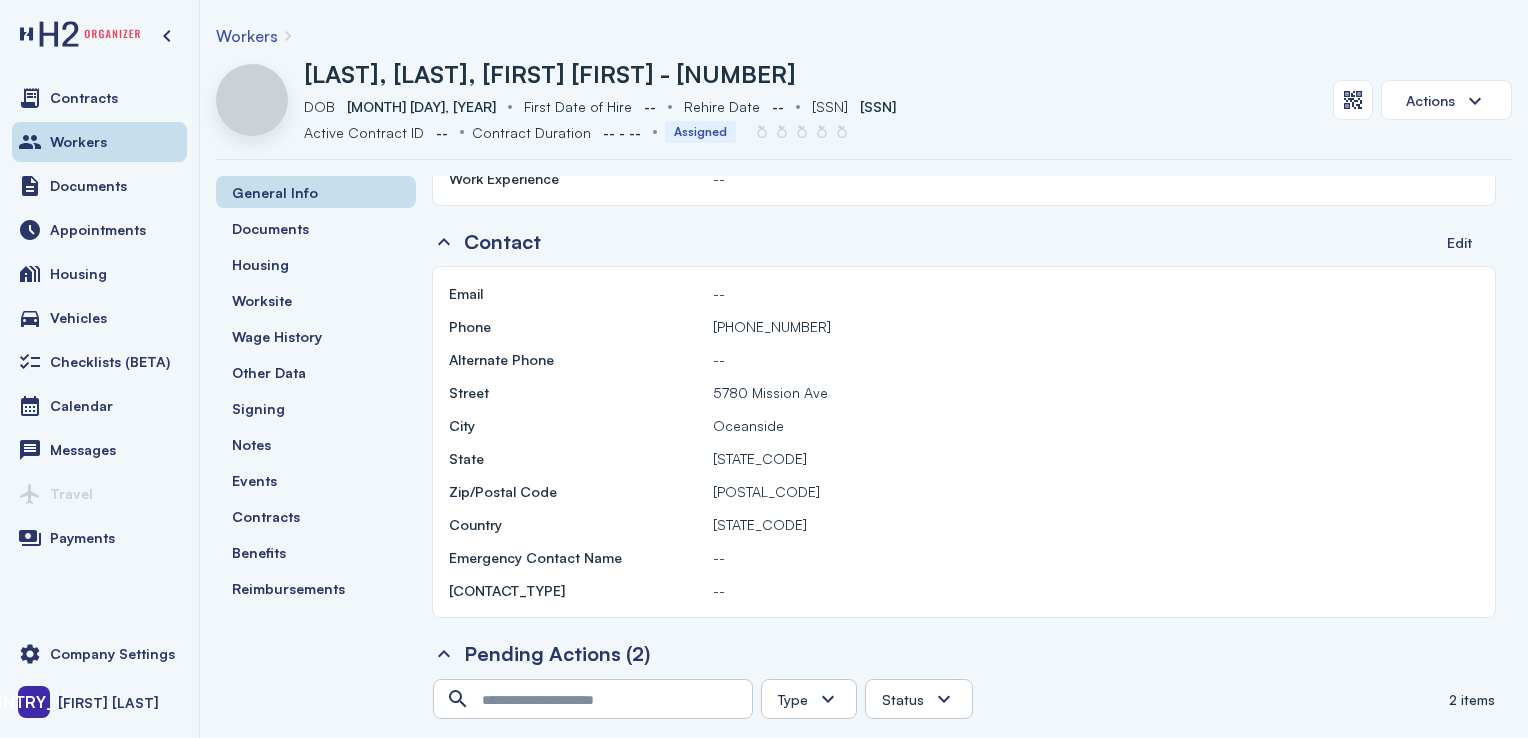 scroll, scrollTop: 1140, scrollLeft: 0, axis: vertical 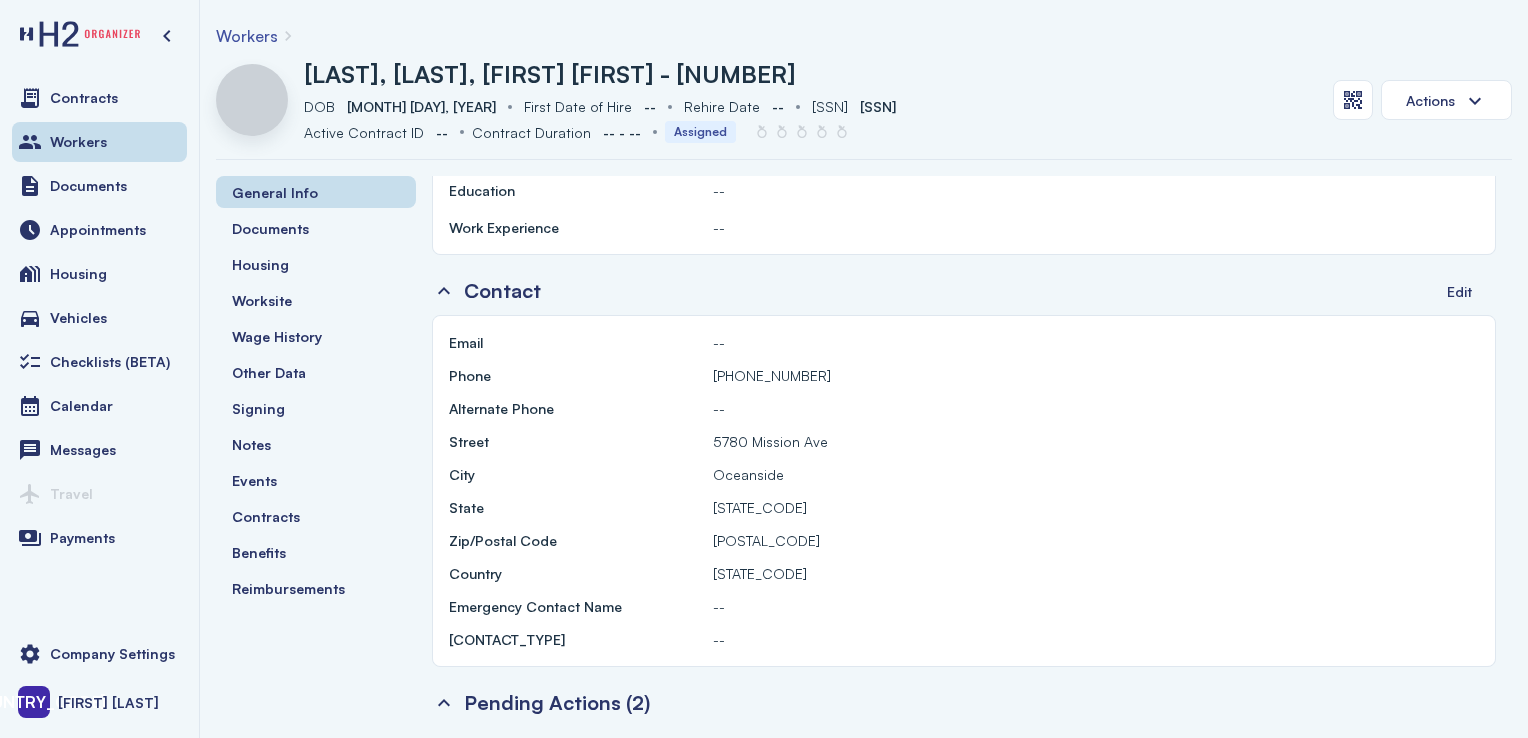 click on "Documents" at bounding box center [99, 186] 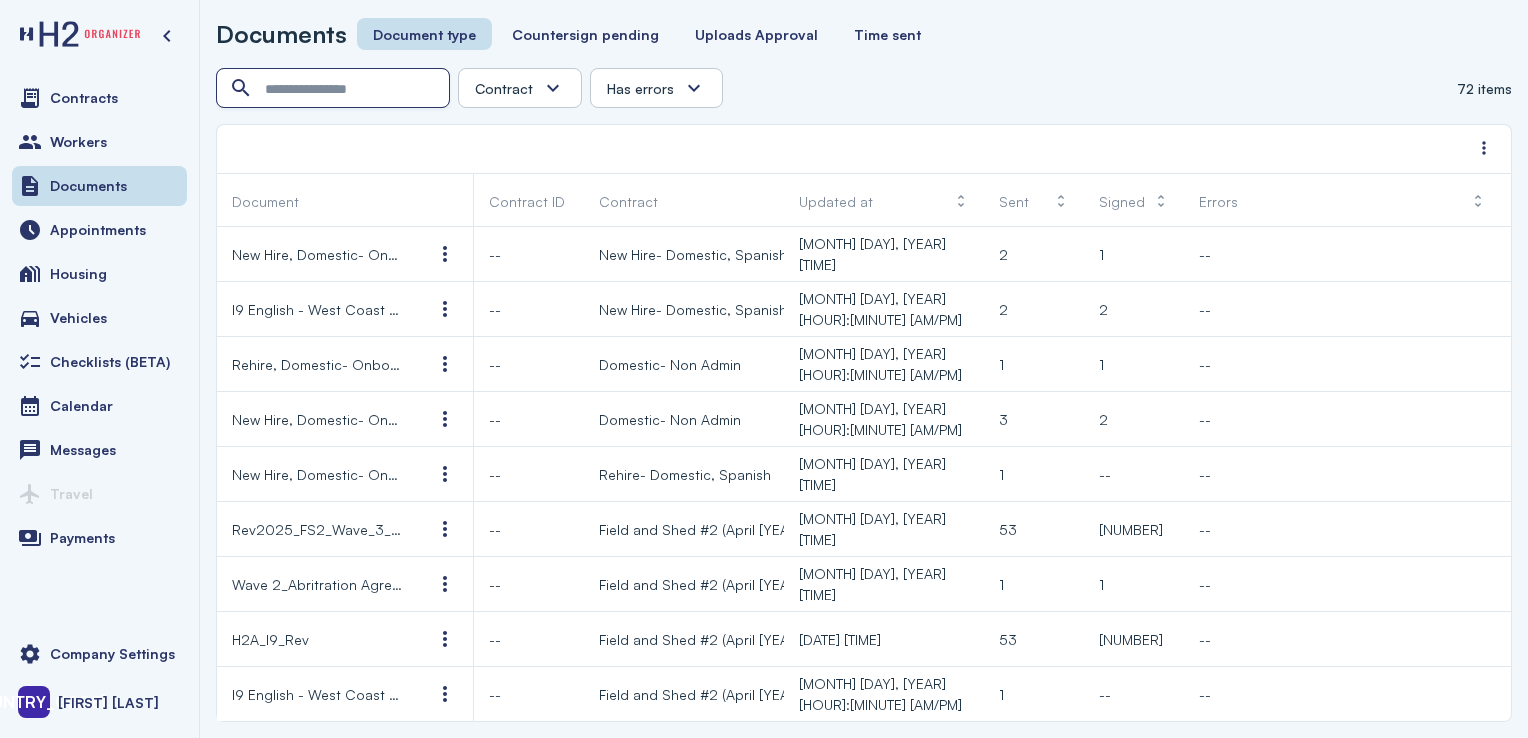 click at bounding box center [335, 89] 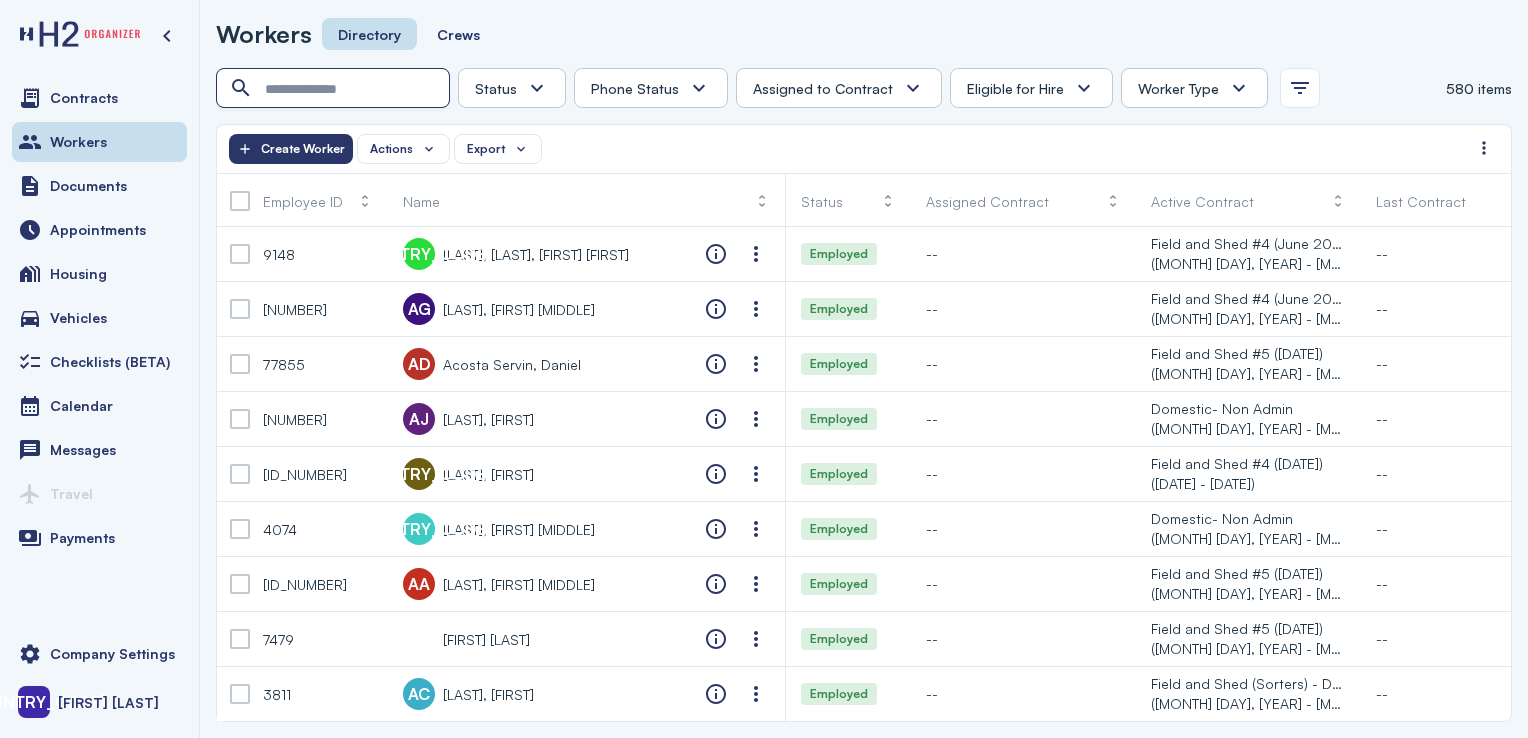 click at bounding box center (335, 89) 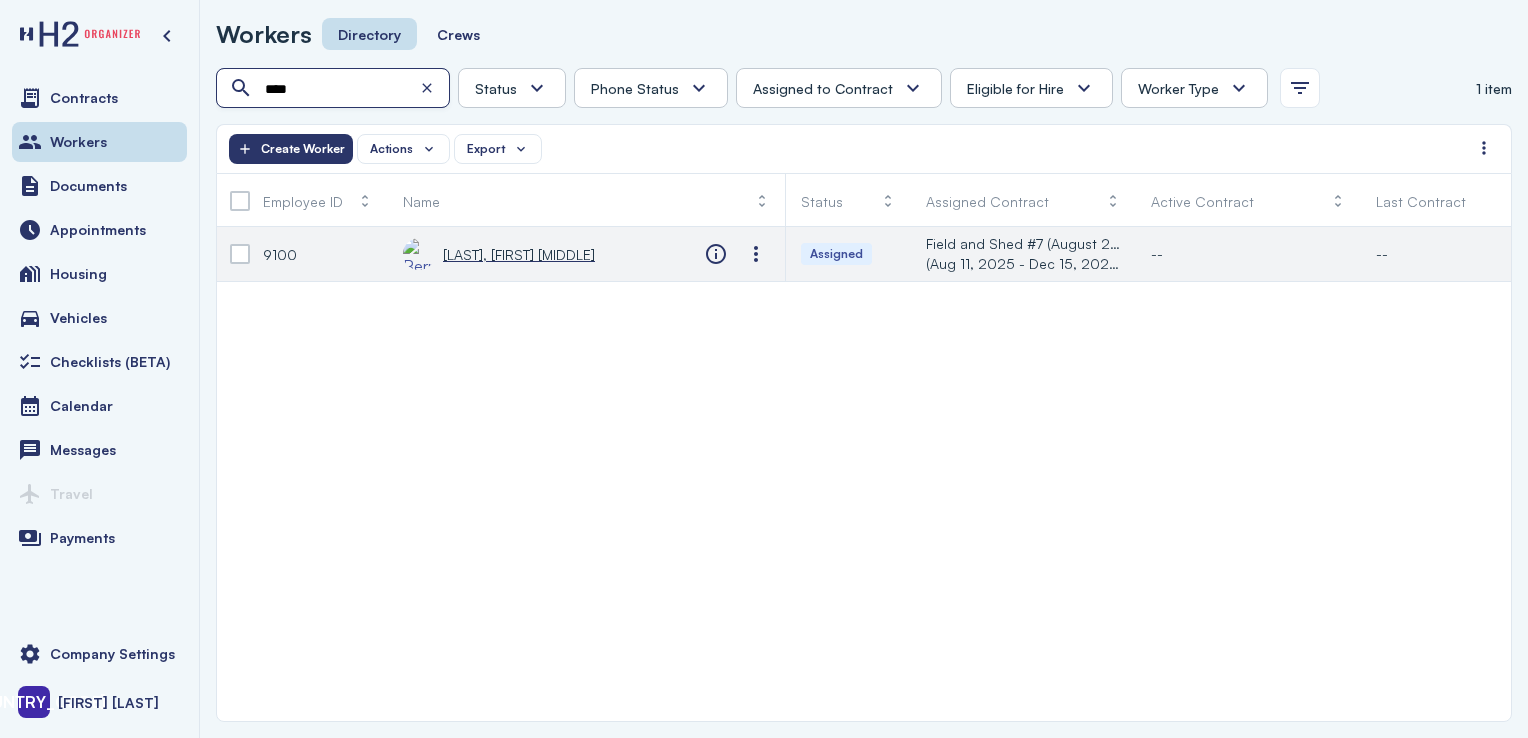 type on "****" 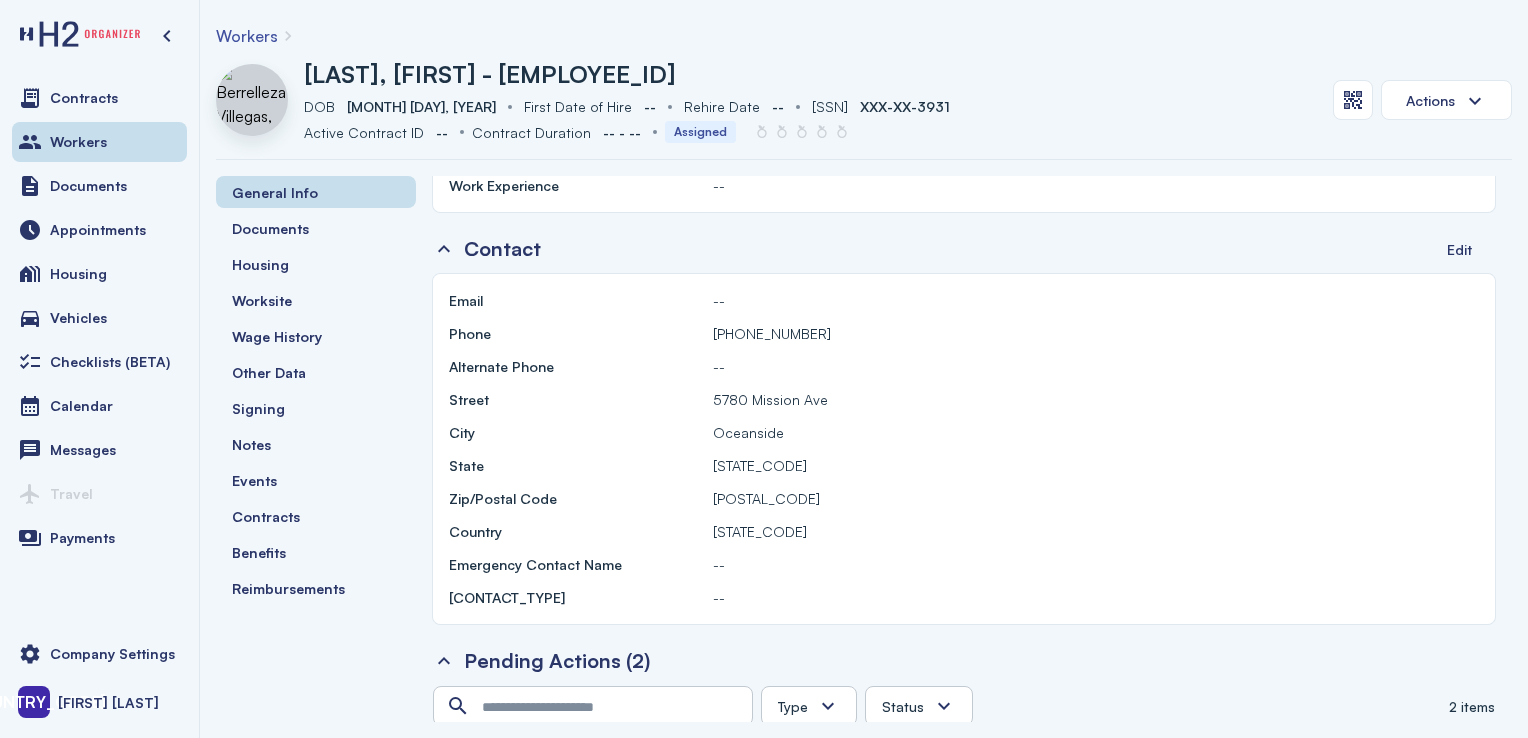 scroll, scrollTop: 1073, scrollLeft: 0, axis: vertical 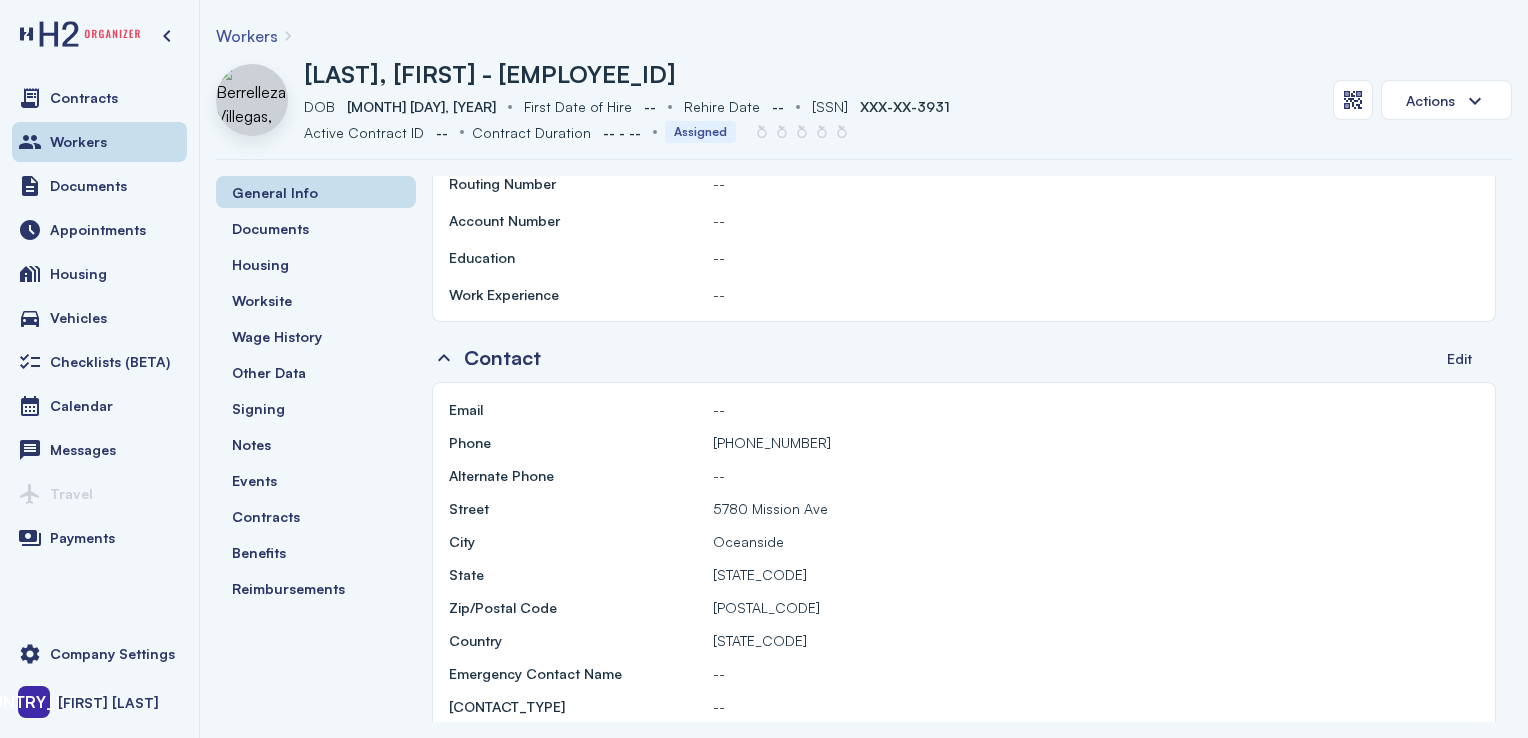 click on "Workers" at bounding box center [99, 142] 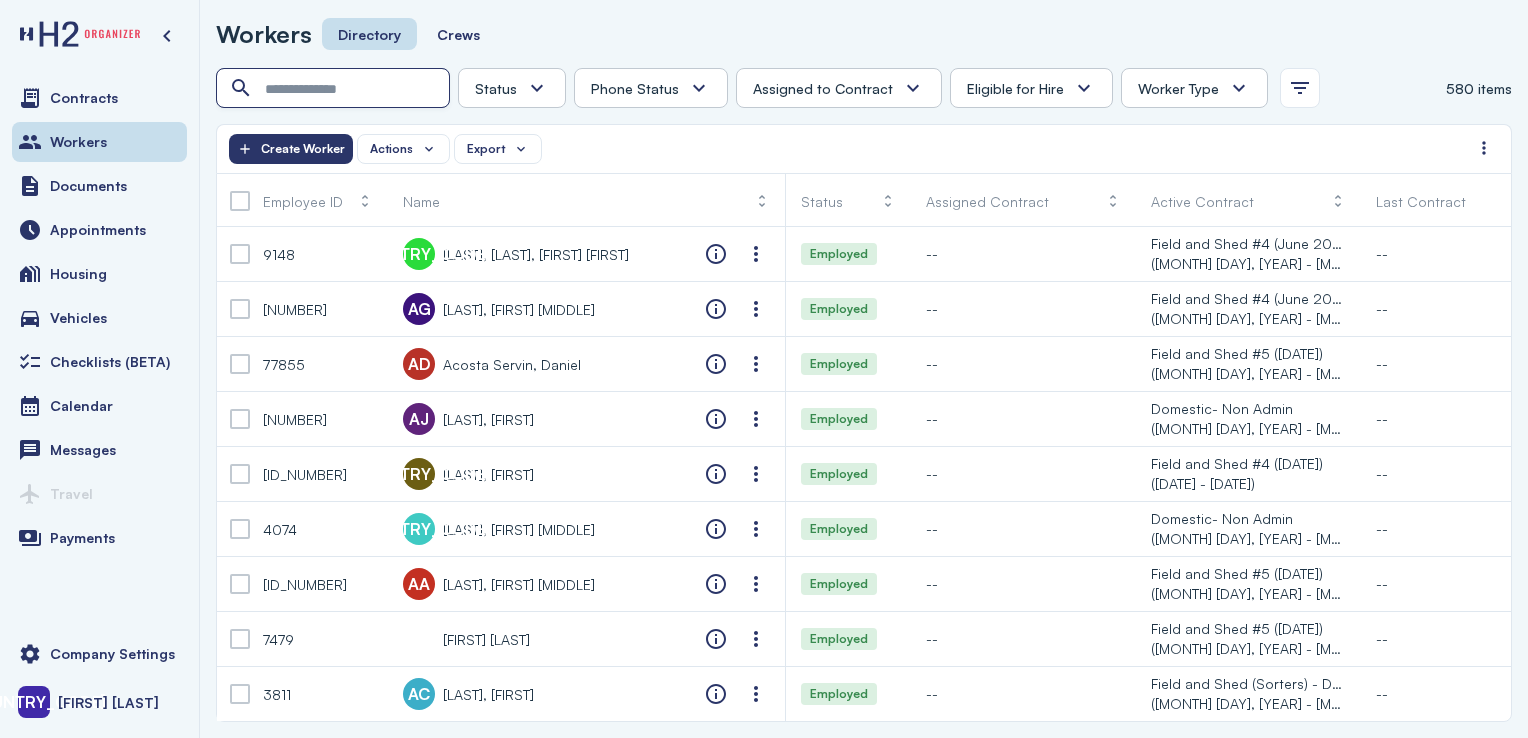 click at bounding box center [335, 89] 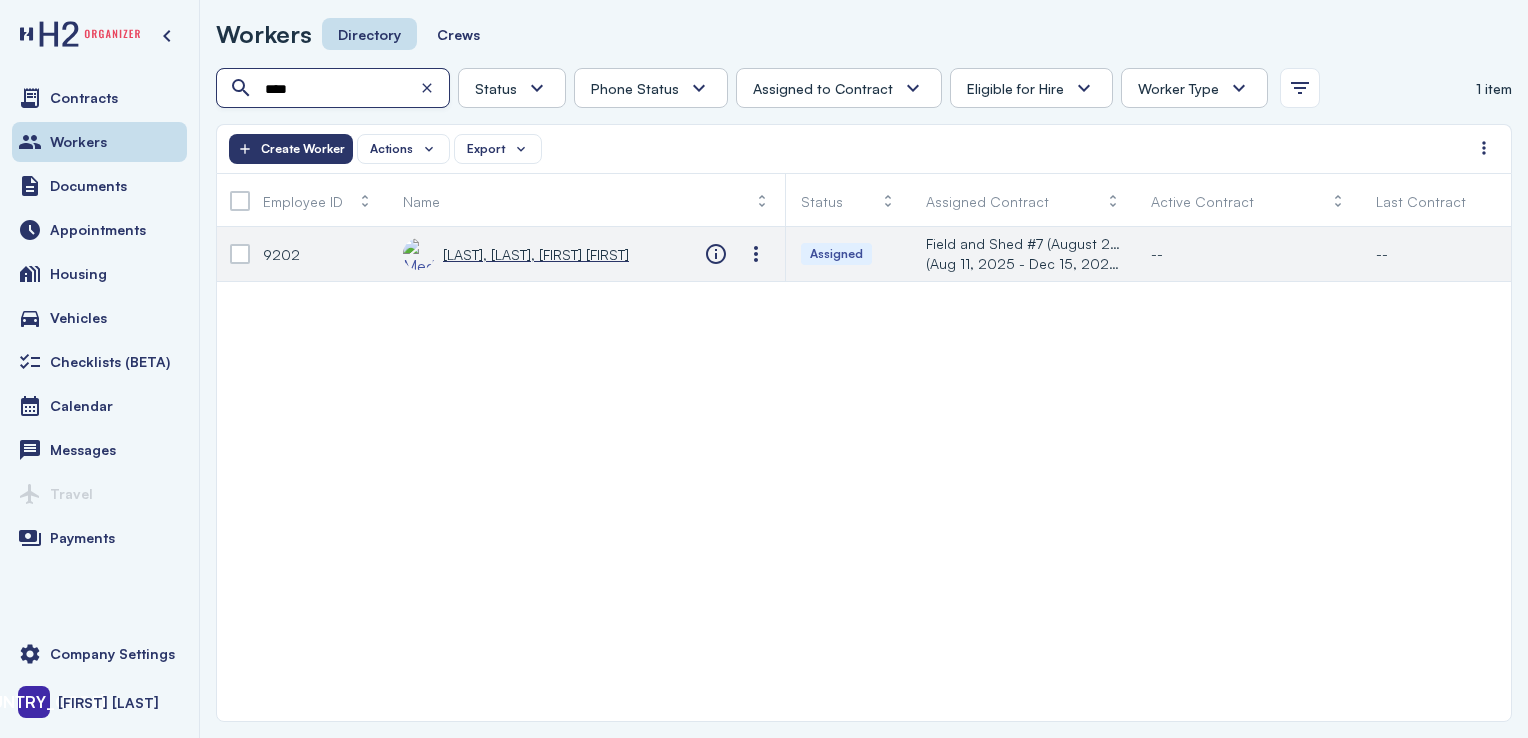 type on "****" 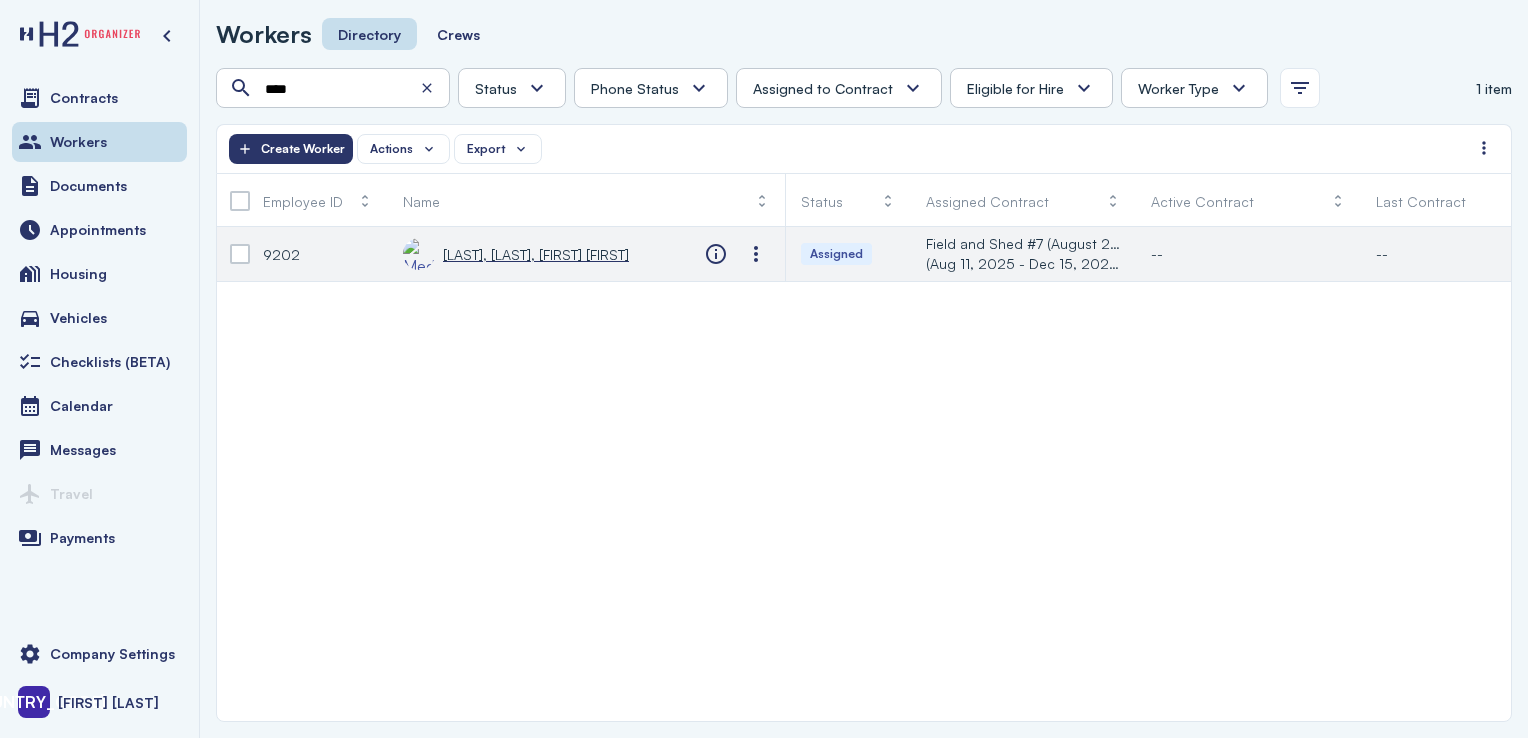 click on "[LAST], [LAST], [FIRST] [FIRST]" at bounding box center (536, 254) 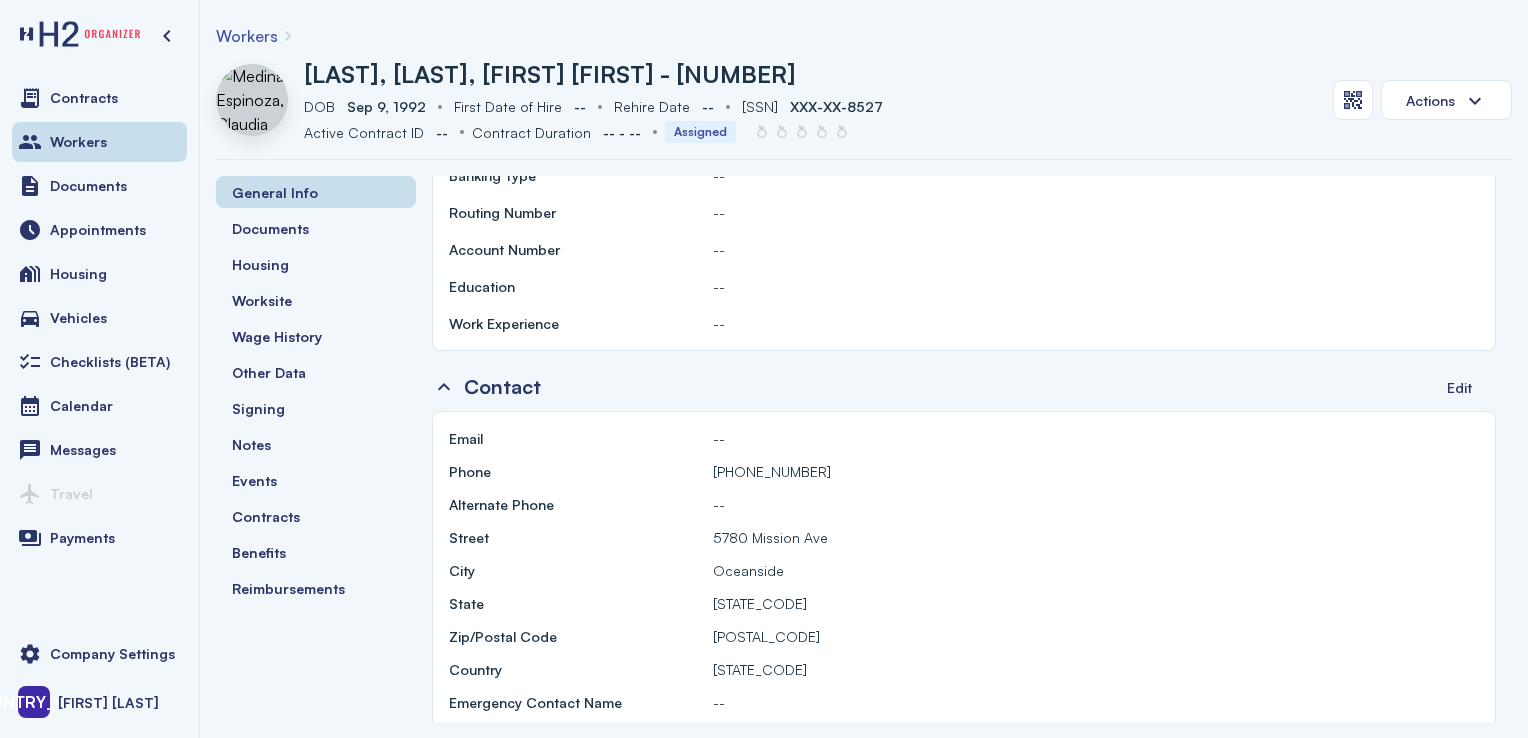 scroll, scrollTop: 1066, scrollLeft: 0, axis: vertical 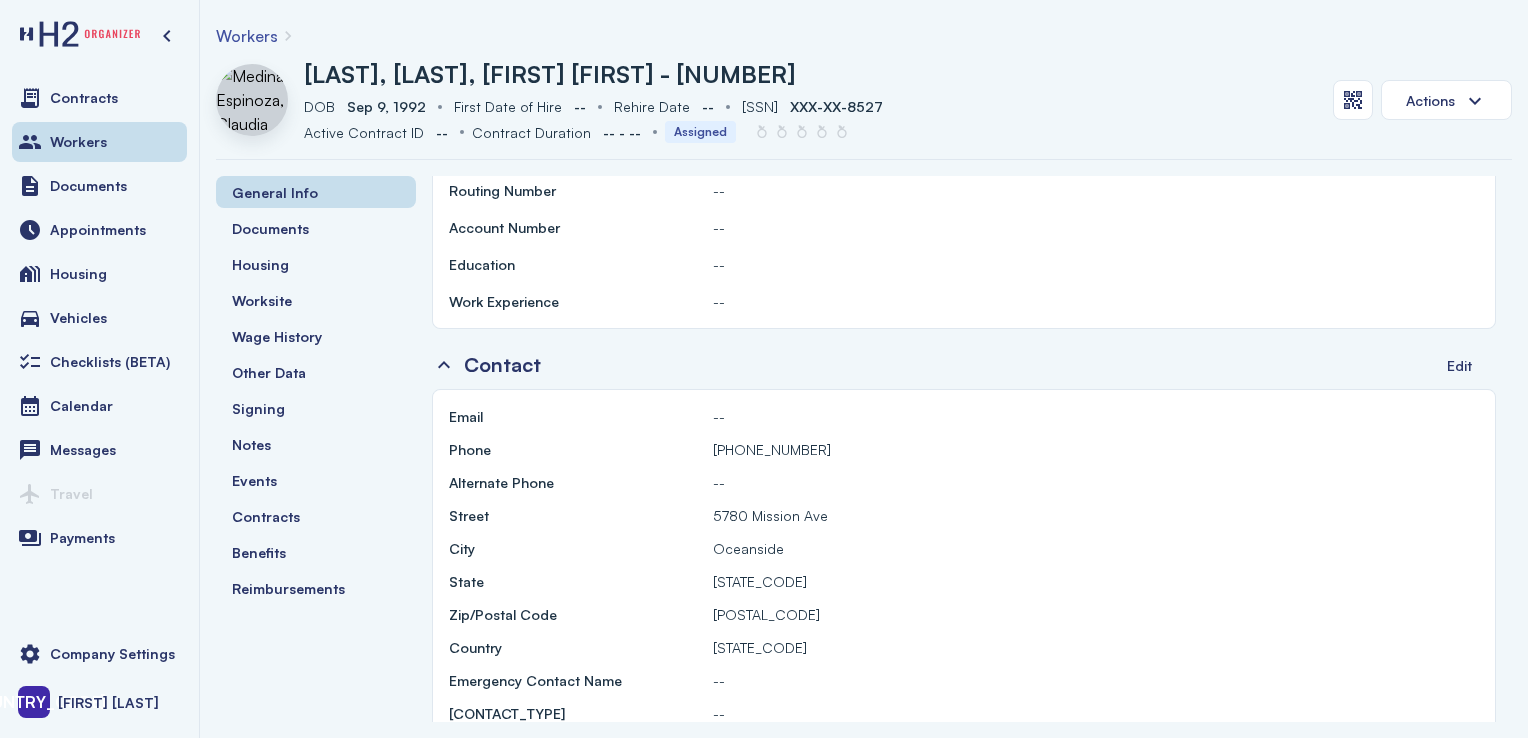 click on "Alternate Phone" at bounding box center (577, 482) 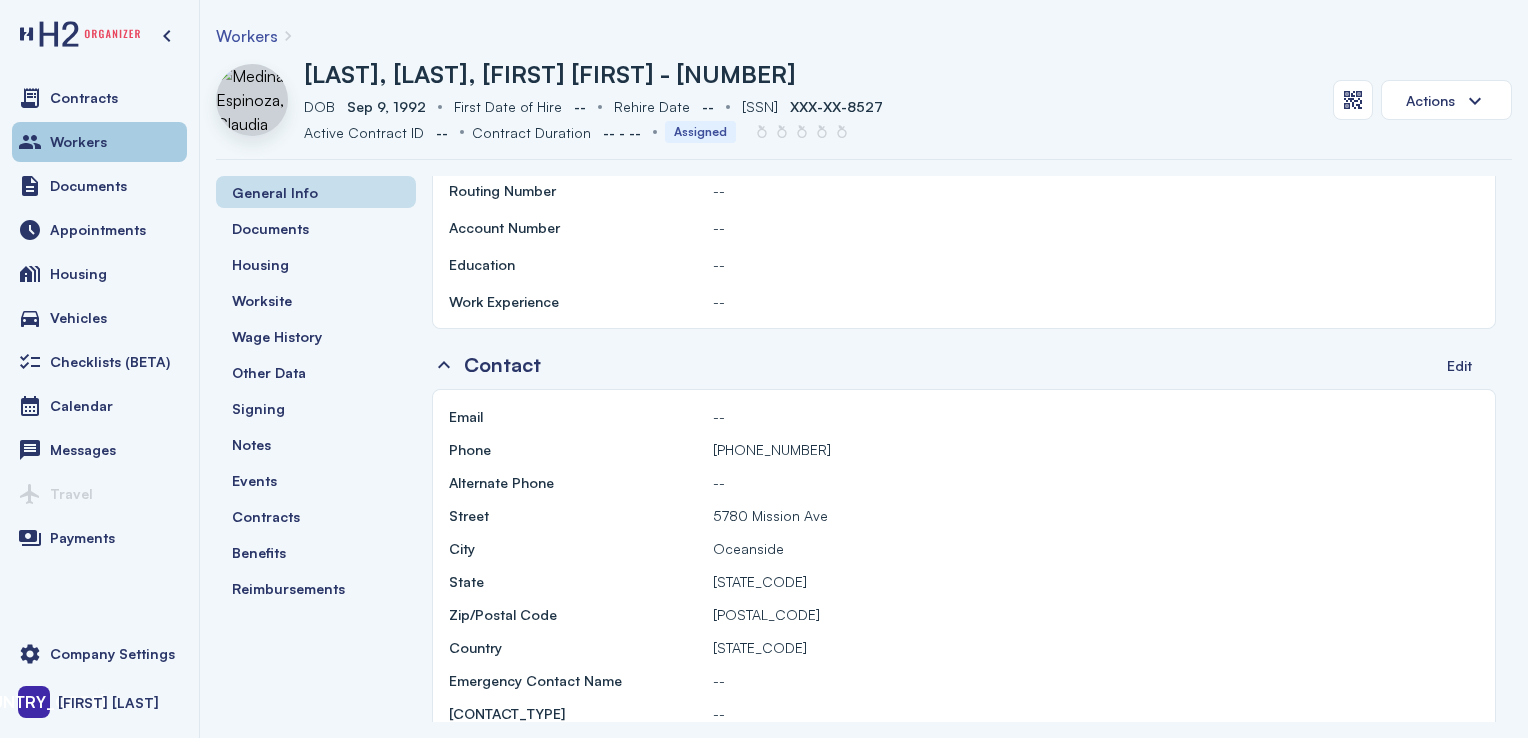 click on "Workers" at bounding box center [99, 142] 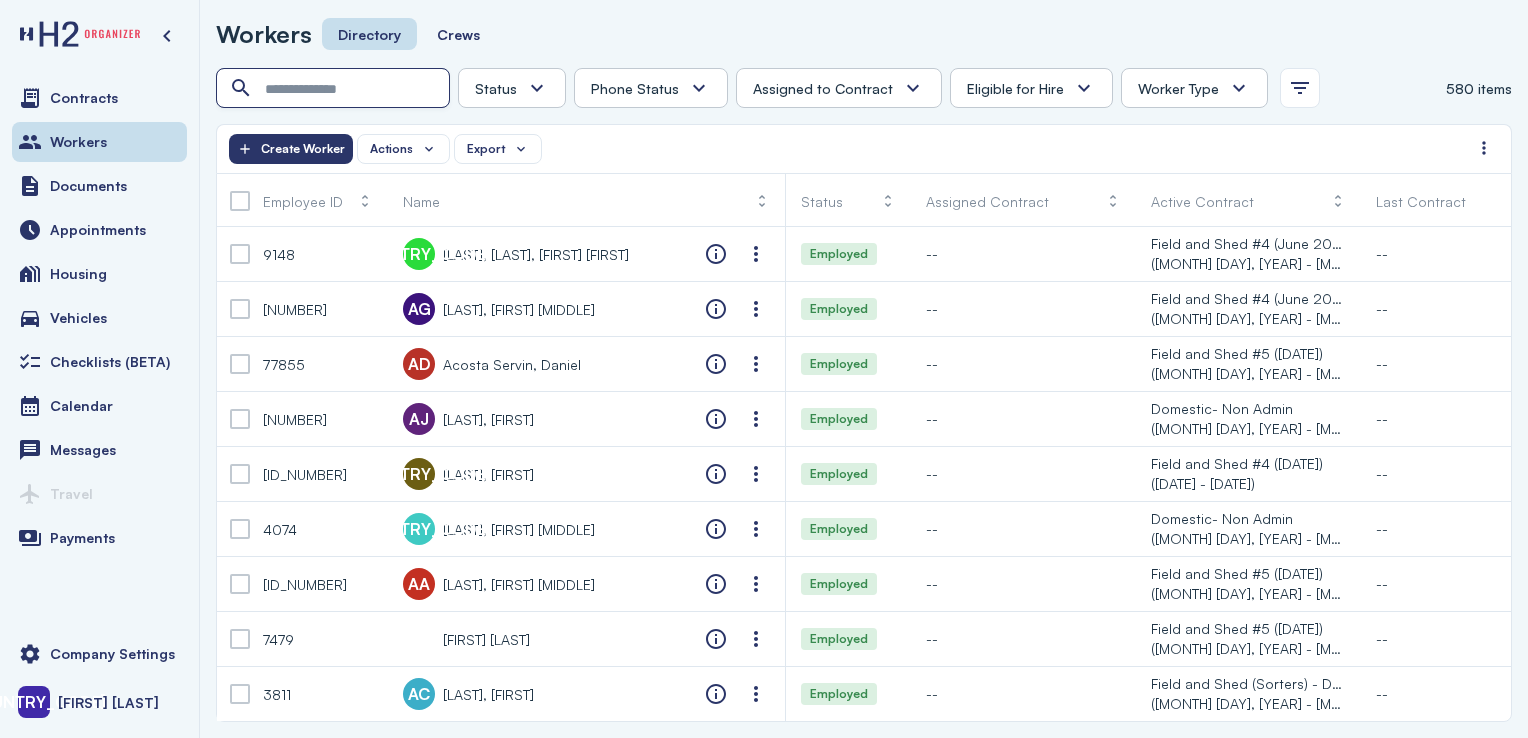 click at bounding box center [335, 89] 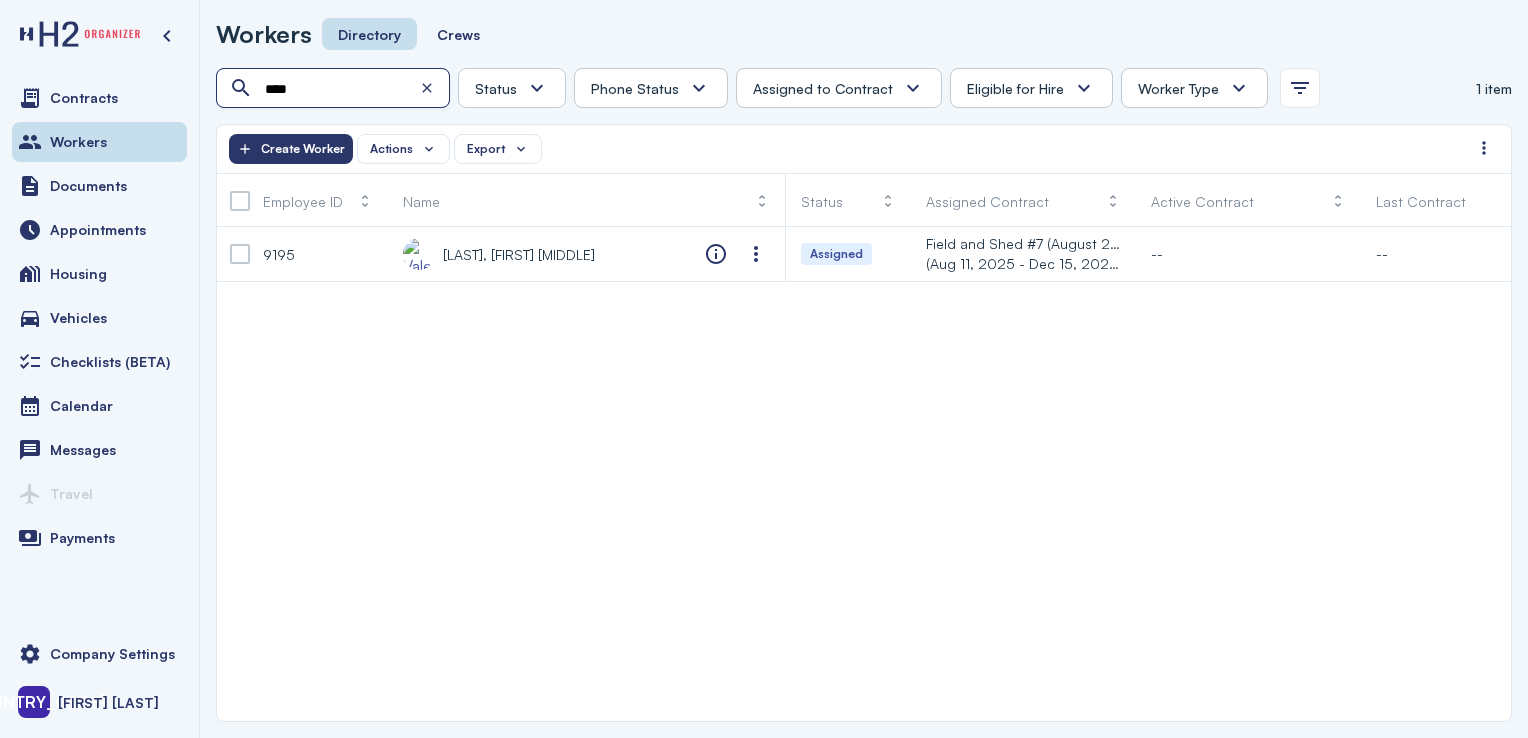 type on "****" 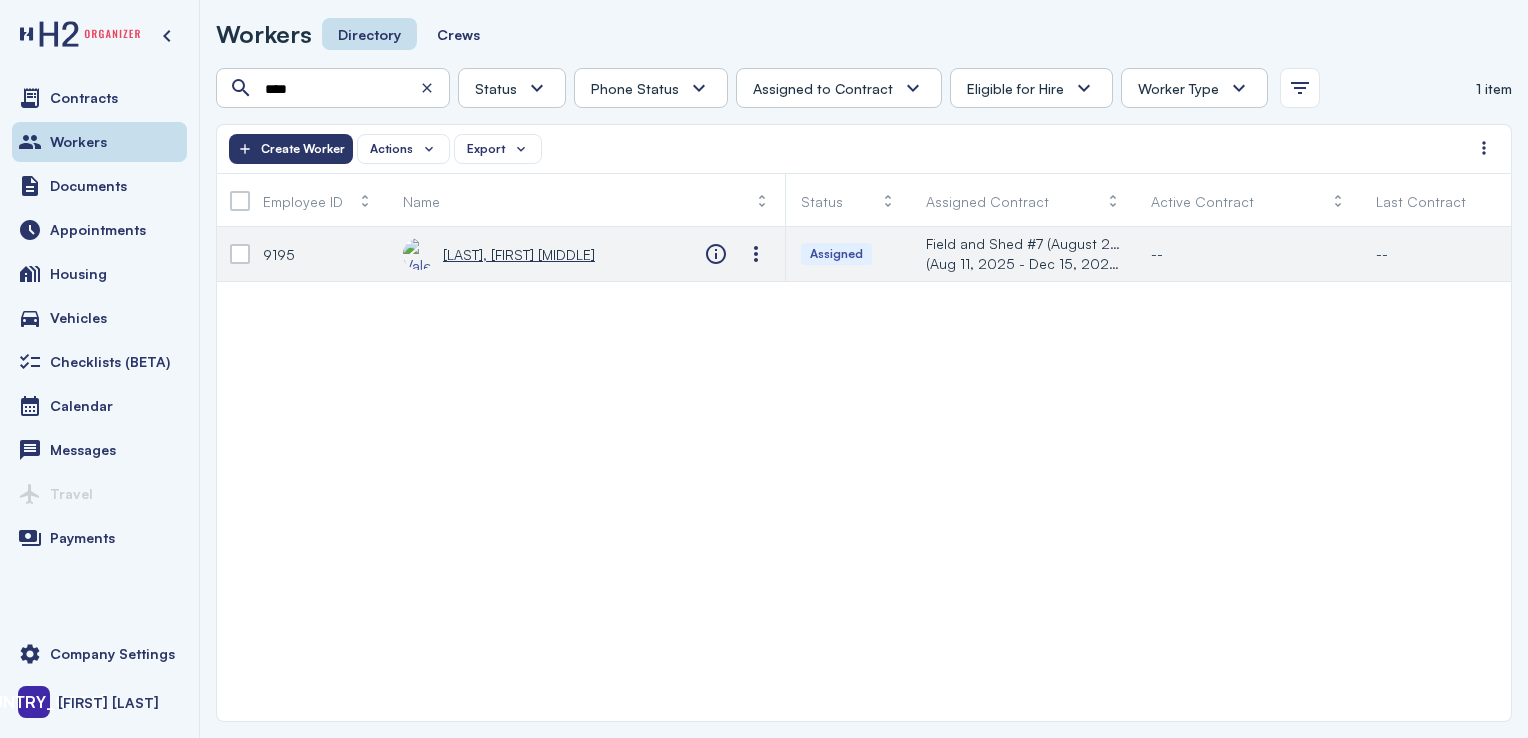 click on "[LAST], [FIRST] [MIDDLE]" at bounding box center [519, 254] 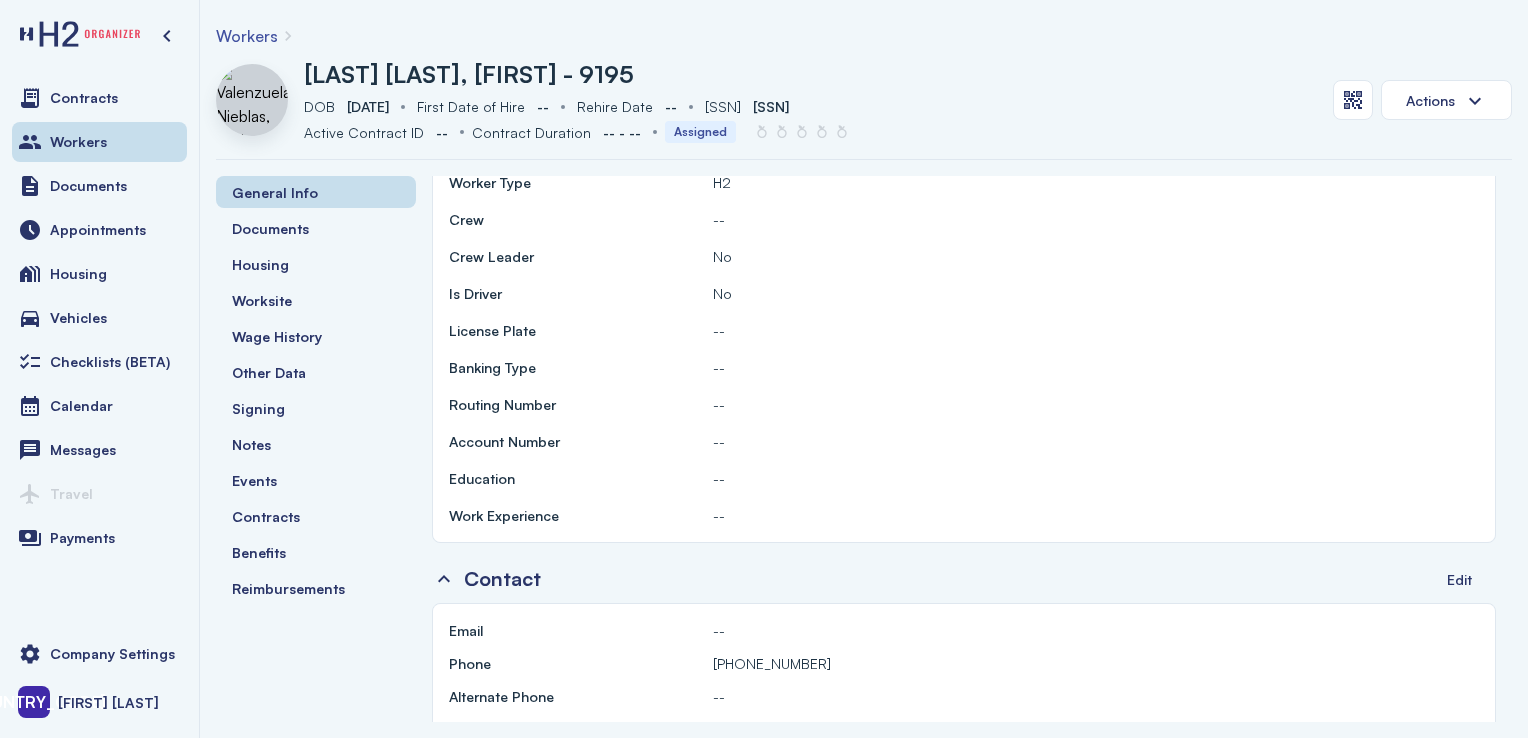 scroll, scrollTop: 852, scrollLeft: 0, axis: vertical 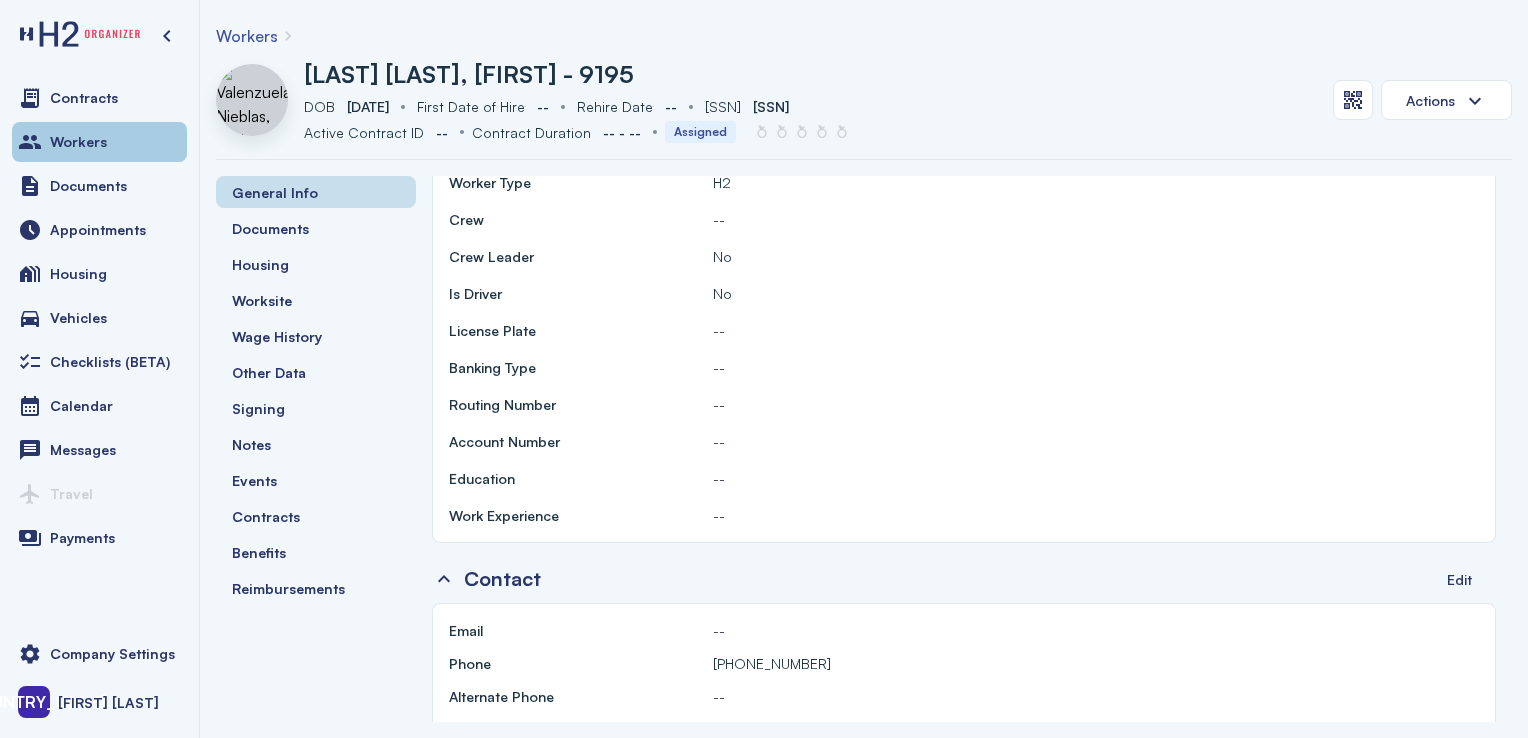 click on "Workers" at bounding box center (99, 142) 